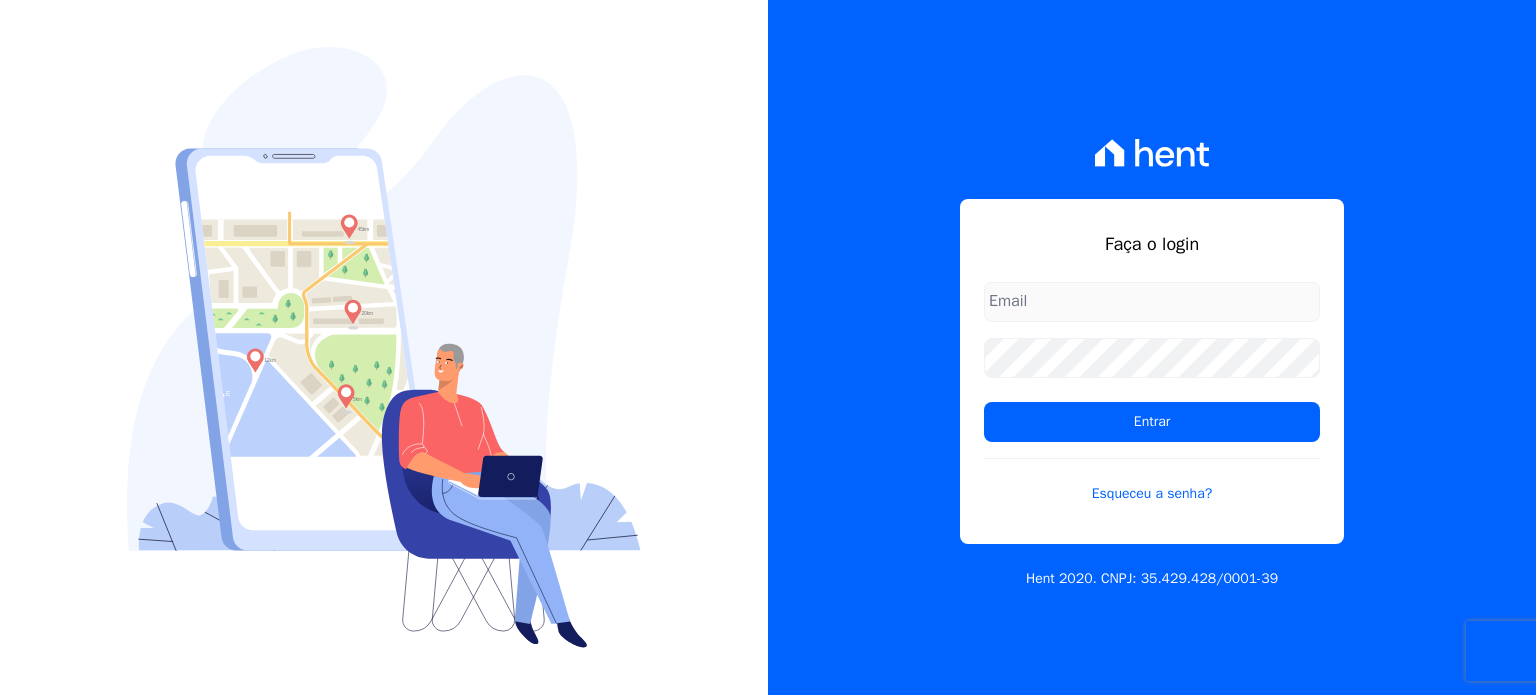 scroll, scrollTop: 0, scrollLeft: 0, axis: both 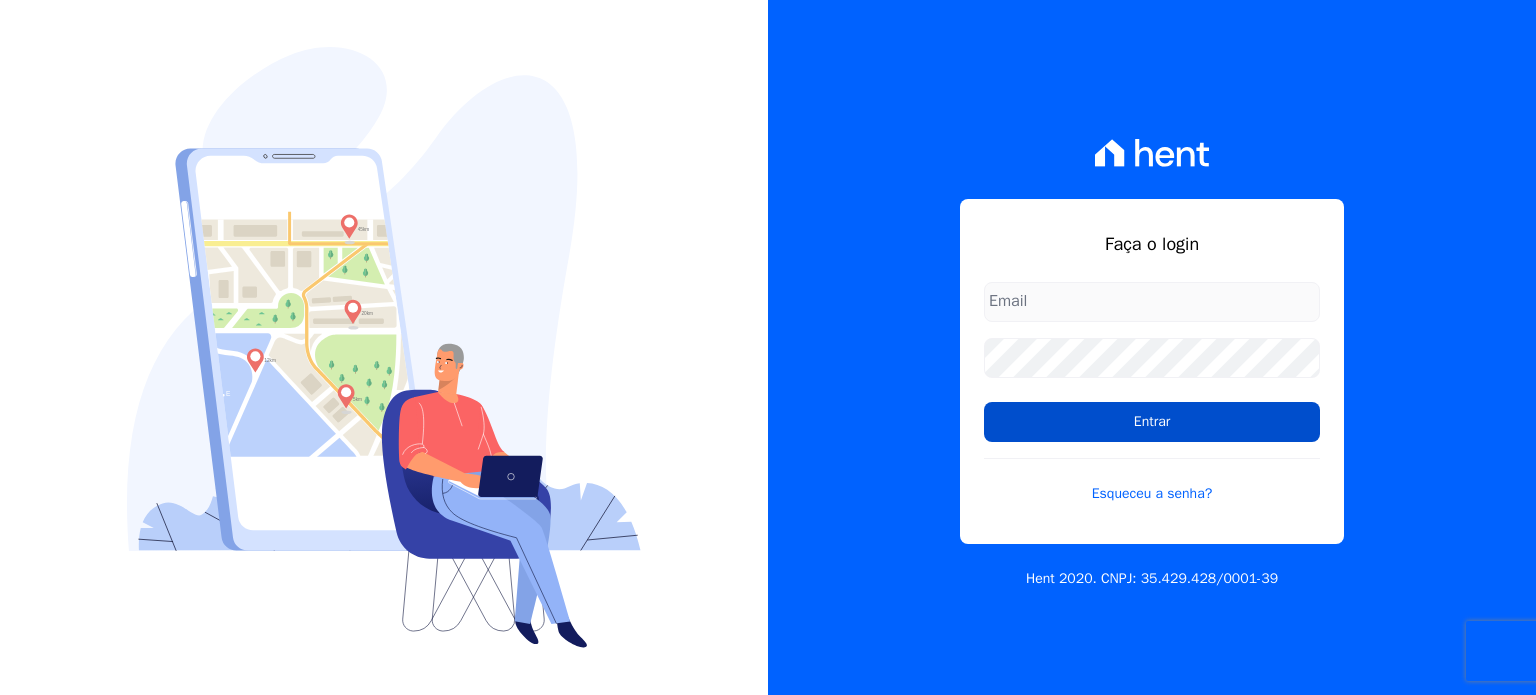 type on "[PERSON_NAME][EMAIL_ADDRESS][DOMAIN_NAME]" 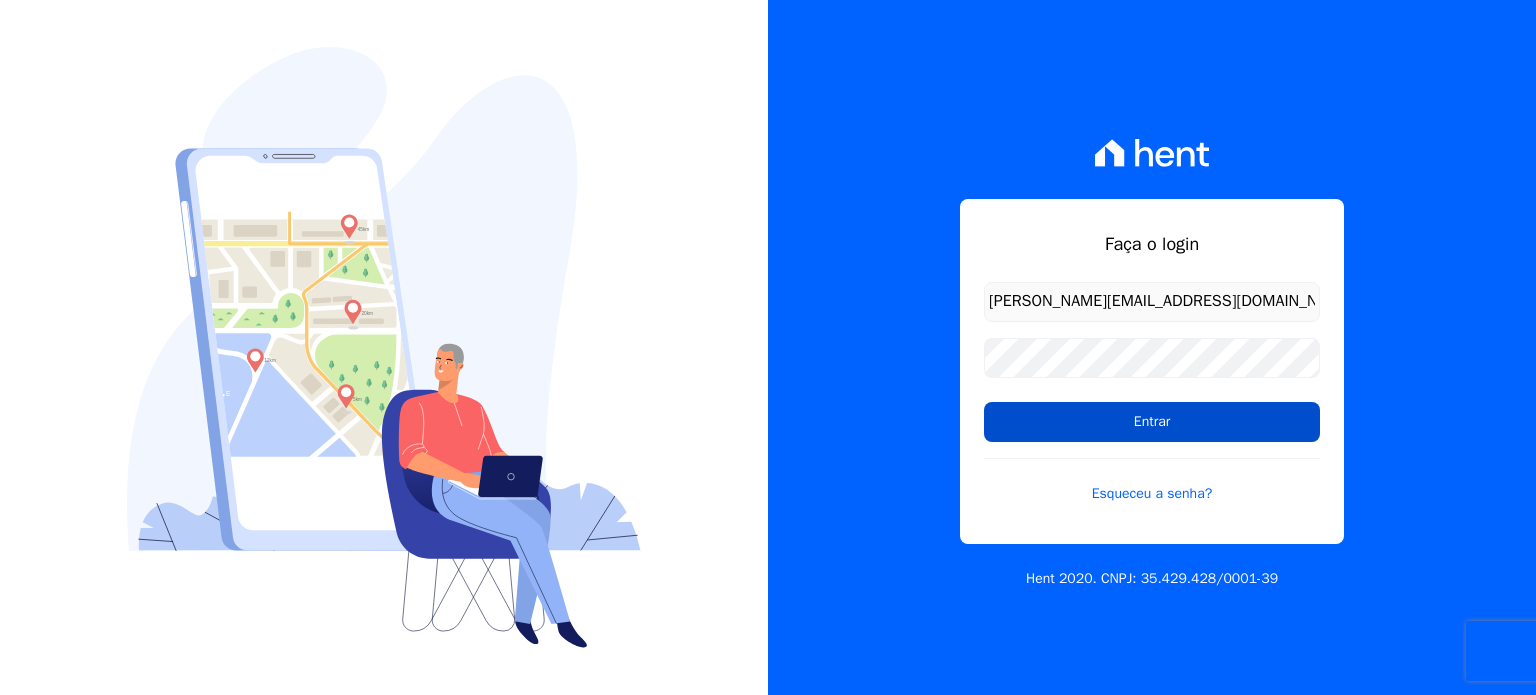 click on "Entrar" at bounding box center (1152, 422) 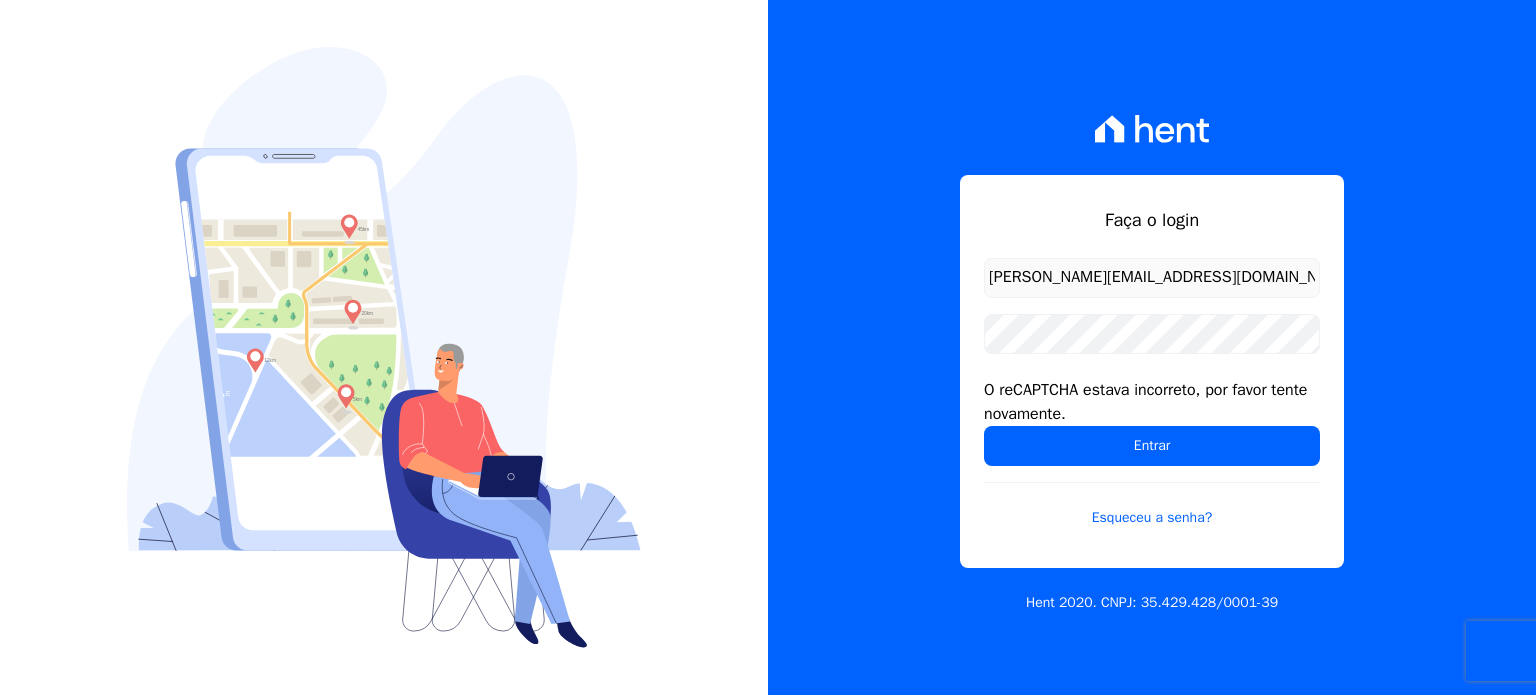 scroll, scrollTop: 0, scrollLeft: 0, axis: both 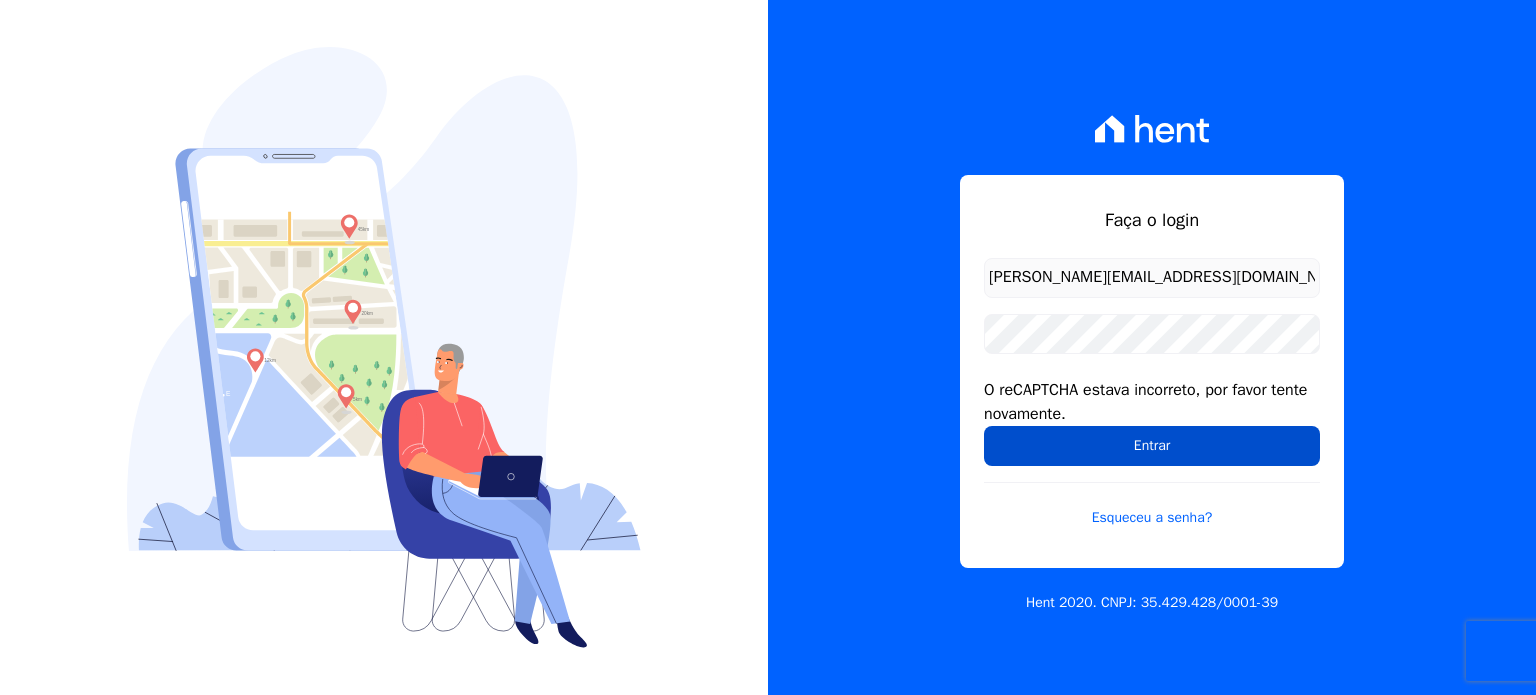 click on "Entrar" at bounding box center [1152, 446] 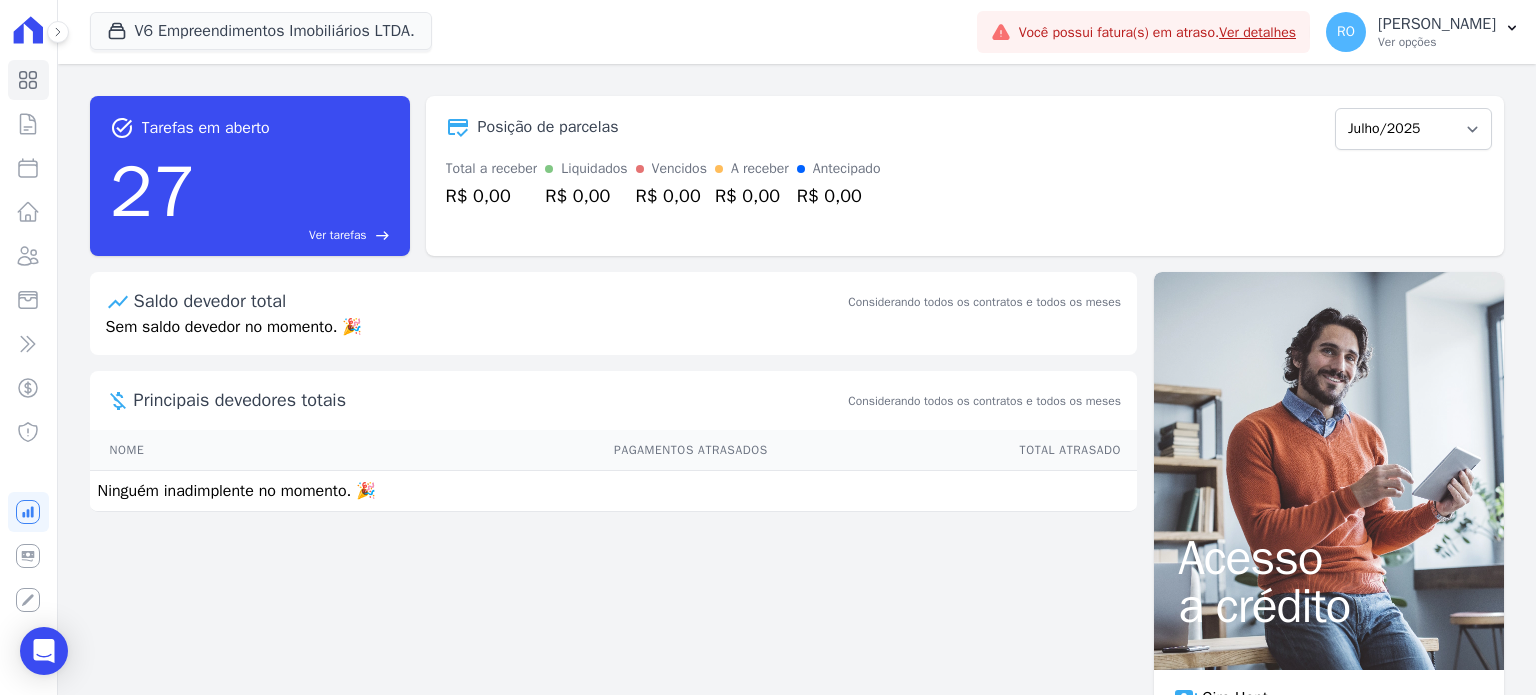 scroll, scrollTop: 0, scrollLeft: 0, axis: both 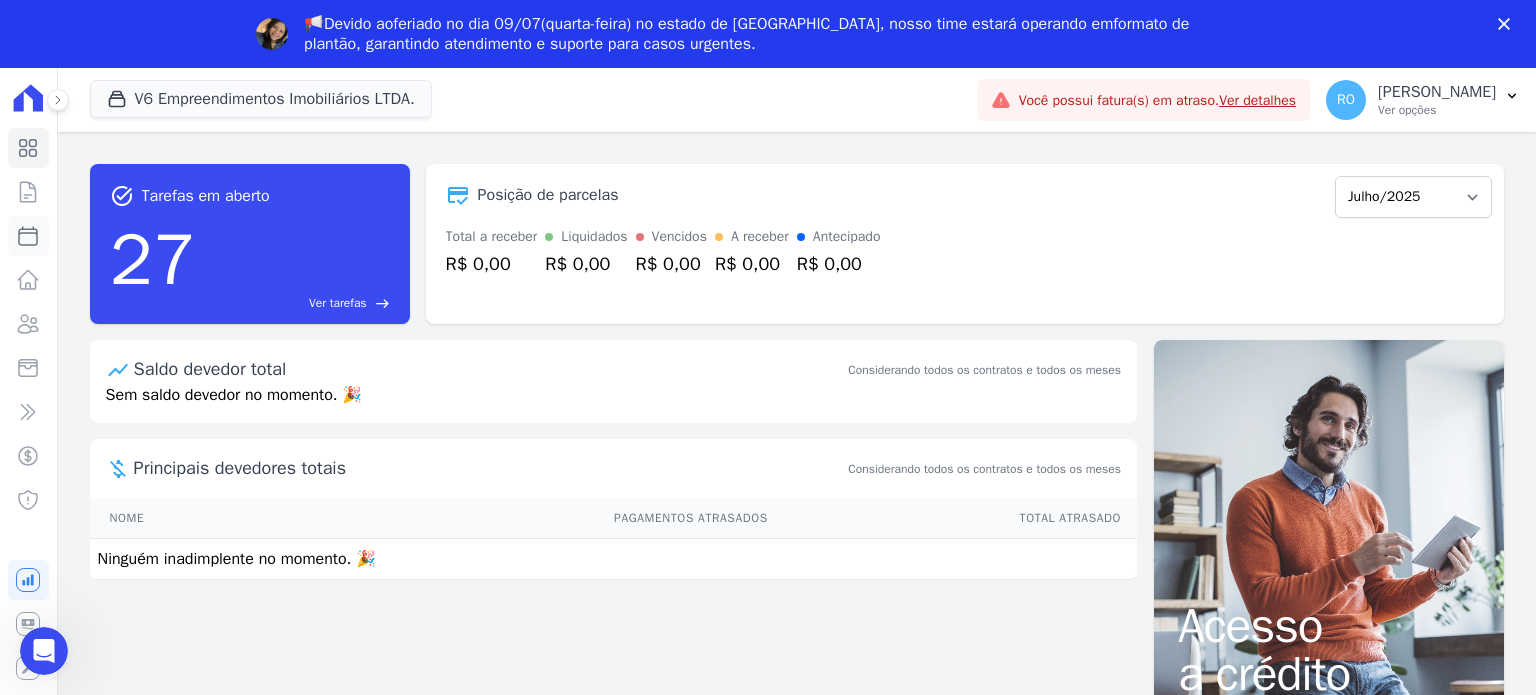 click 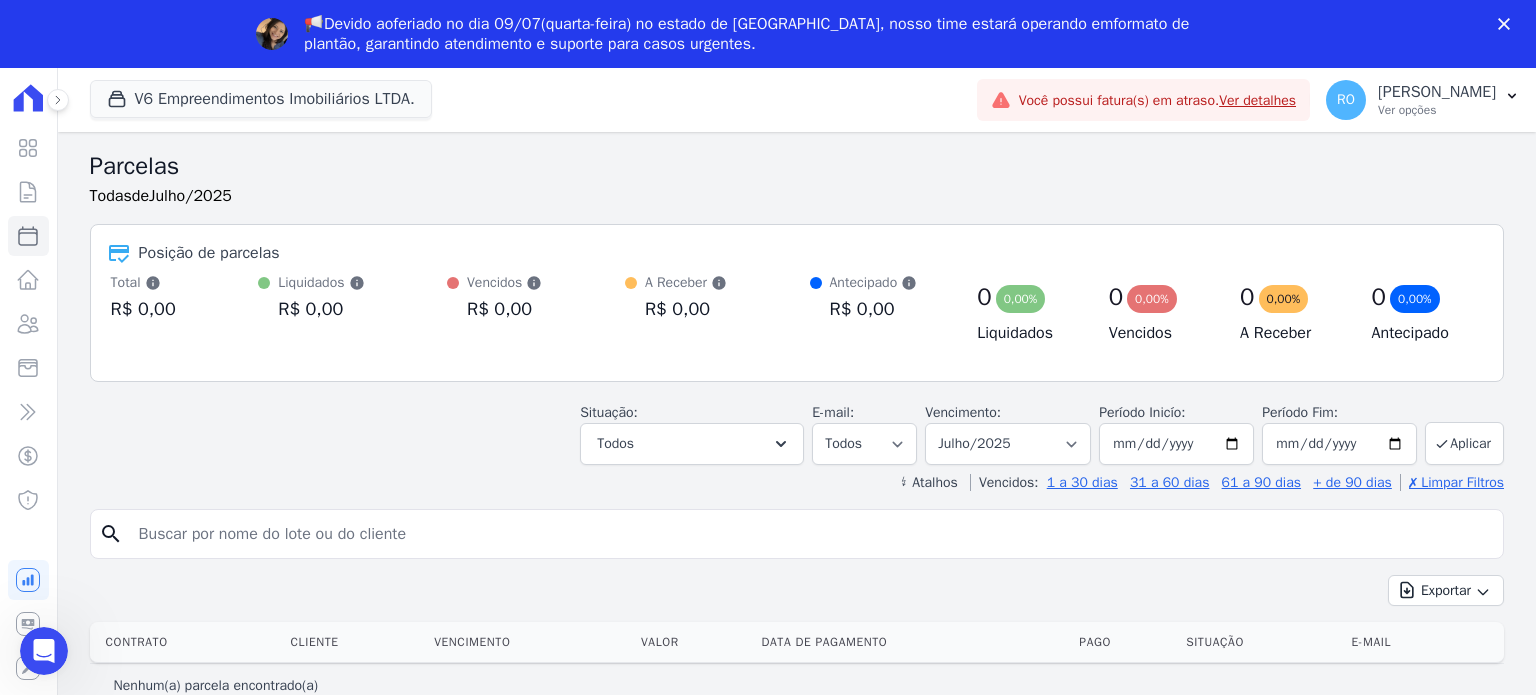 scroll, scrollTop: 0, scrollLeft: 0, axis: both 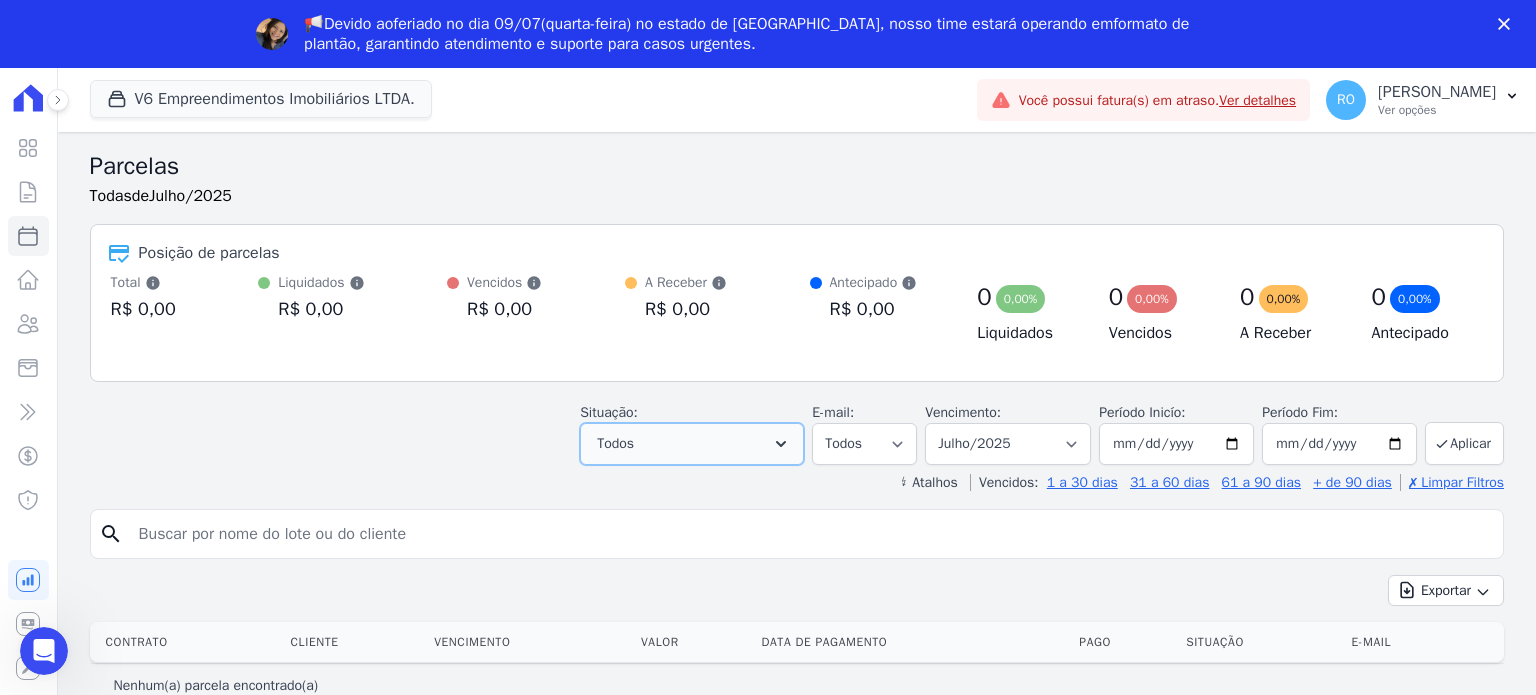 click 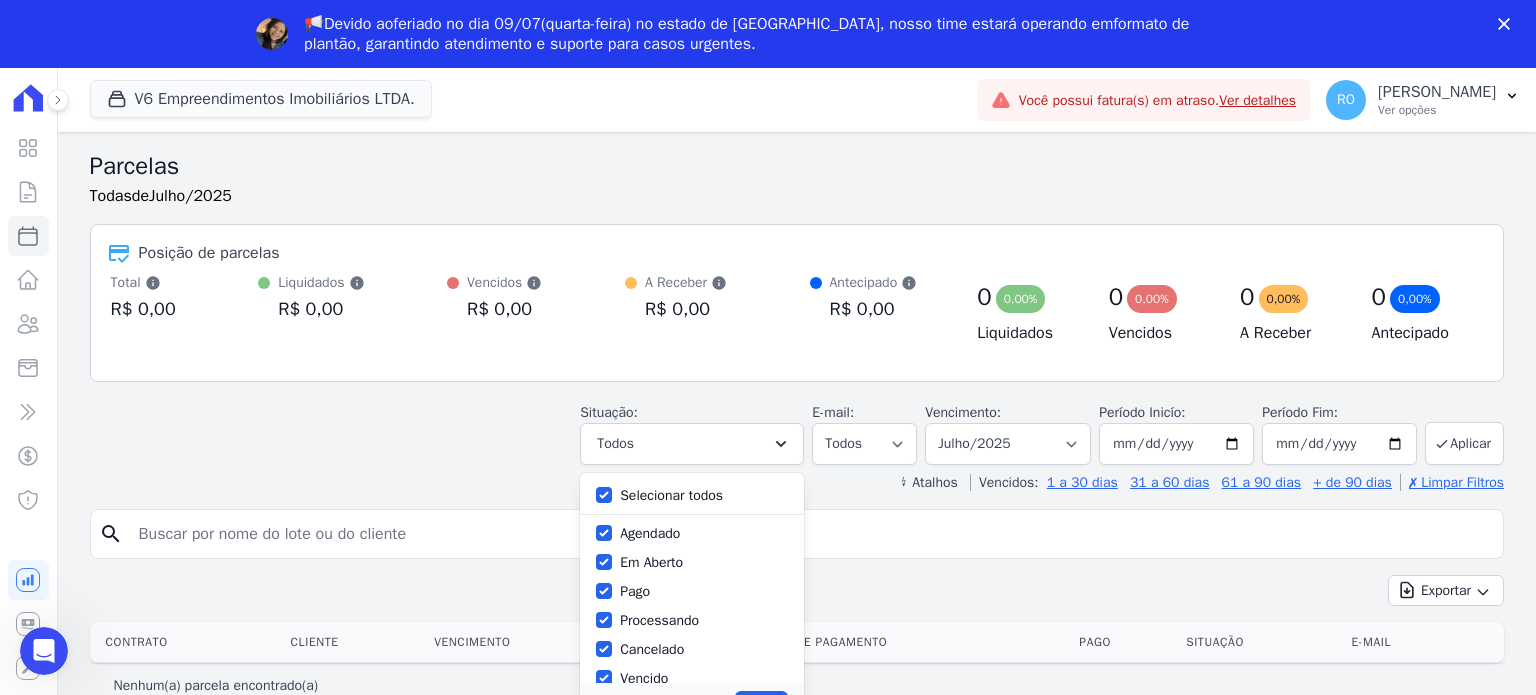 click on "Selecionar todos" at bounding box center (671, 495) 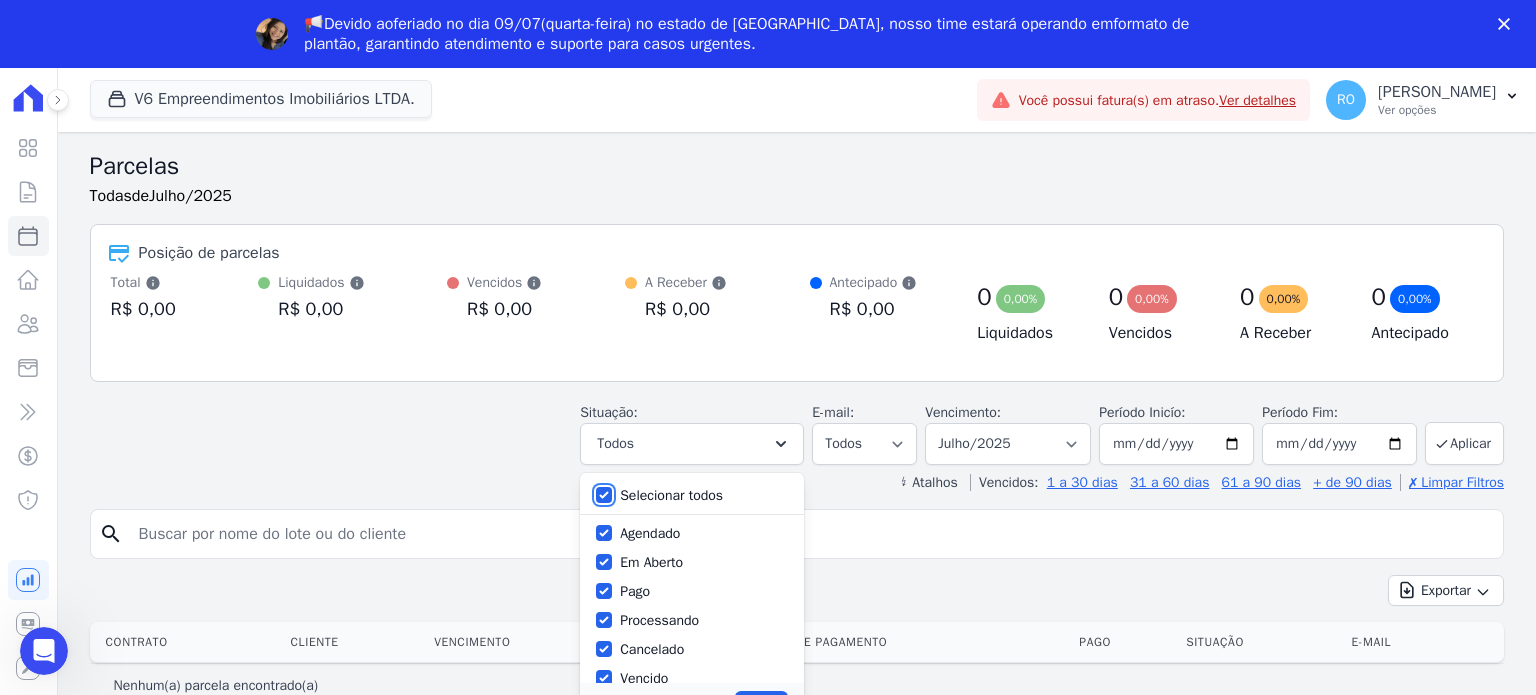 click on "Selecionar todos" at bounding box center [604, 495] 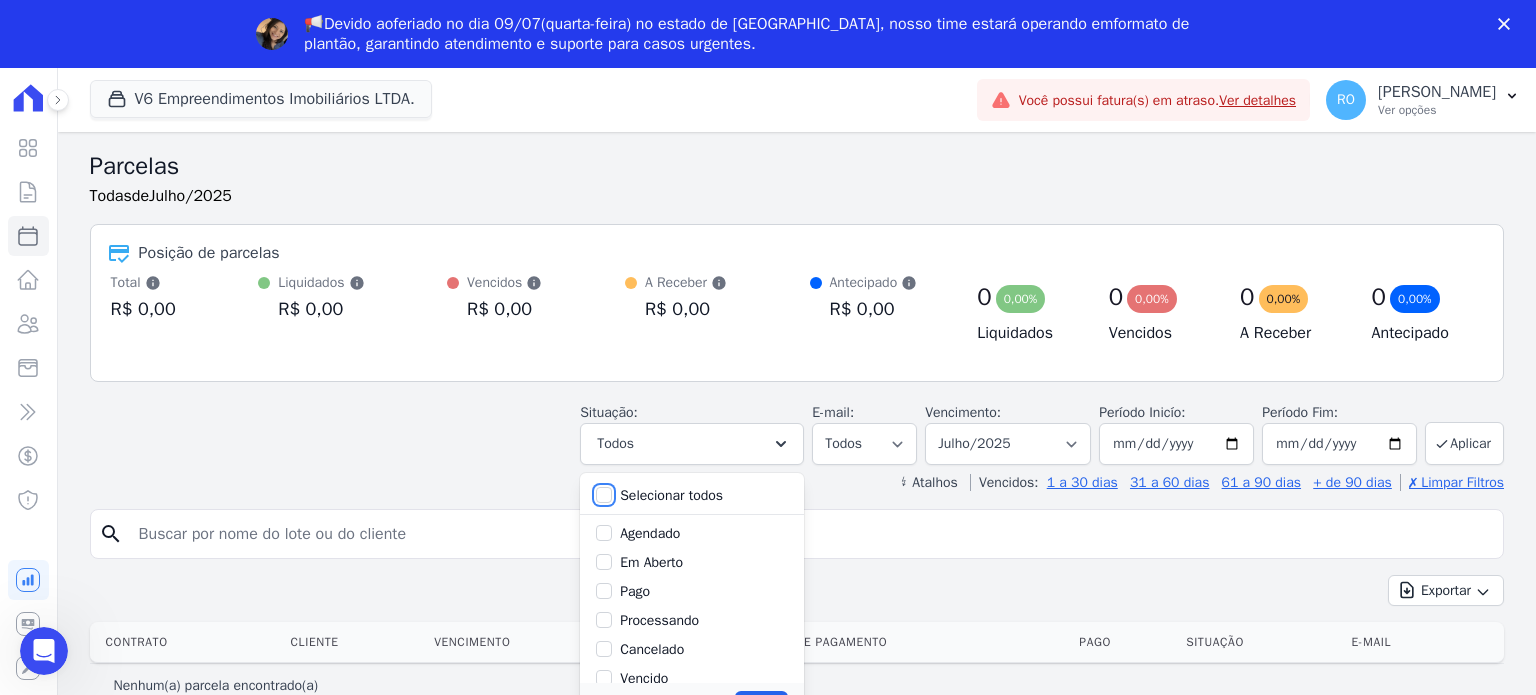 checkbox on "false" 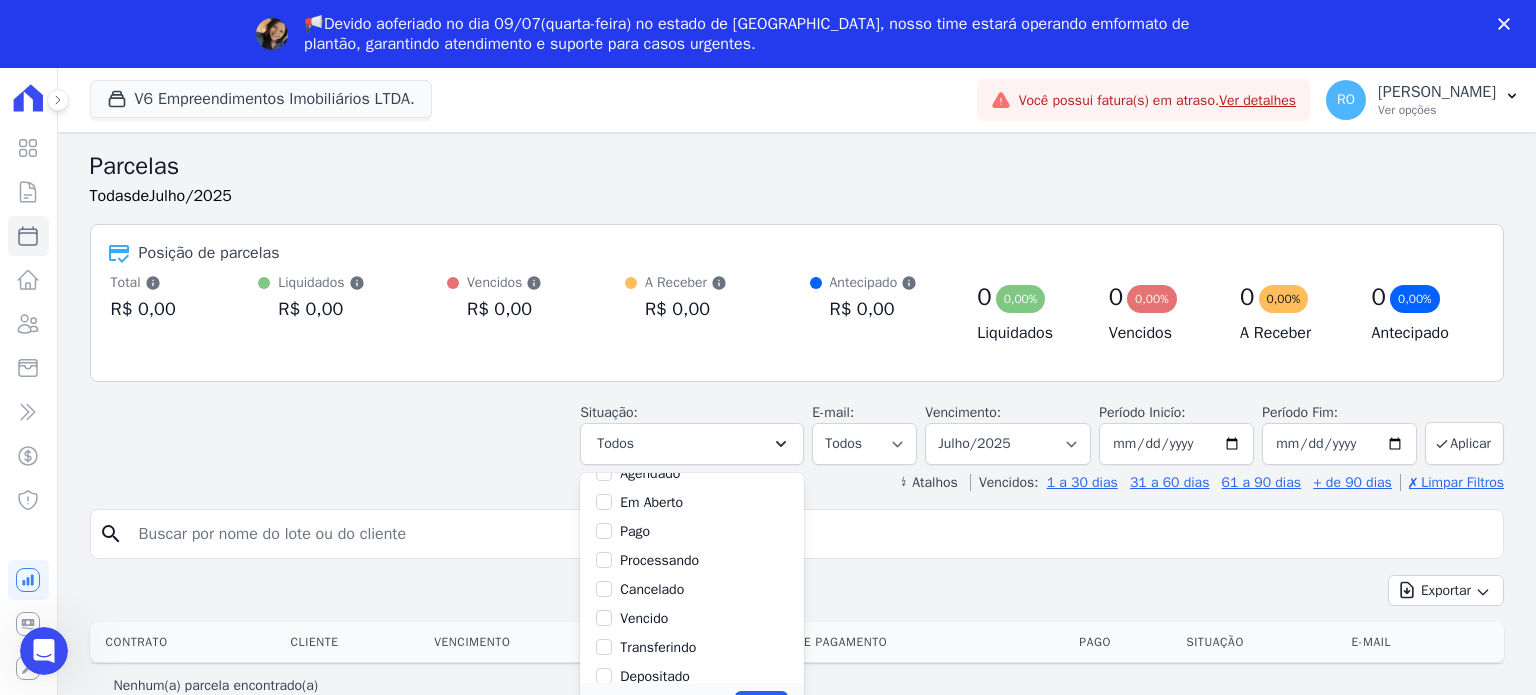 scroll, scrollTop: 33, scrollLeft: 0, axis: vertical 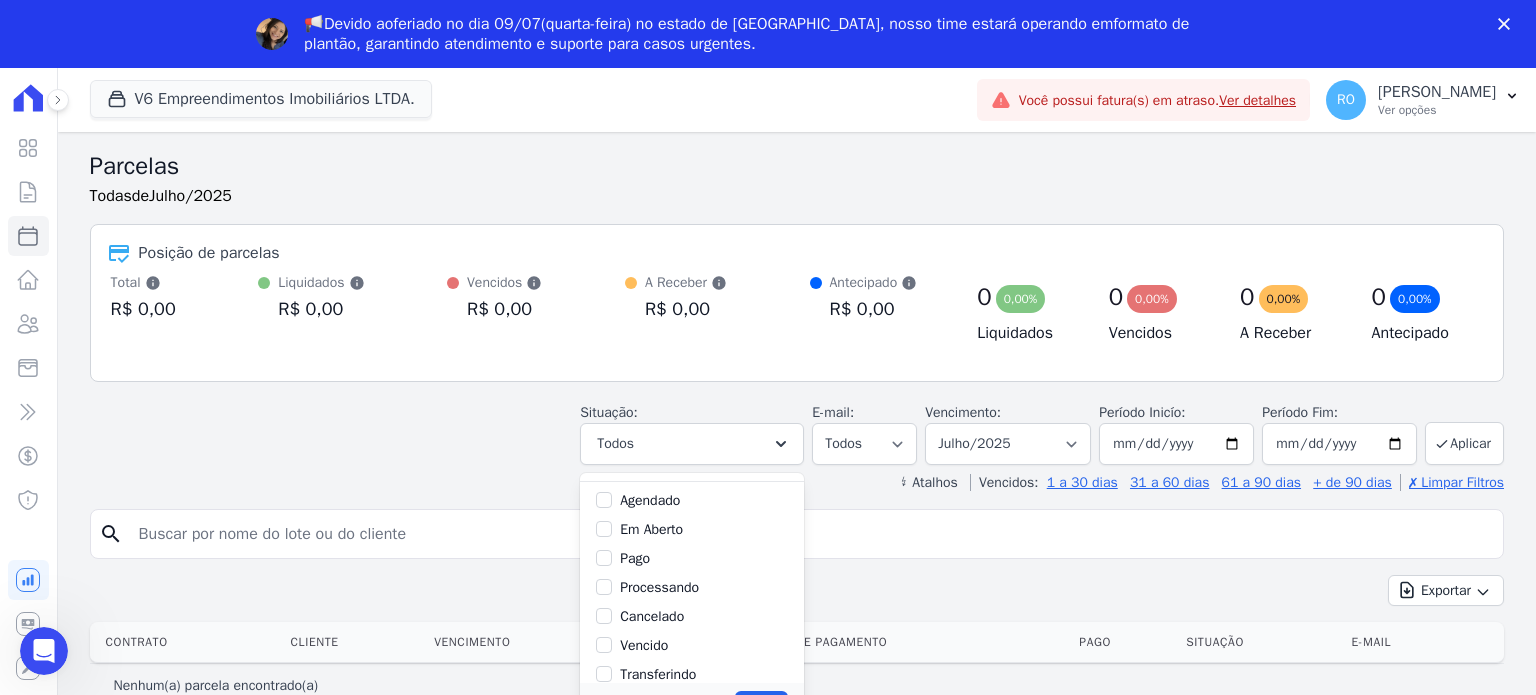click on "Pago" at bounding box center (635, 558) 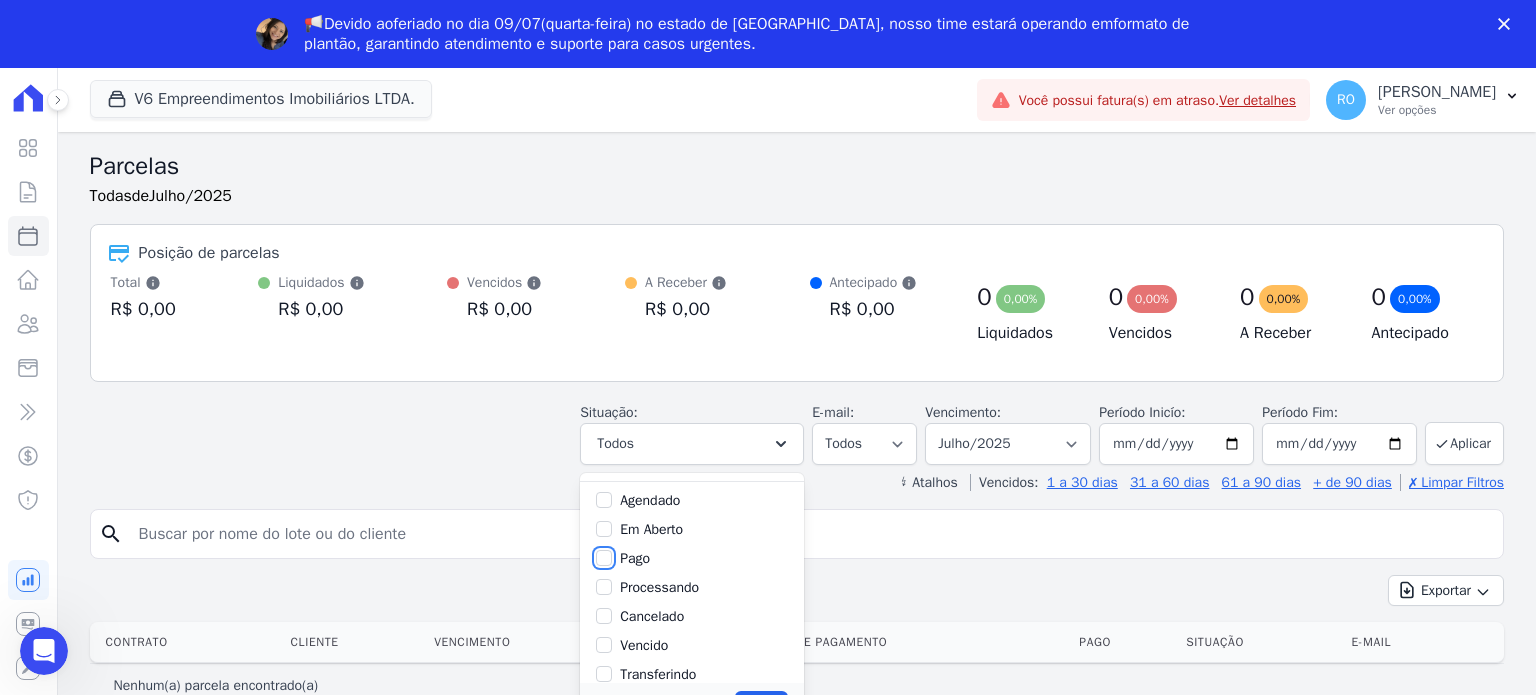 click on "Pago" at bounding box center (604, 558) 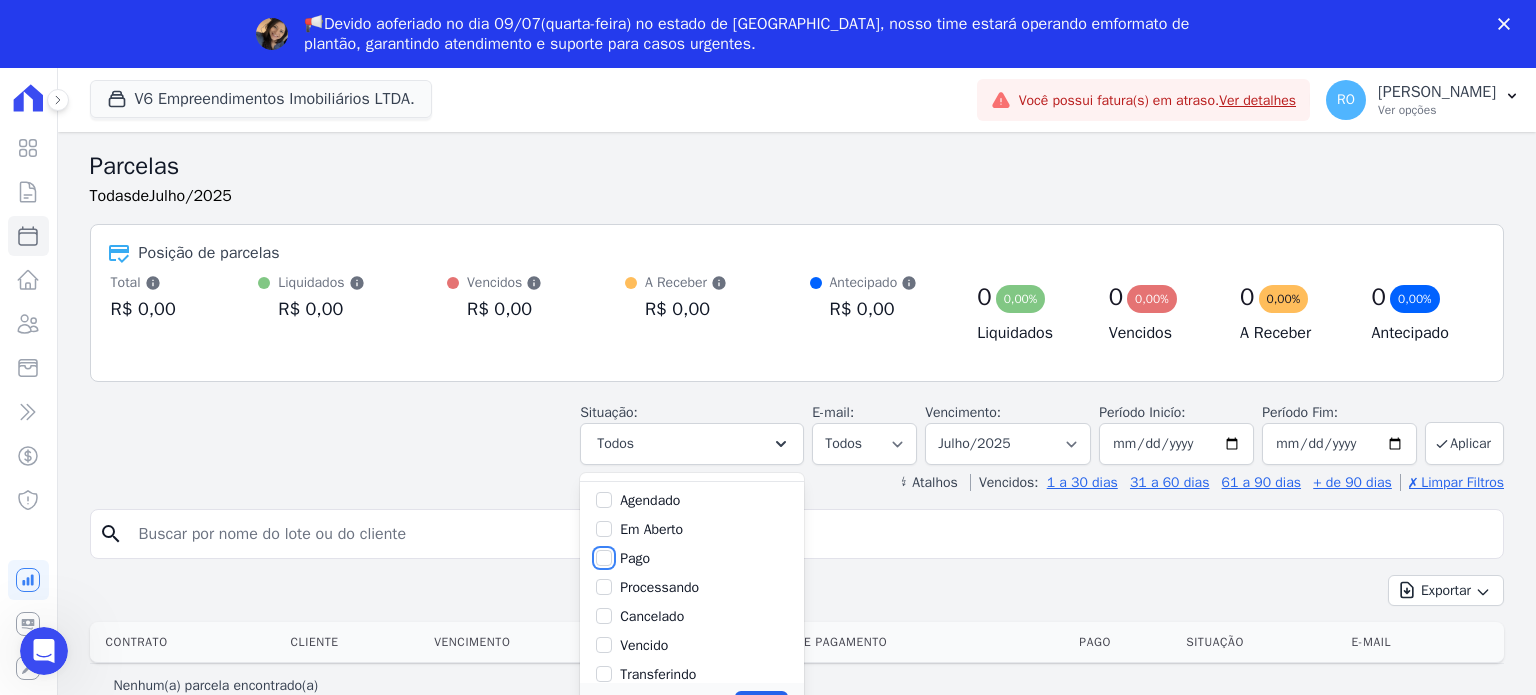 checkbox on "true" 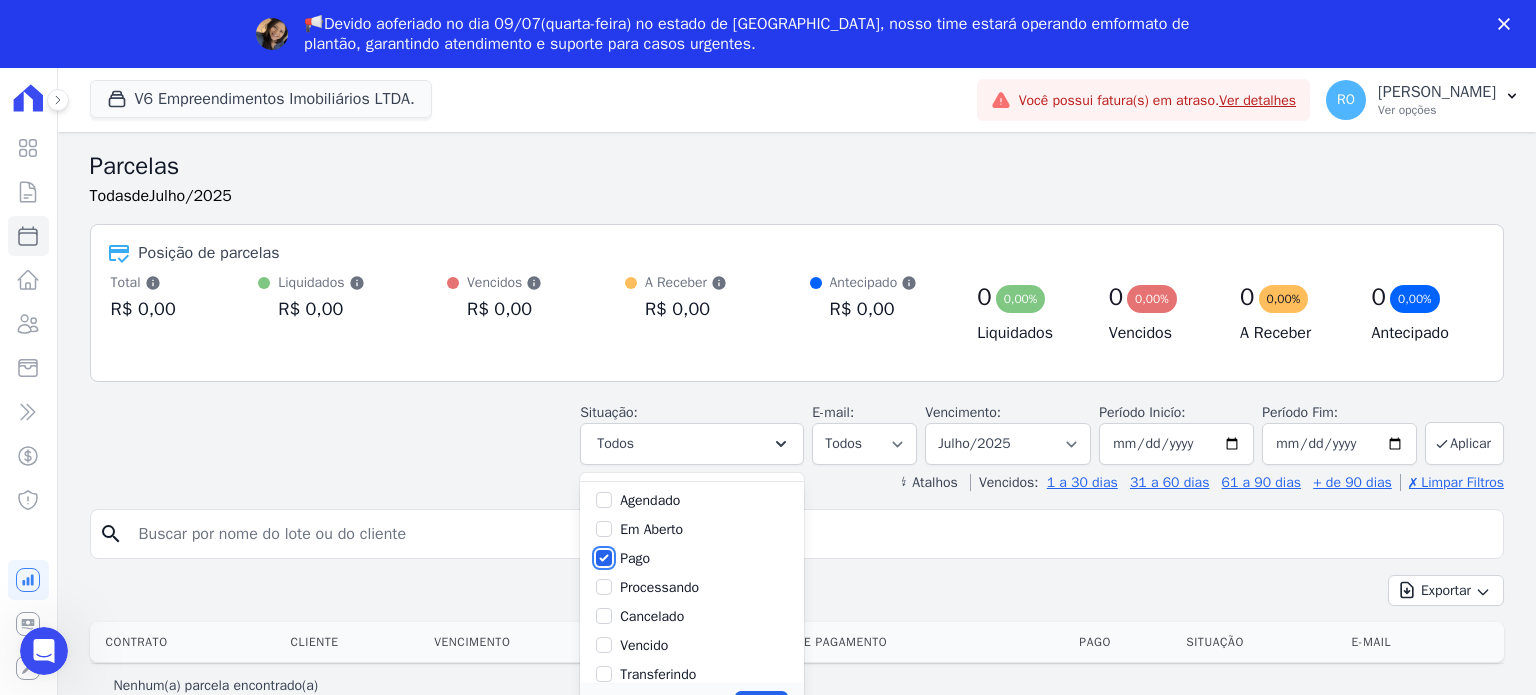 scroll, scrollTop: 133, scrollLeft: 0, axis: vertical 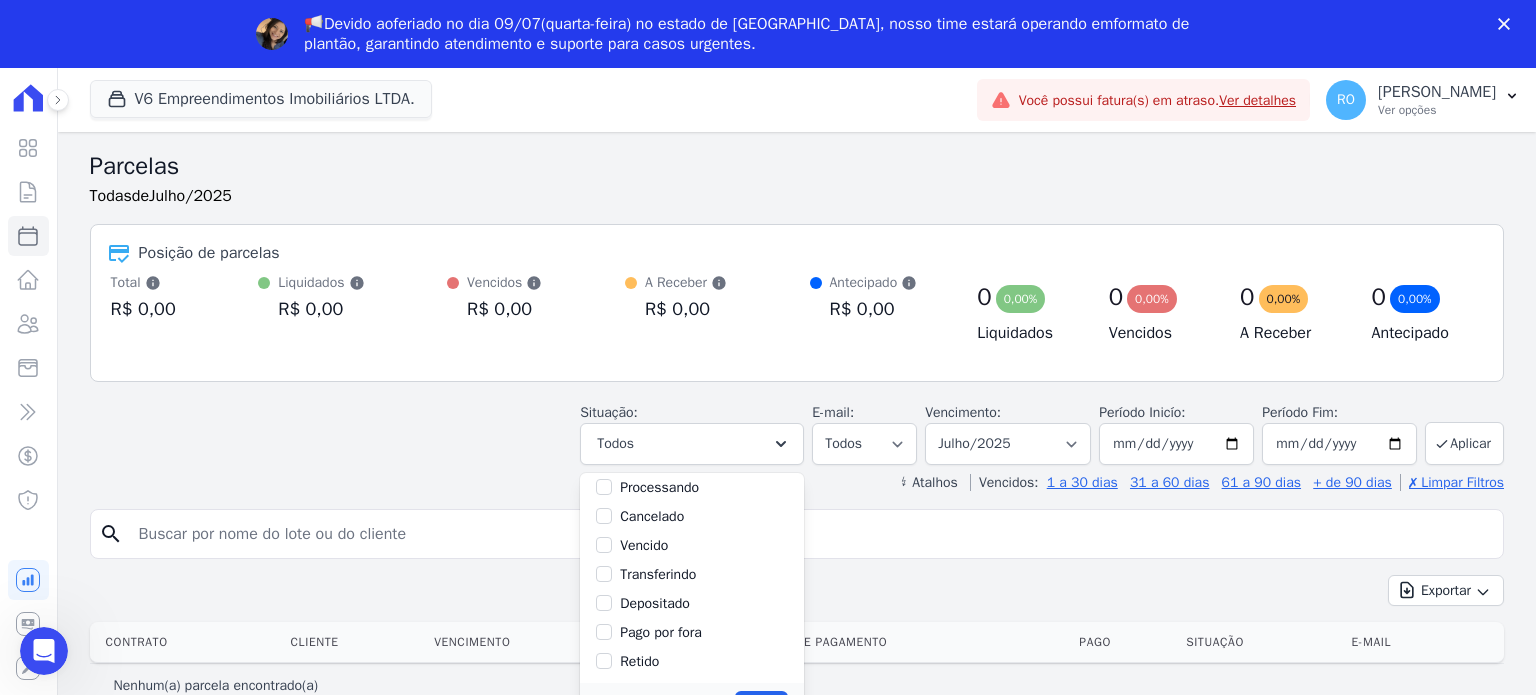 click on "Transferindo" at bounding box center (658, 574) 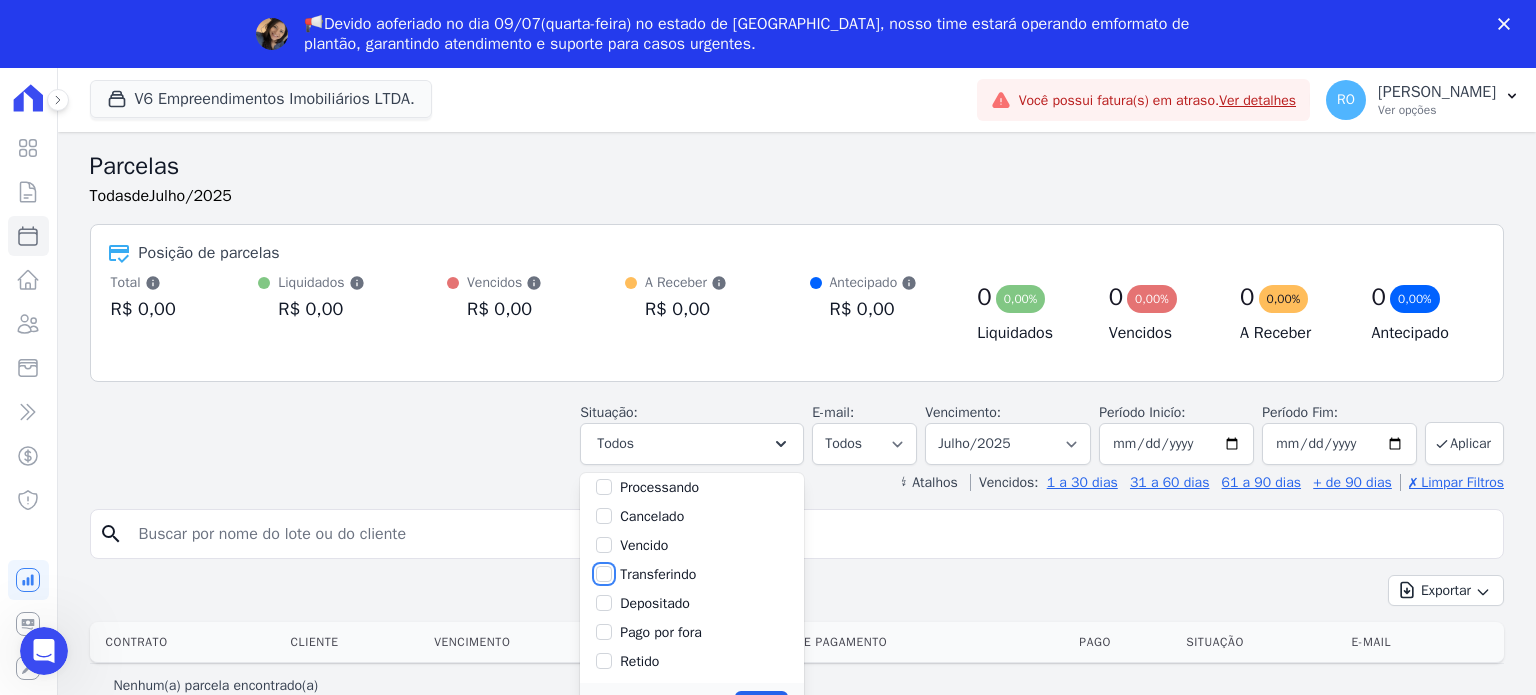 checkbox on "true" 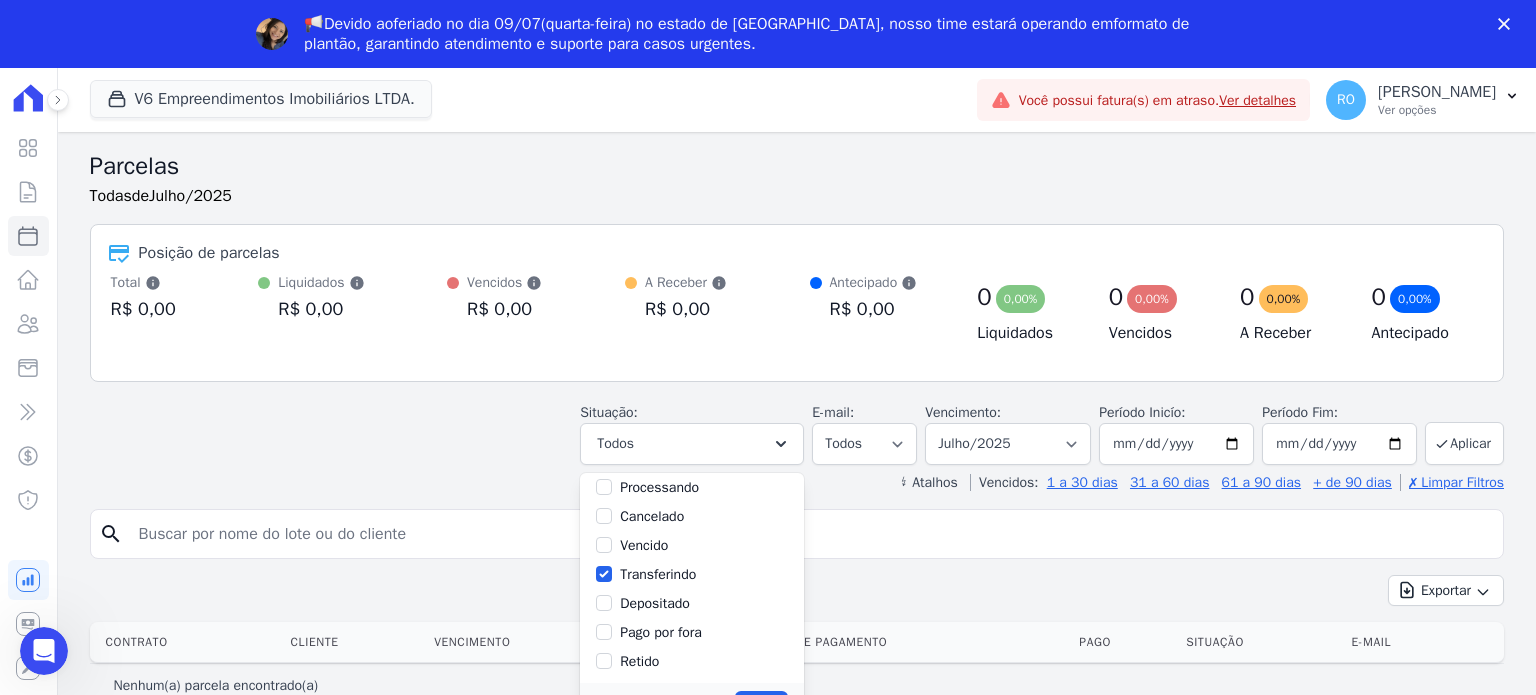 click on "Depositado" at bounding box center (655, 603) 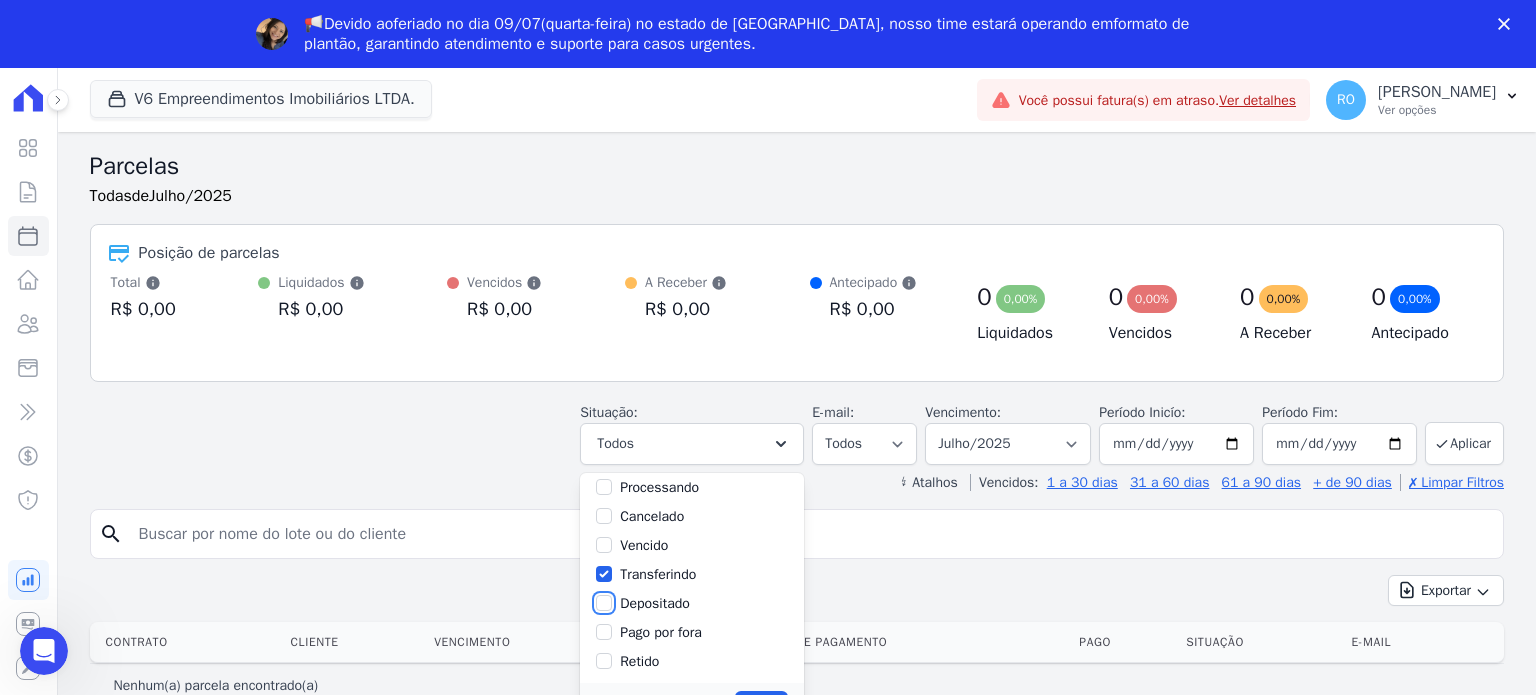 click on "Depositado" at bounding box center [604, 603] 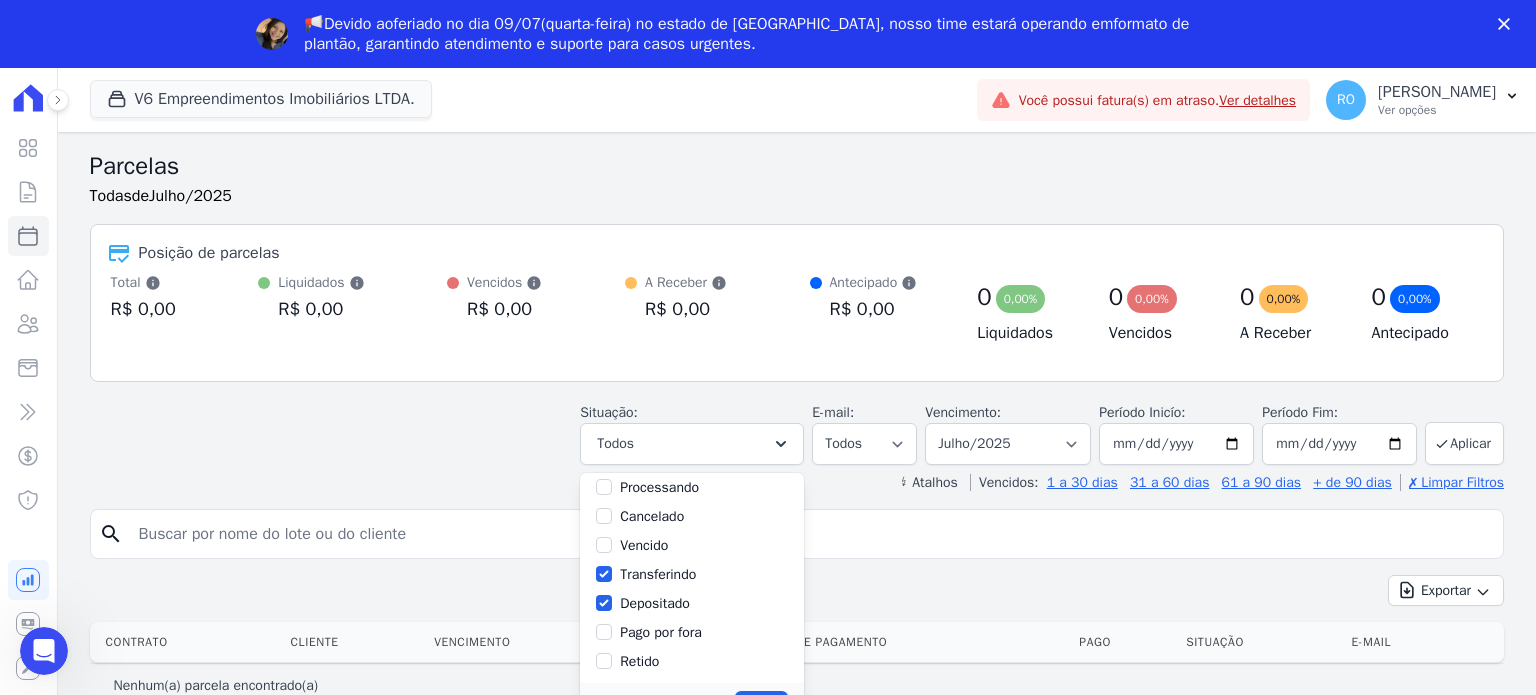click on "Situação:
Agendado
Em Aberto
Pago
Processando
Cancelado
Vencido
Transferindo
Depositado
Pago por fora
Retido
Todos
Selecionar todos
Agendado
Em Aberto
Pago
Processando
Cancelado" at bounding box center [797, 429] 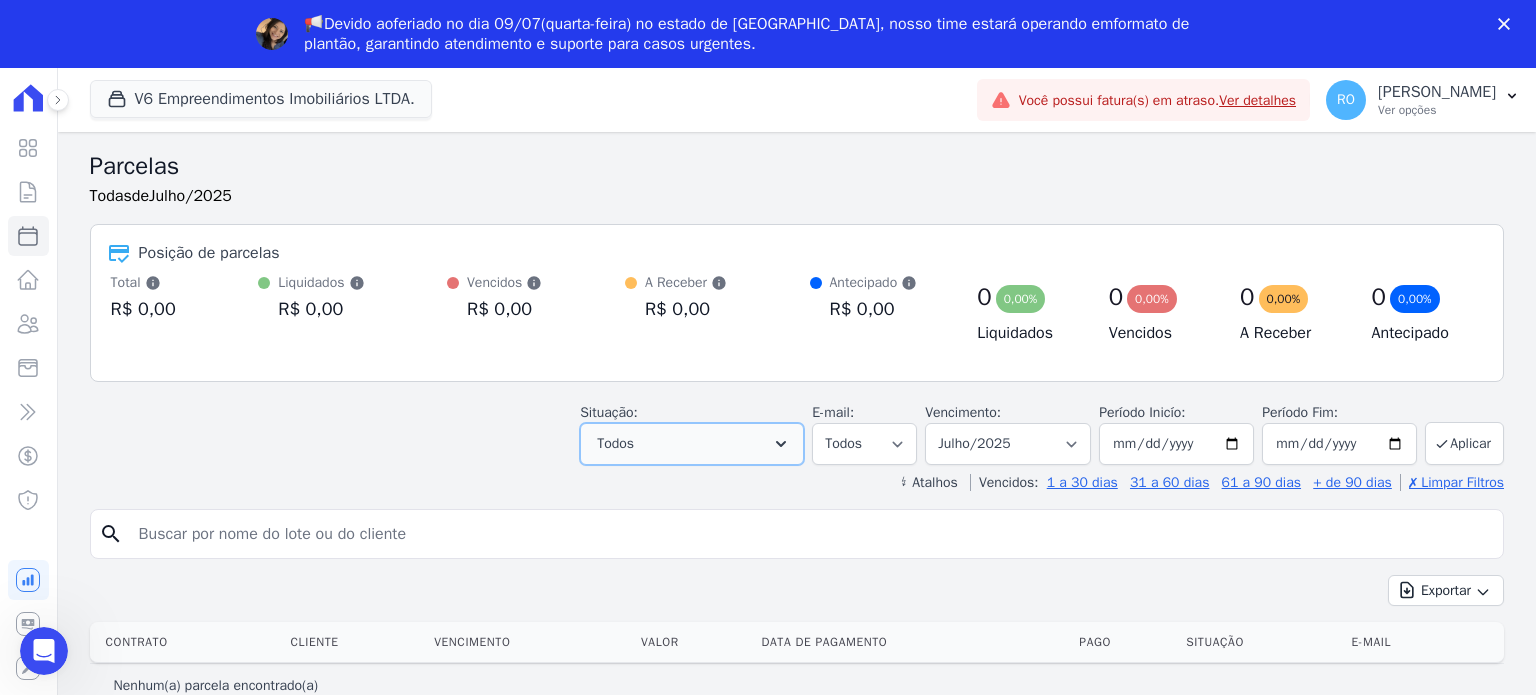 click on "Todos" at bounding box center [615, 444] 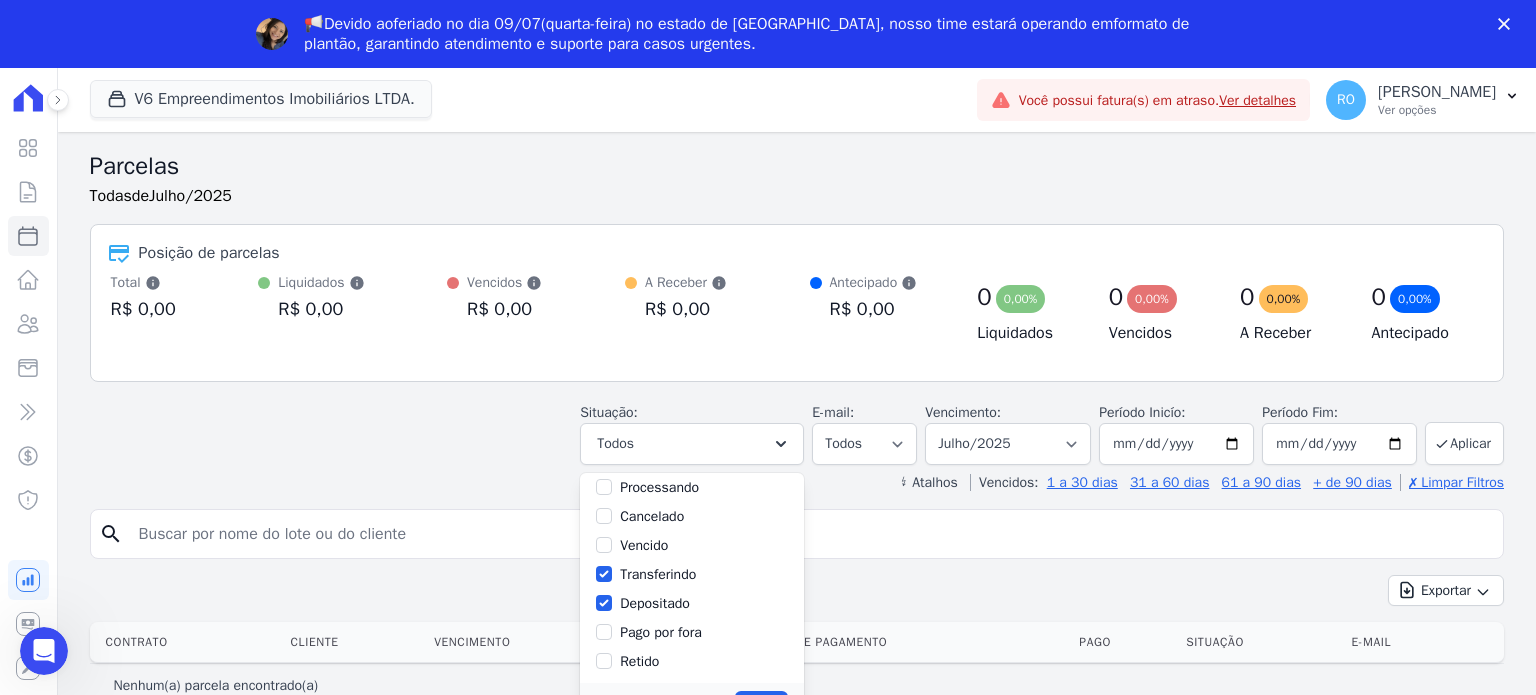 click on "Situação:
Agendado
Em Aberto
Pago
Processando
Cancelado
Vencido
Transferindo
Depositado
Pago por fora
Retido
Todos
Selecionar todos
Agendado
Em Aberto
Pago
Processando
Cancelado" at bounding box center [797, 429] 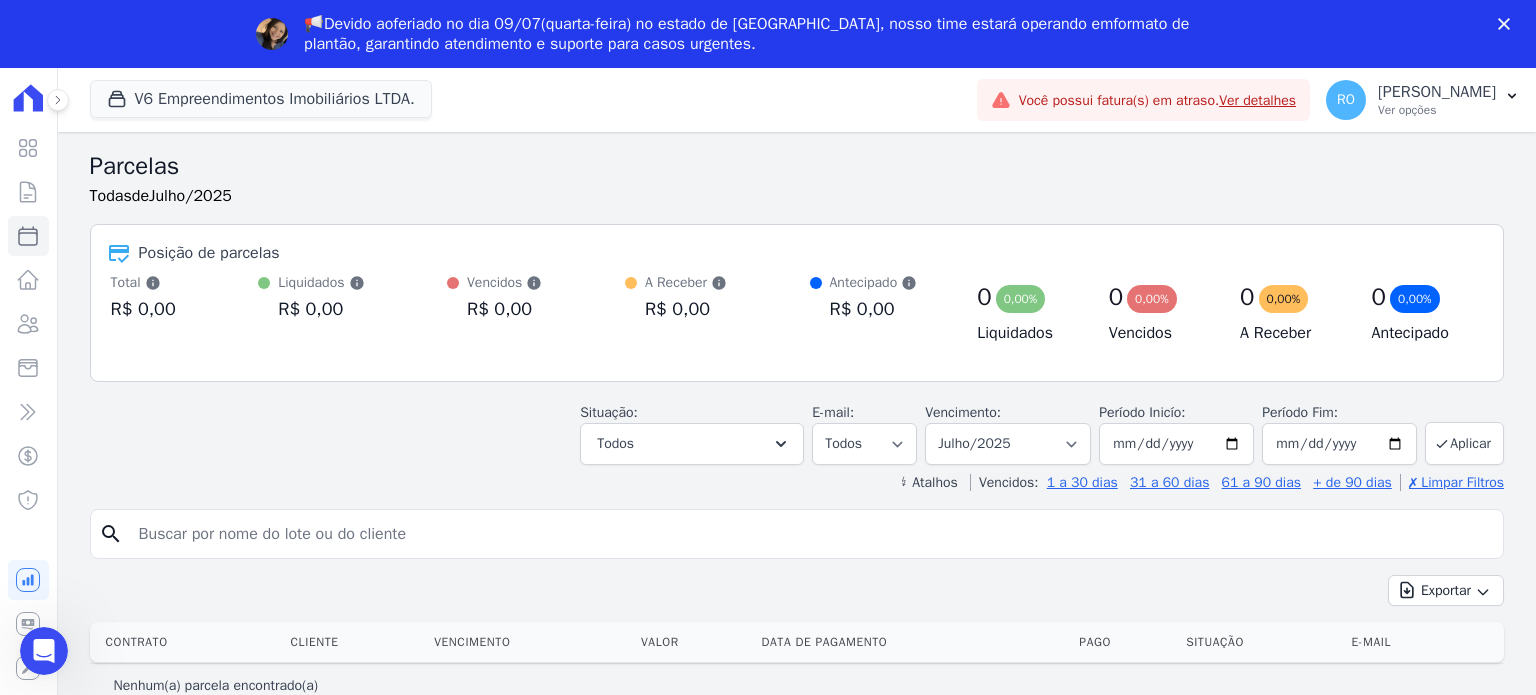 click on "R$ 0,00" at bounding box center [321, 309] 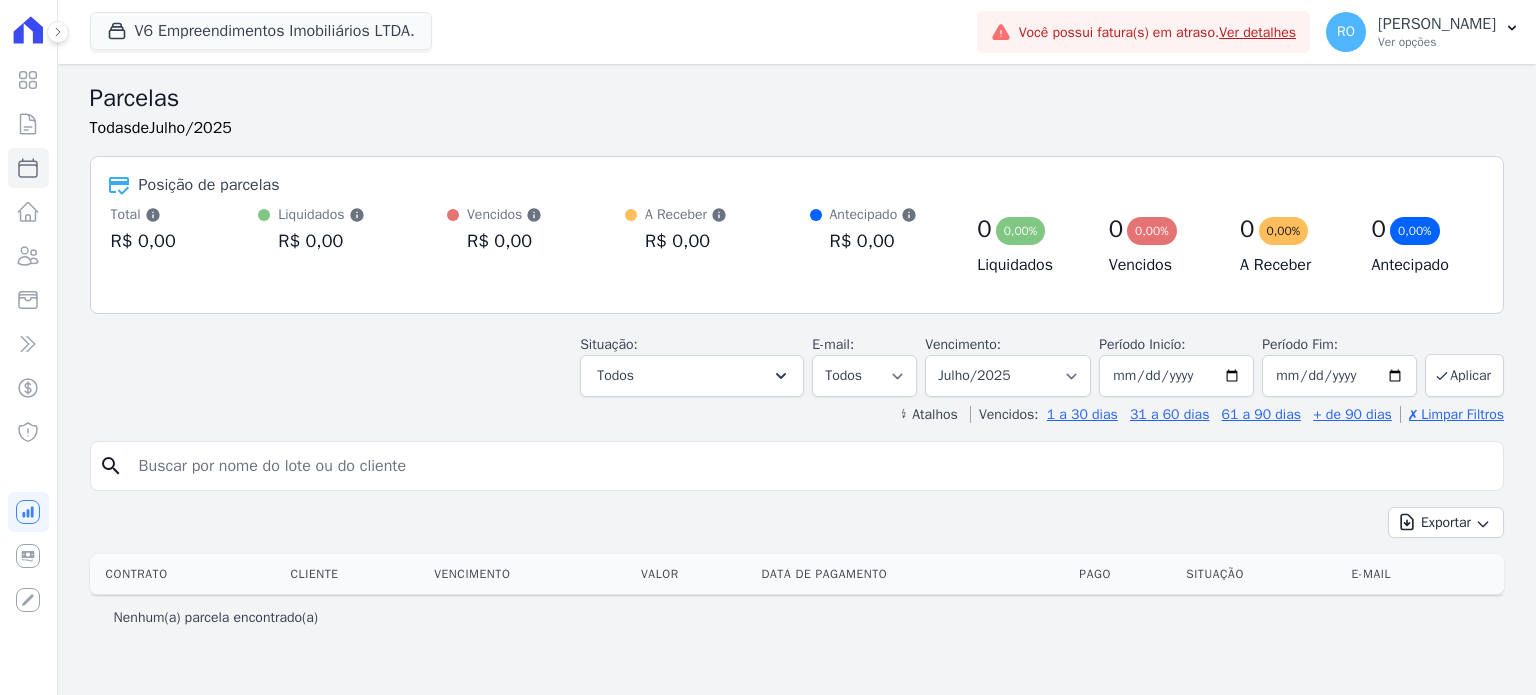 select 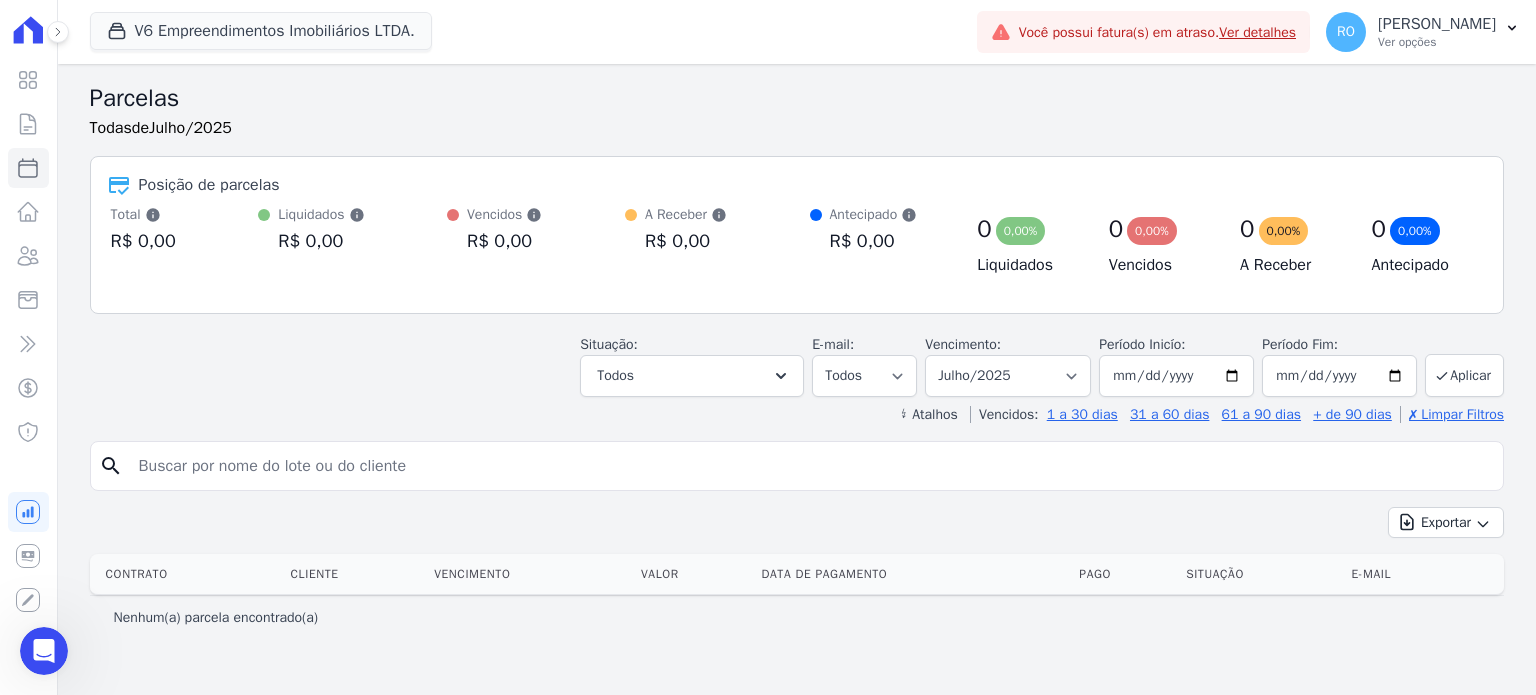 scroll, scrollTop: 0, scrollLeft: 0, axis: both 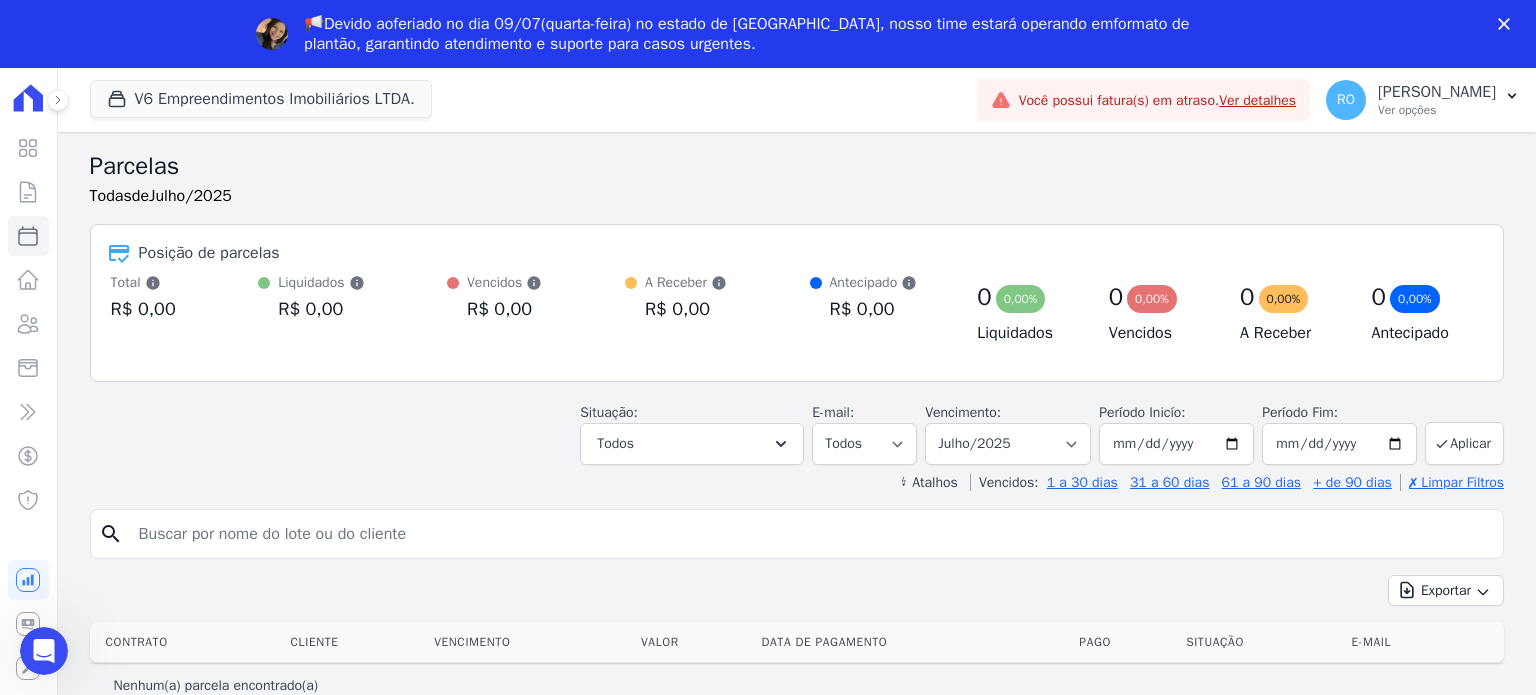 click on "📢Devido ao  feriado no dia 09/07  (quarta-feira) no estado de São Paulo, nosso time estará operando em  formato de plantão , garantindo atendimento e suporte para casos urgentes." at bounding box center [768, 34] 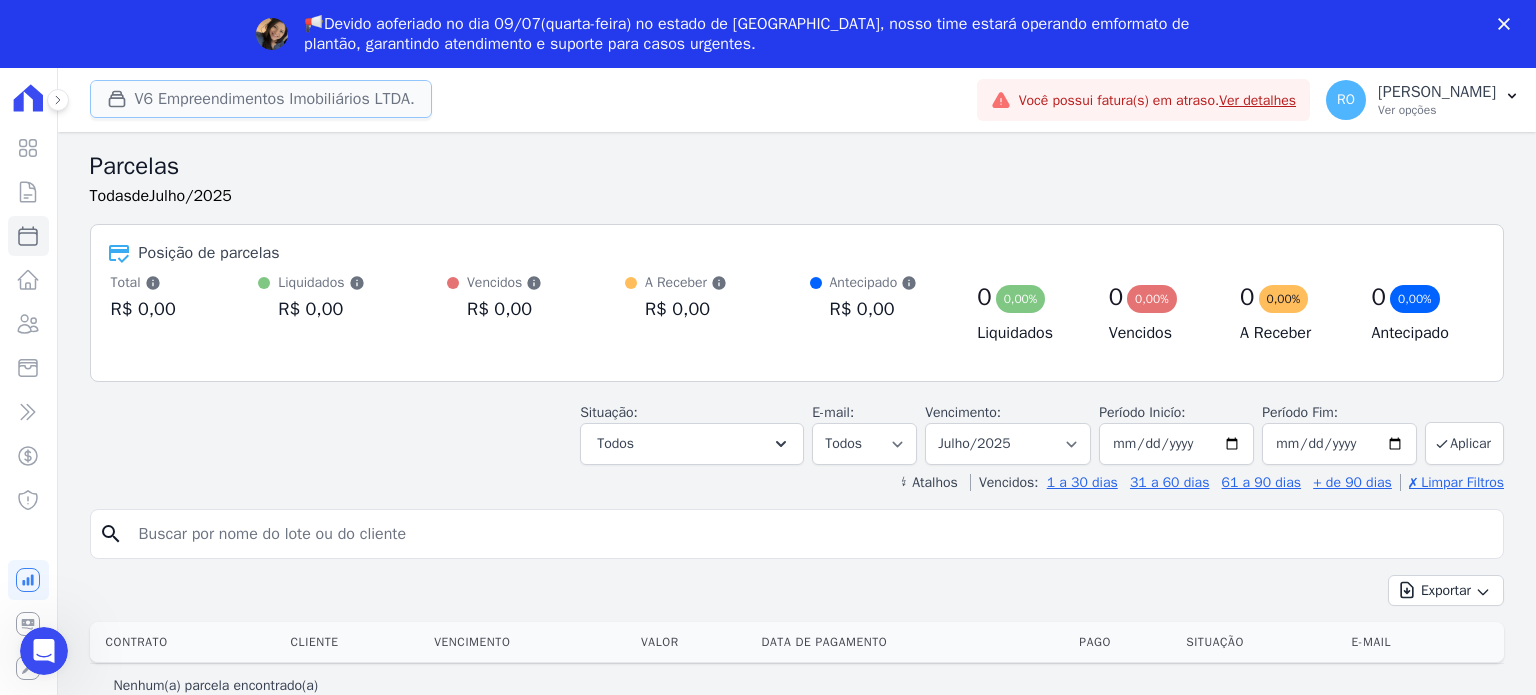 click on "V6 Empreendimentos Imobiliários LTDA." at bounding box center [261, 99] 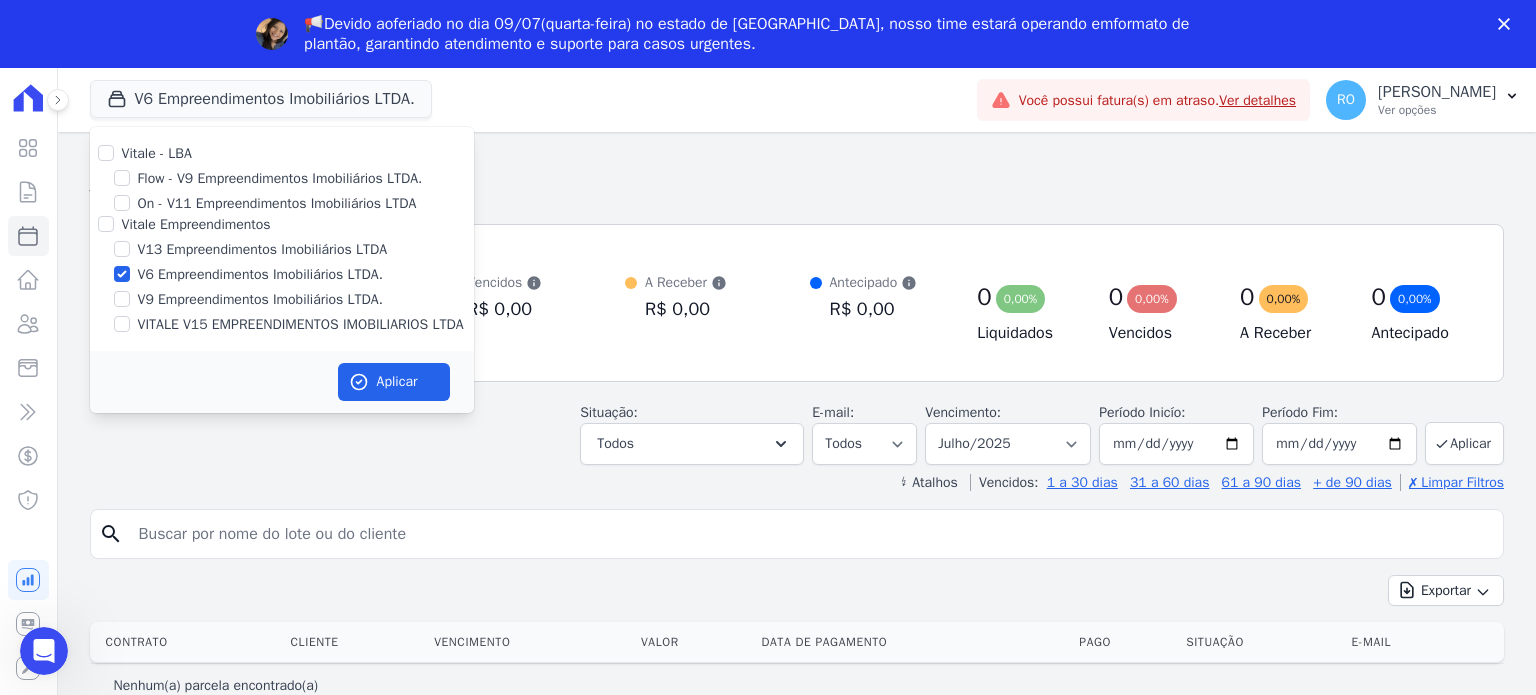 click on "V13 Empreendimentos Imobiliários LTDA" at bounding box center (262, 249) 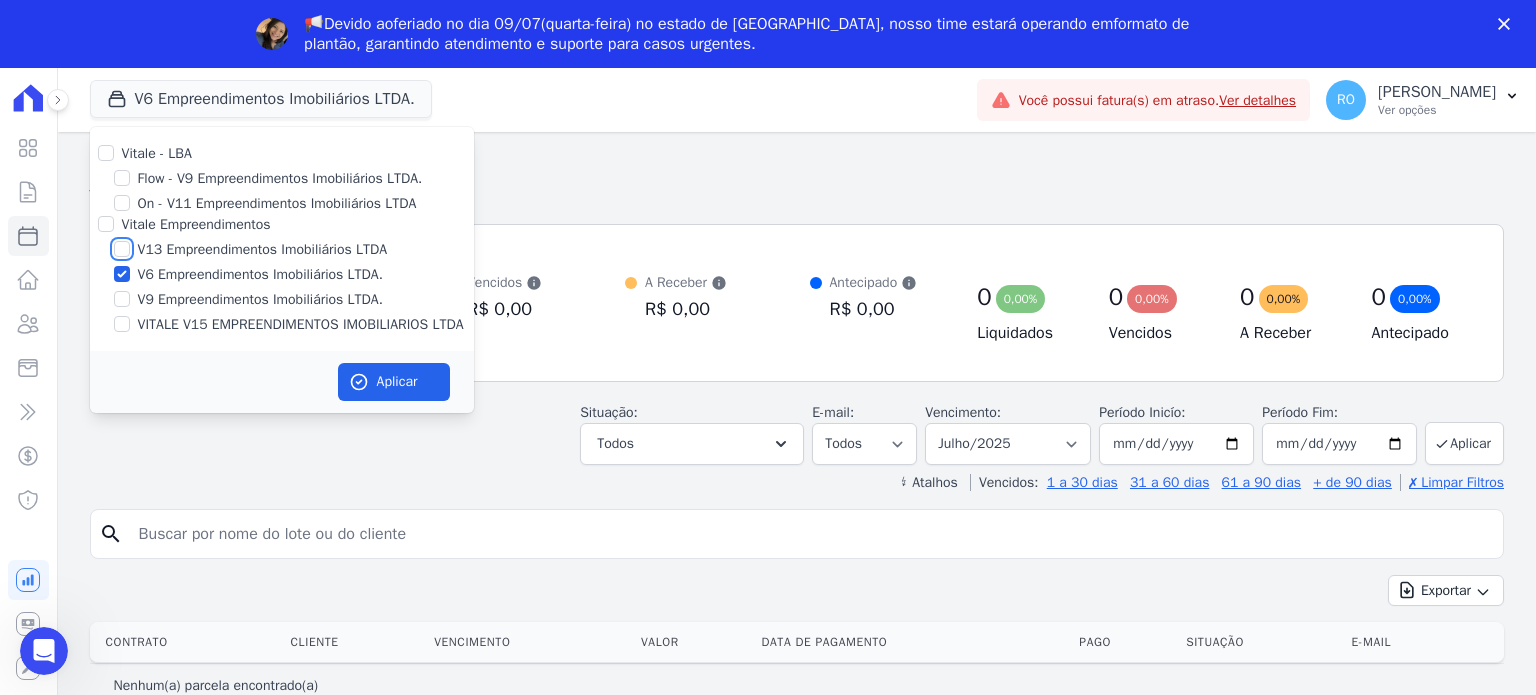 click on "V13 Empreendimentos Imobiliários LTDA" at bounding box center (122, 249) 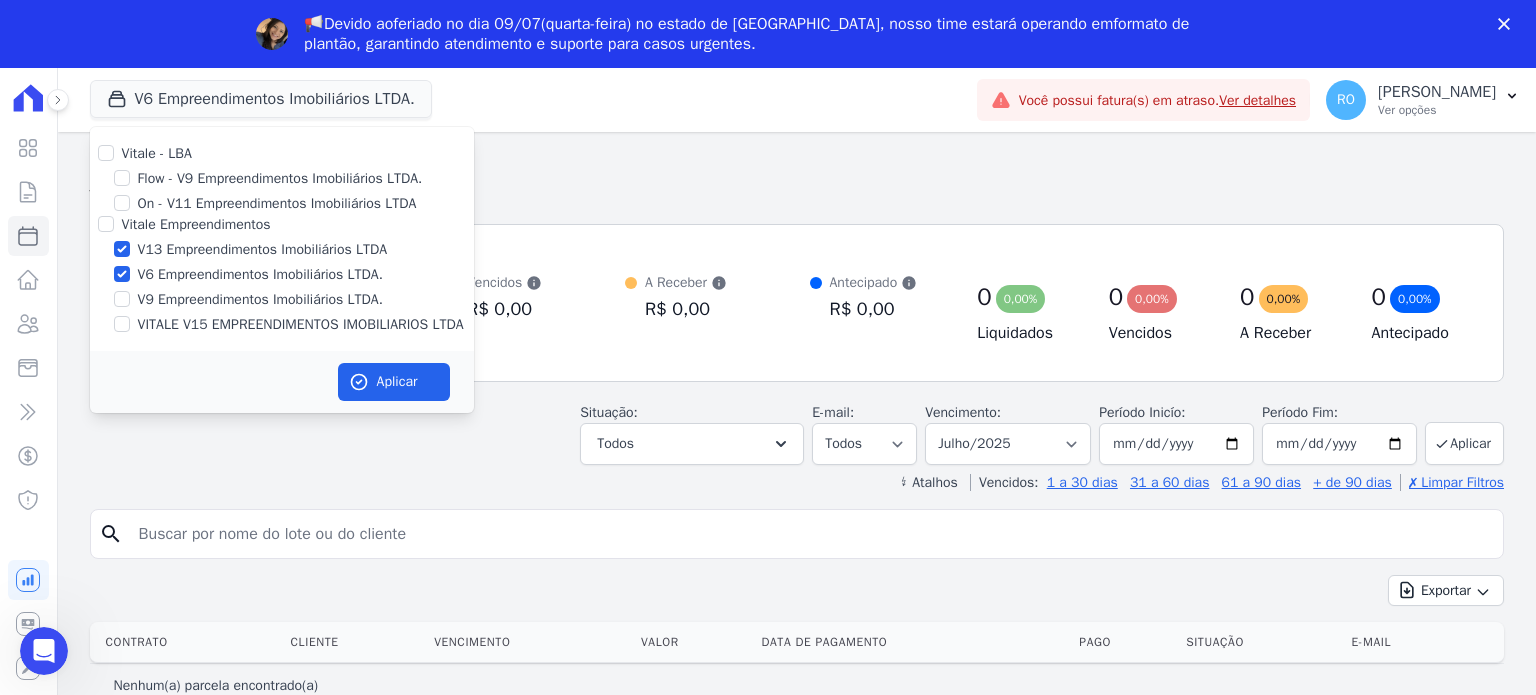 click on "V6 Empreendimentos Imobiliários LTDA." at bounding box center [260, 274] 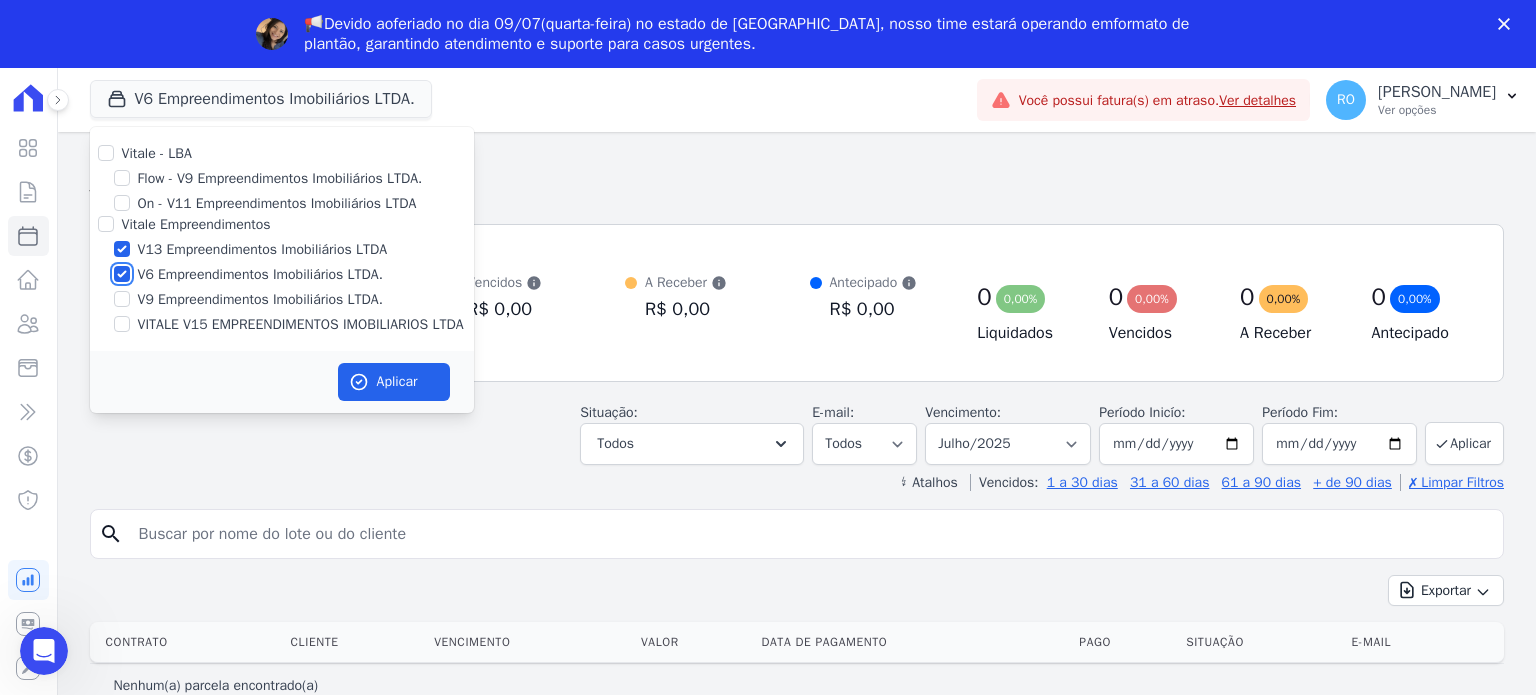 checkbox on "false" 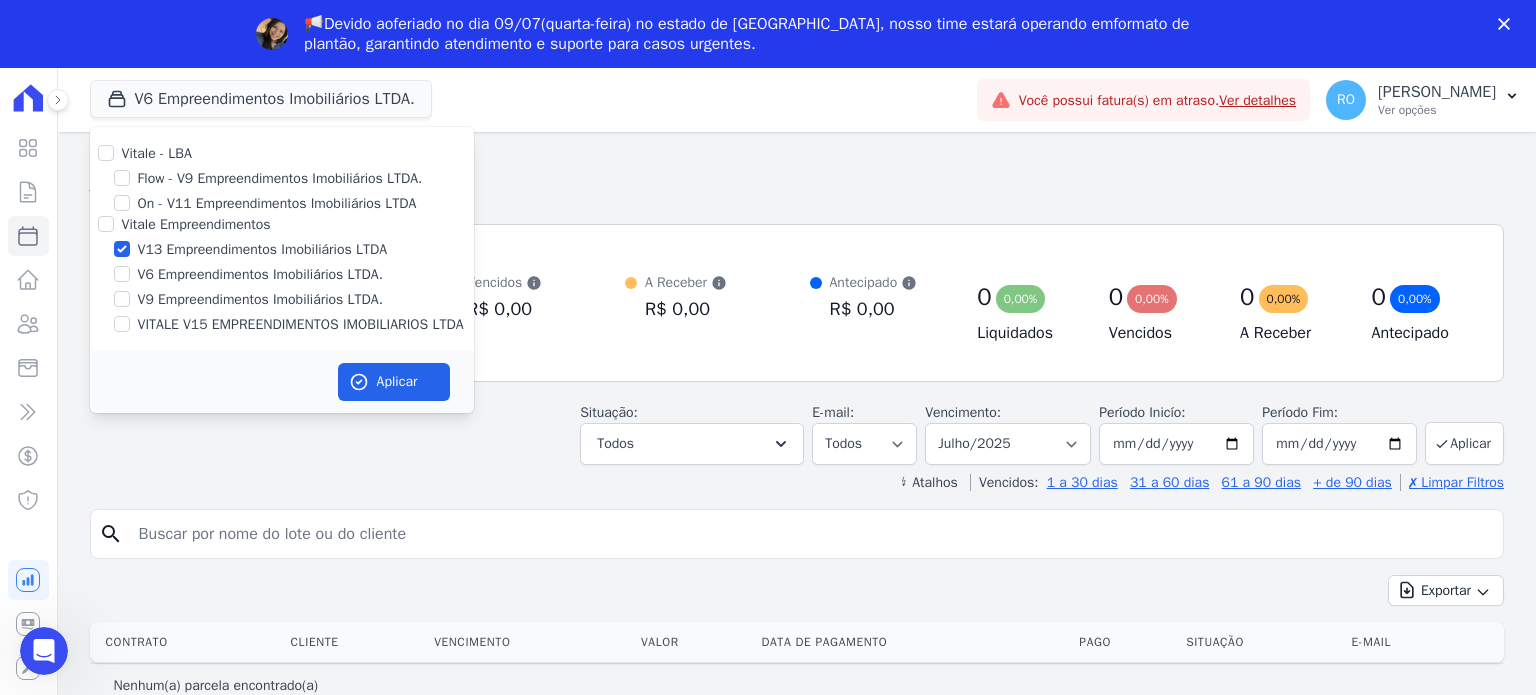 click on "VITALE V15 EMPREENDIMENTOS IMOBILIARIOS LTDA" at bounding box center [301, 324] 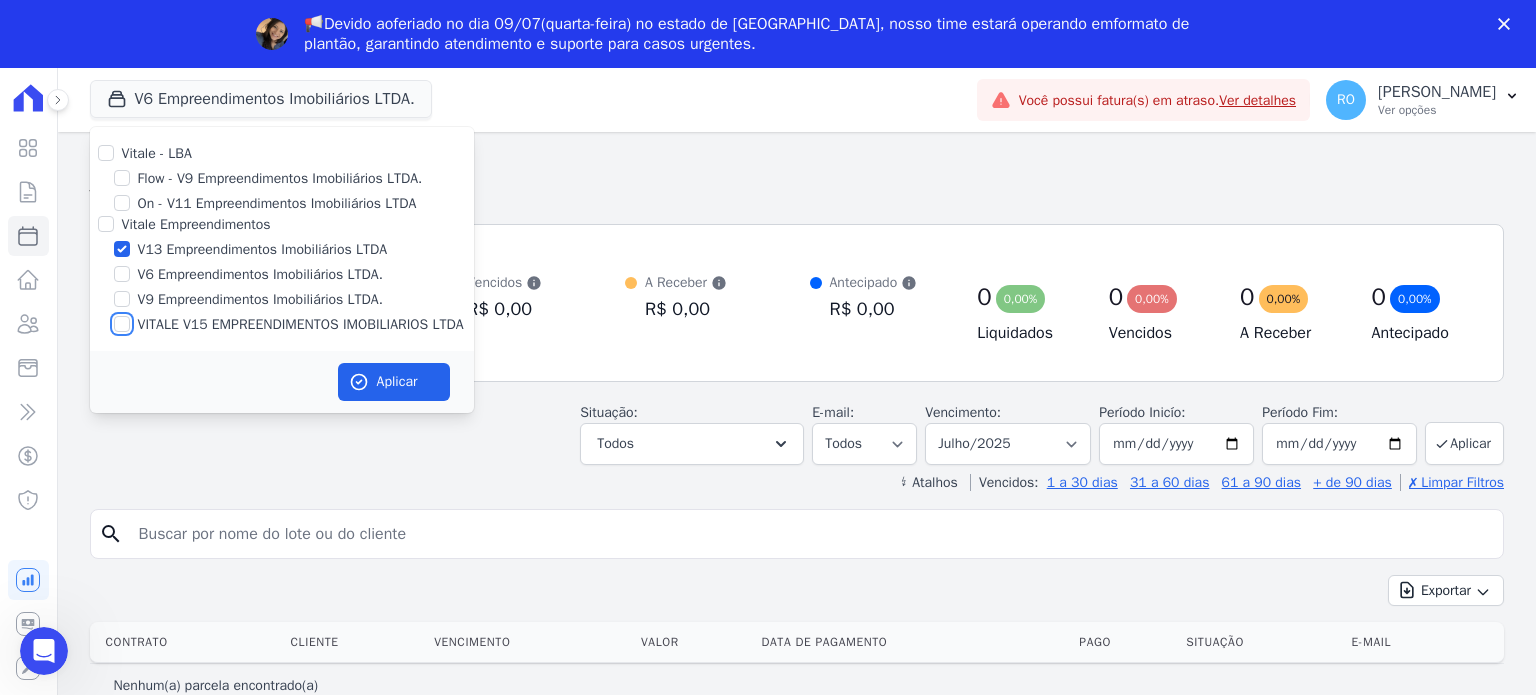 checkbox on "true" 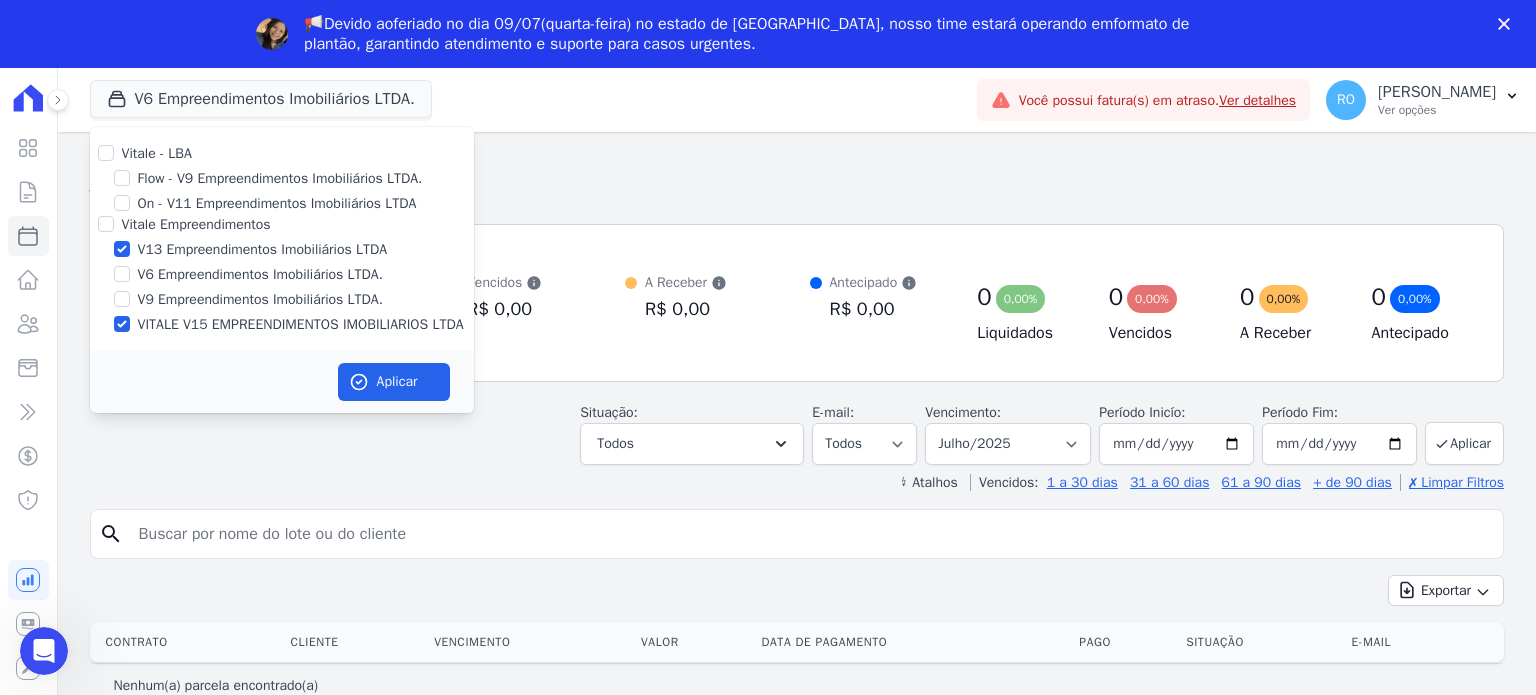 click on "On - V11 Empreendimentos Imobiliários LTDA" at bounding box center [277, 203] 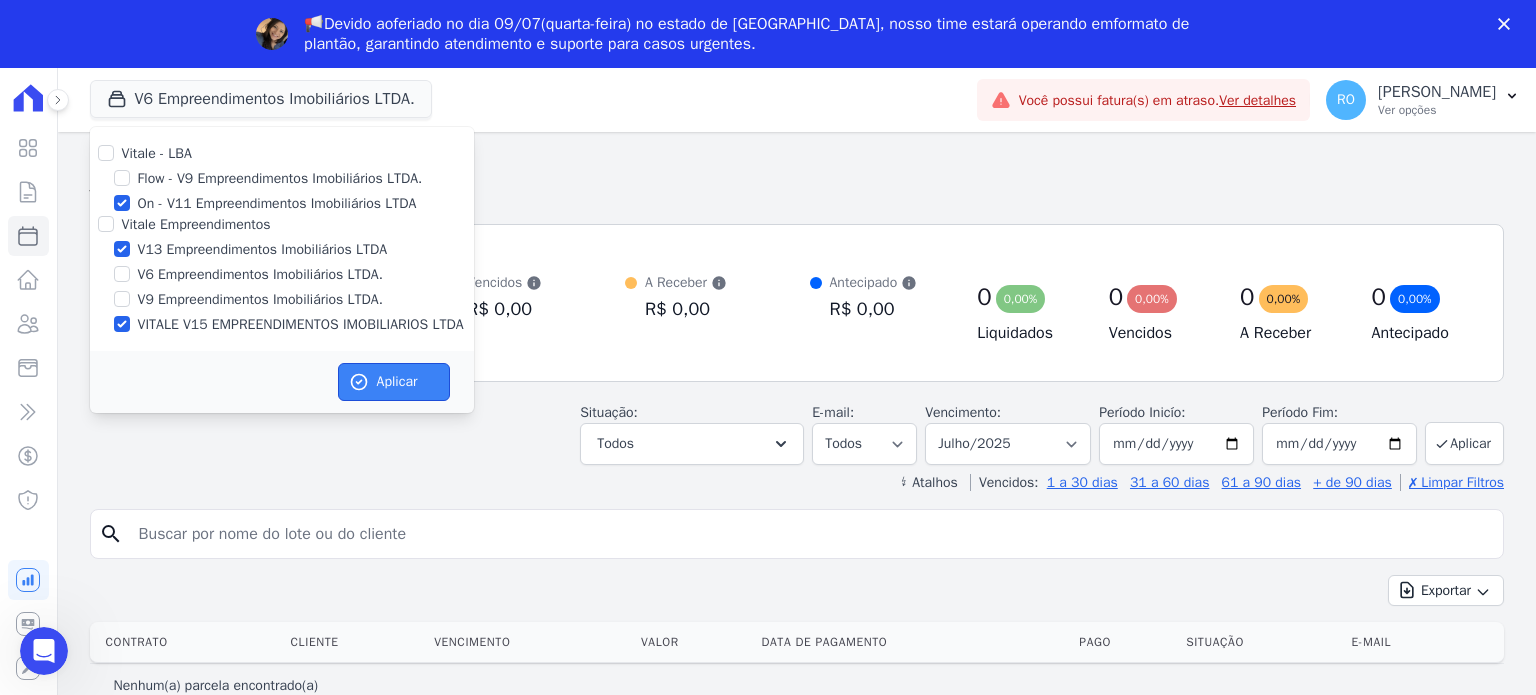 click on "Aplicar" at bounding box center (394, 382) 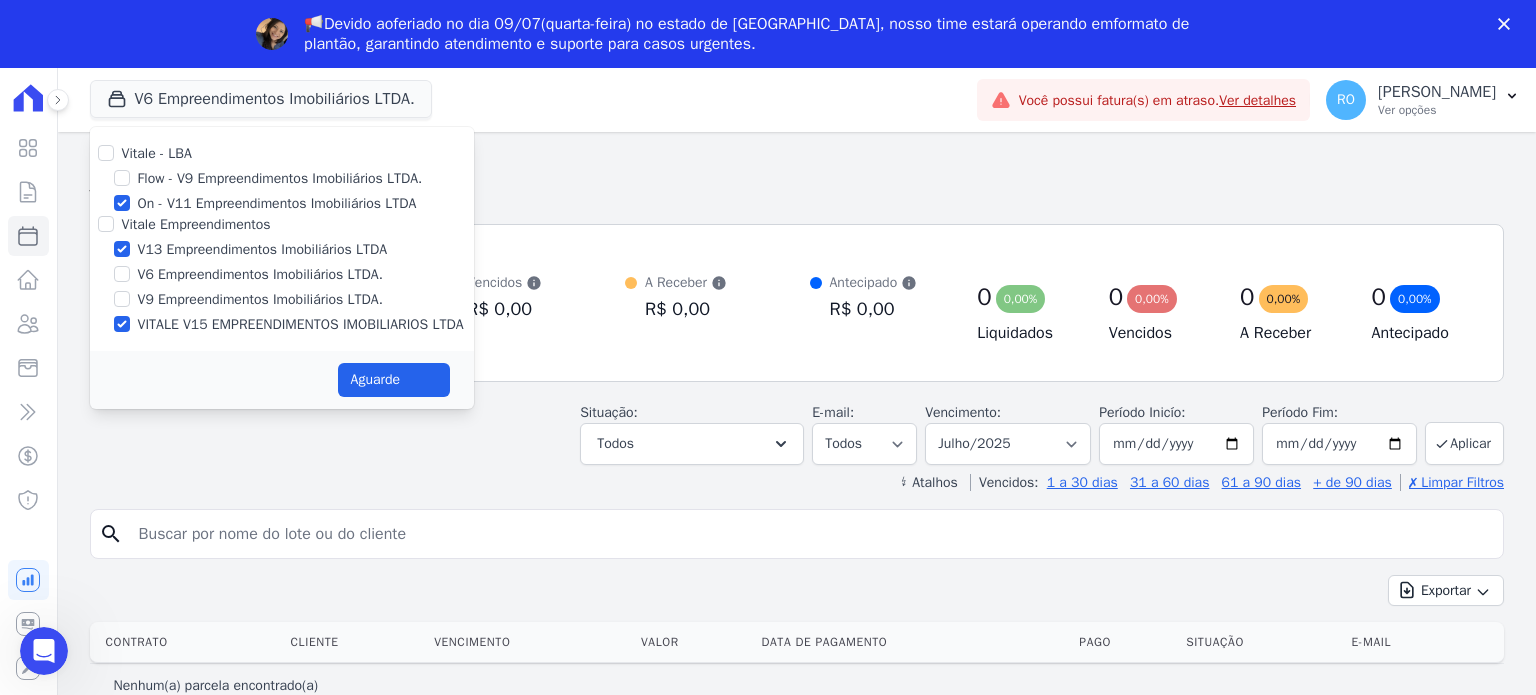 select 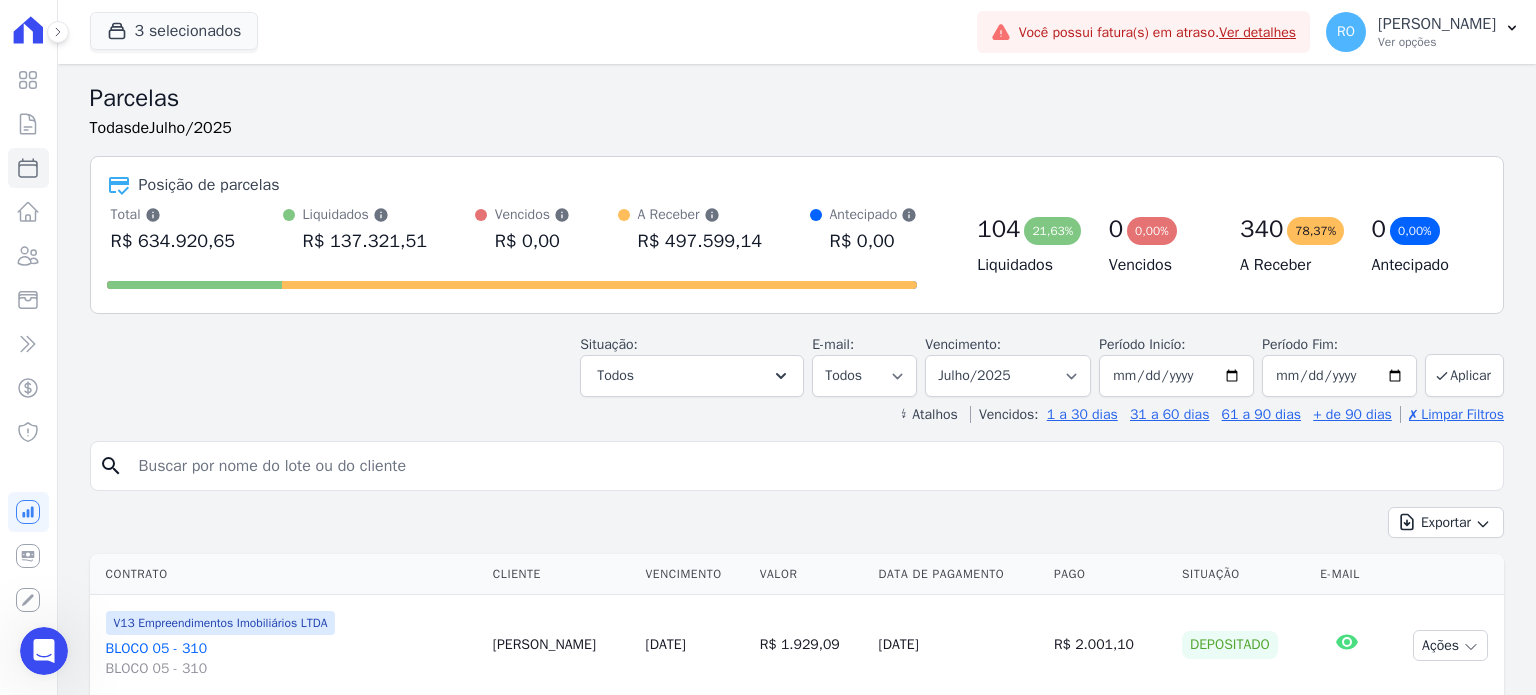 scroll, scrollTop: 0, scrollLeft: 0, axis: both 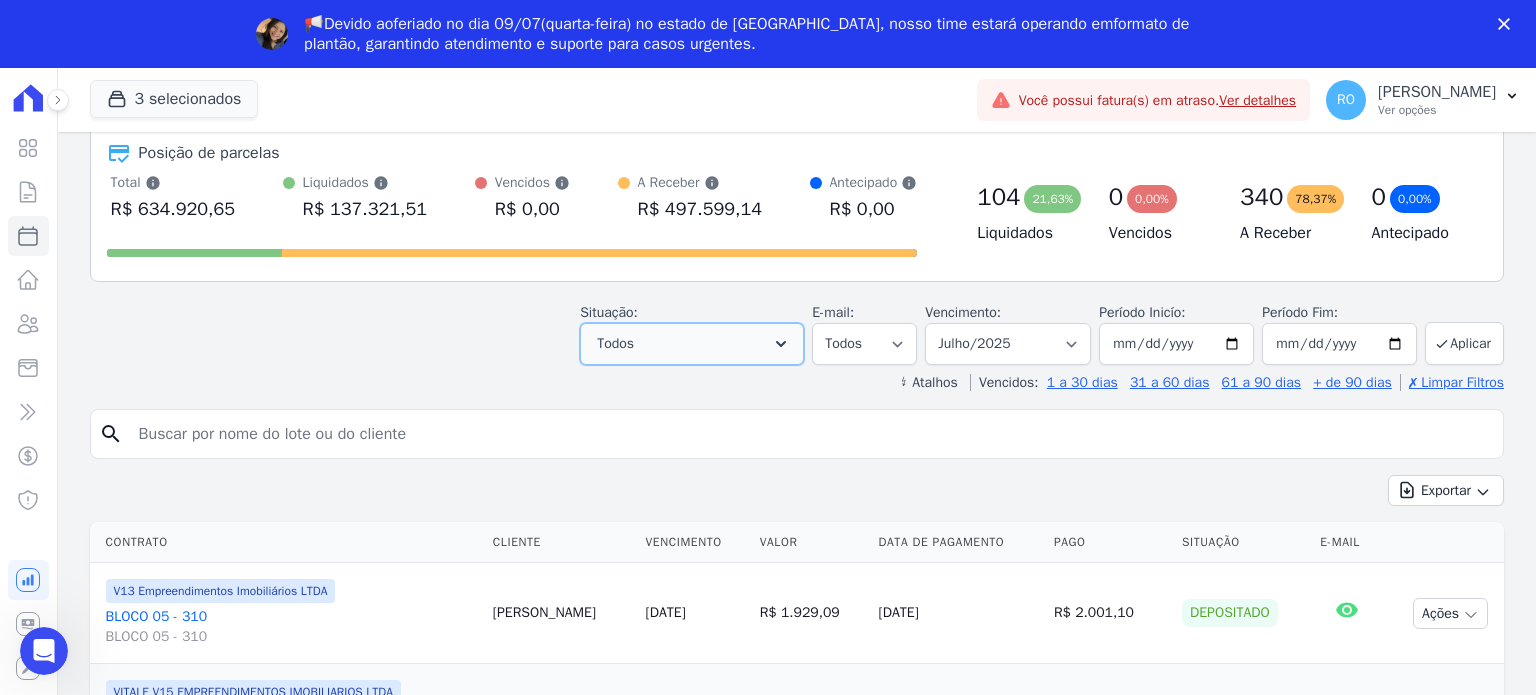 click on "Todos" at bounding box center [692, 344] 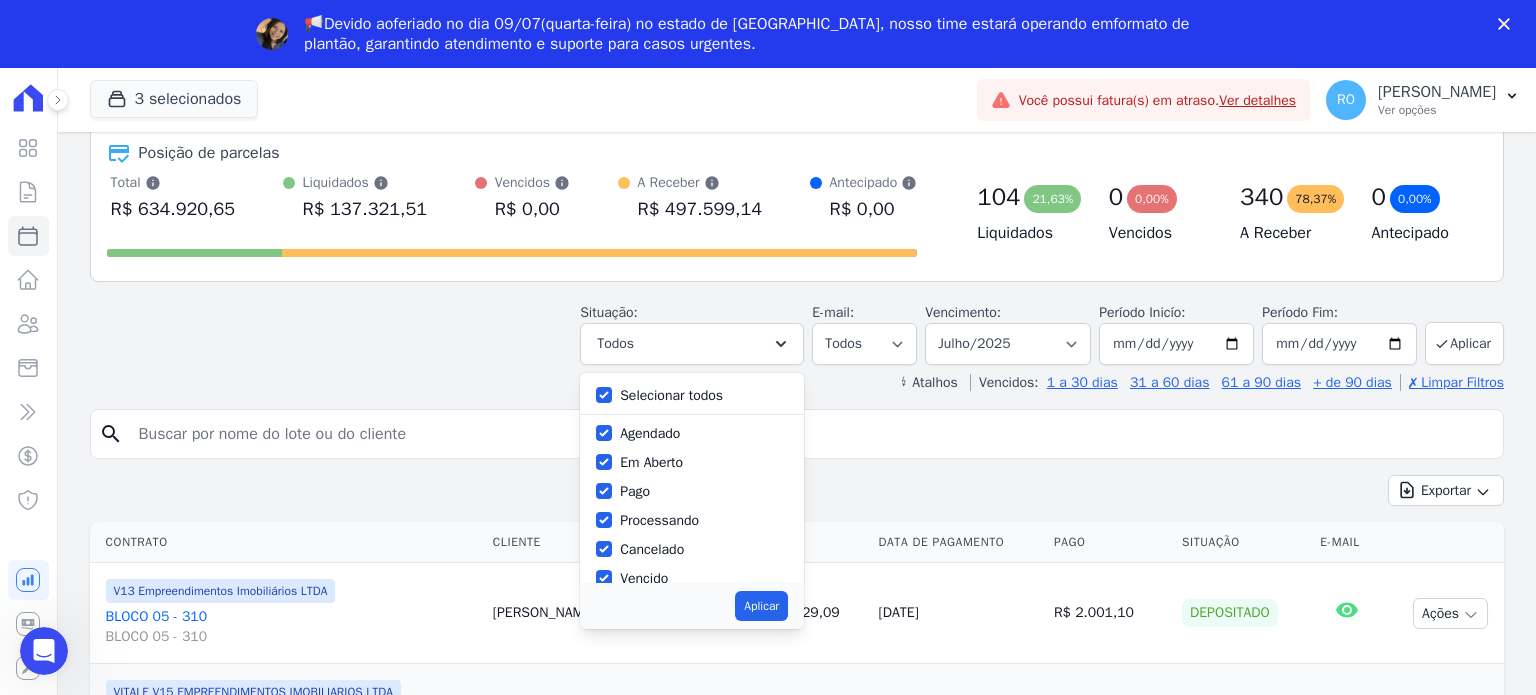 click on "Selecionar todos" at bounding box center (671, 395) 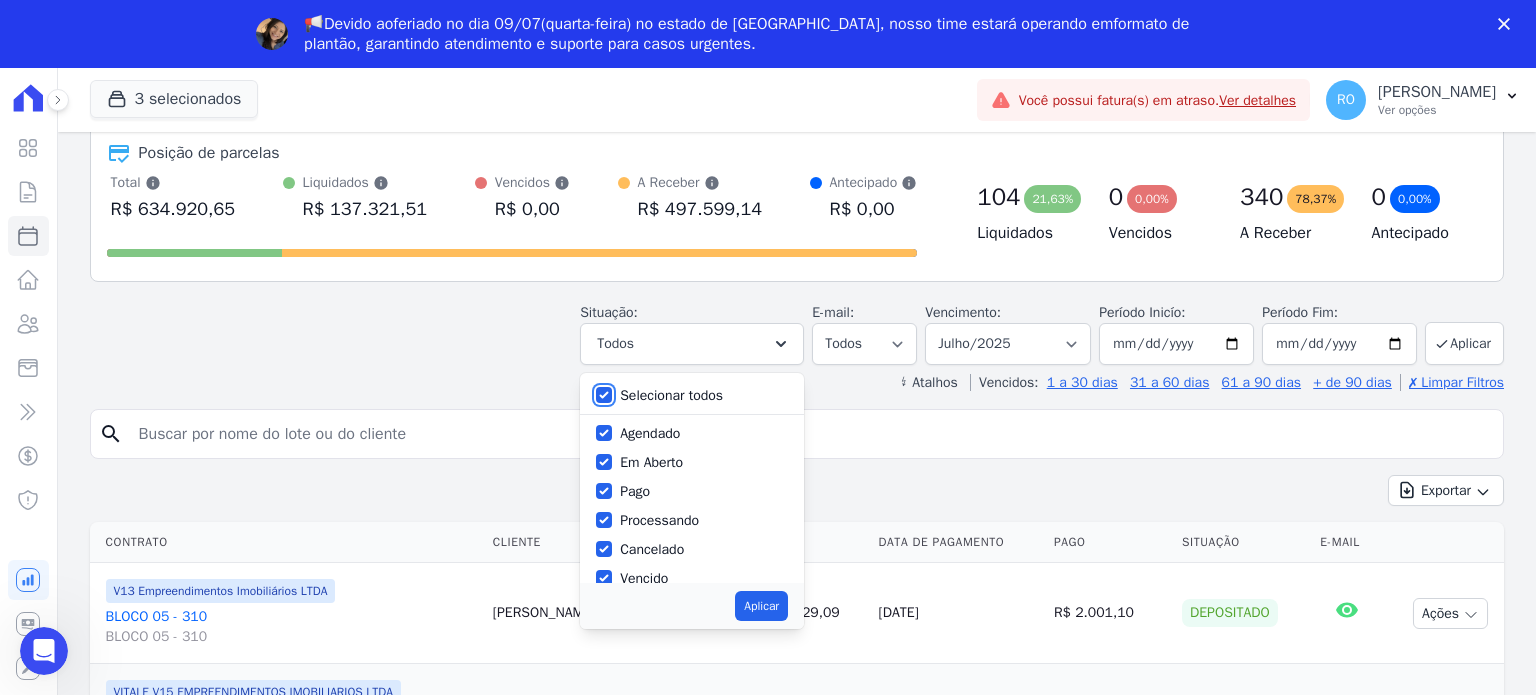 click on "Selecionar todos" at bounding box center [604, 395] 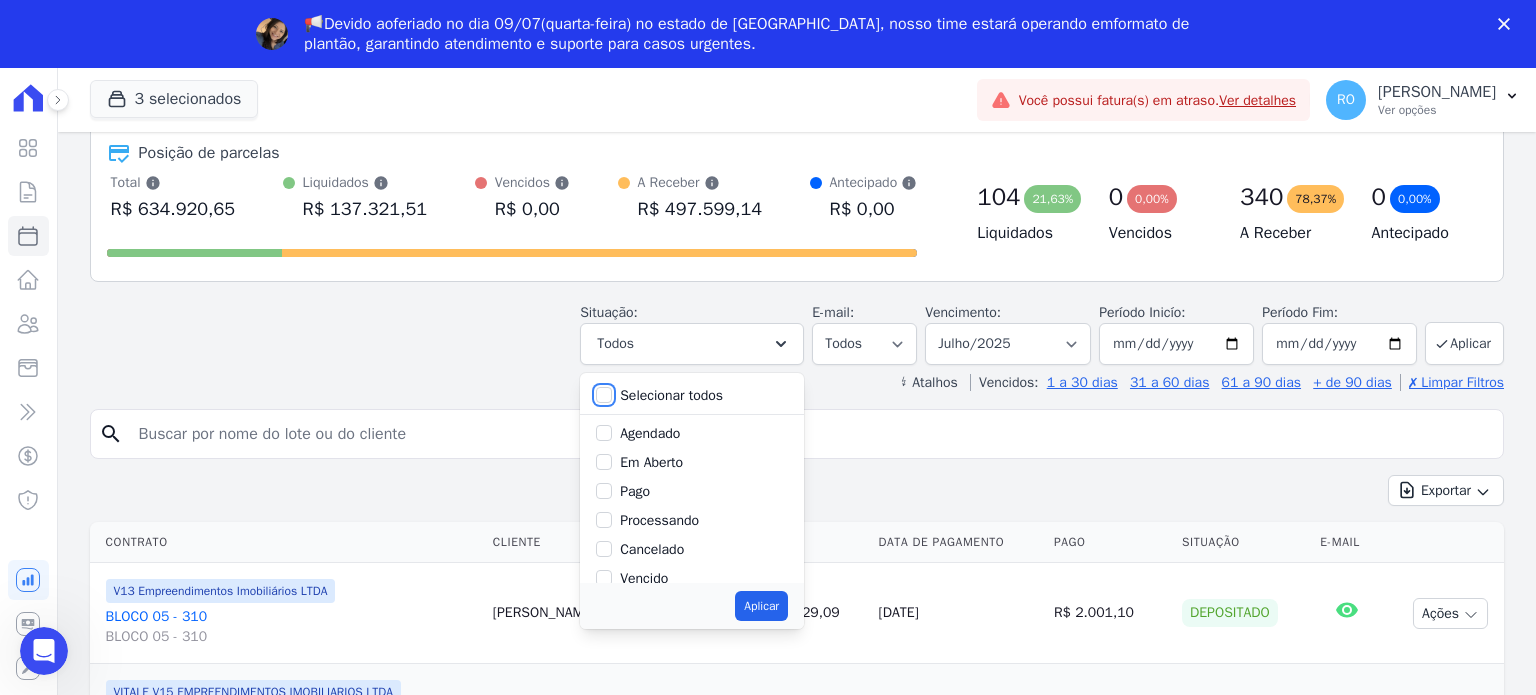 checkbox on "false" 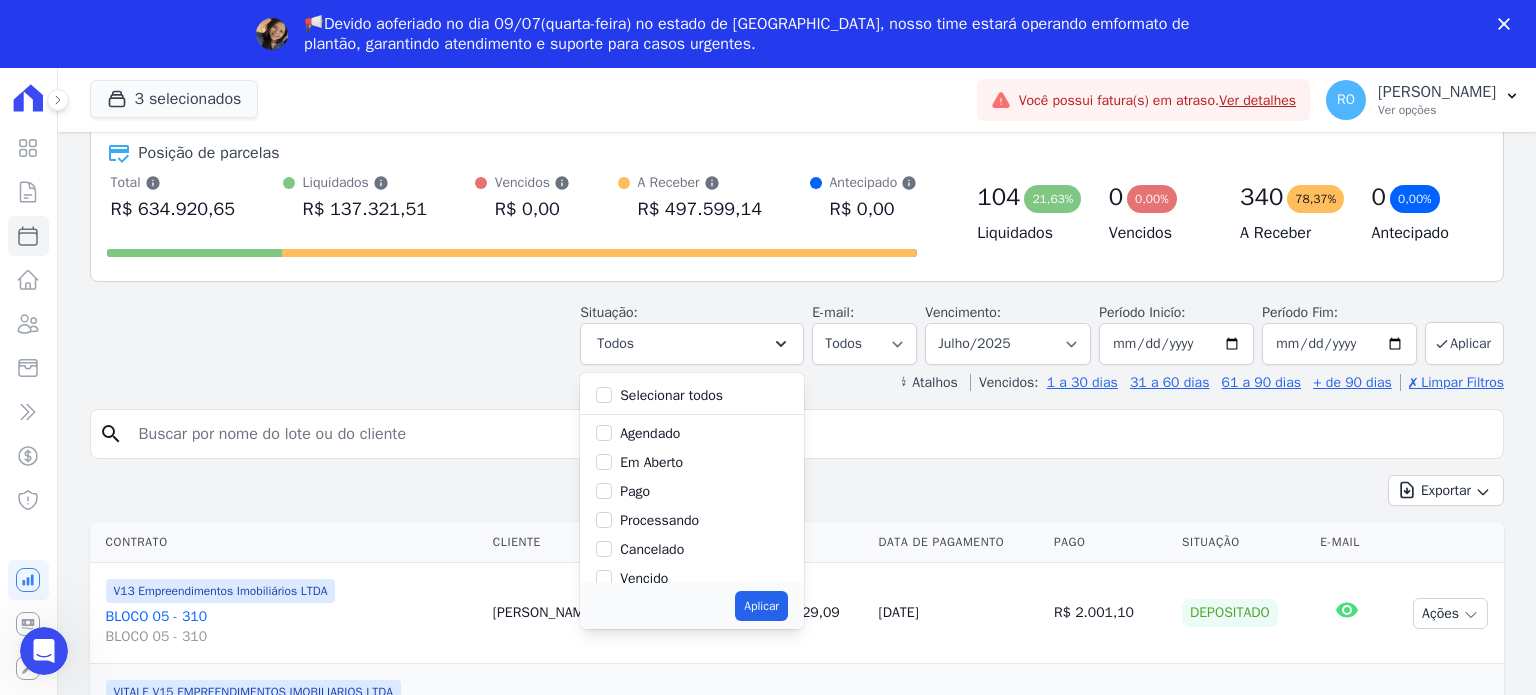 click on "Pago" at bounding box center [635, 491] 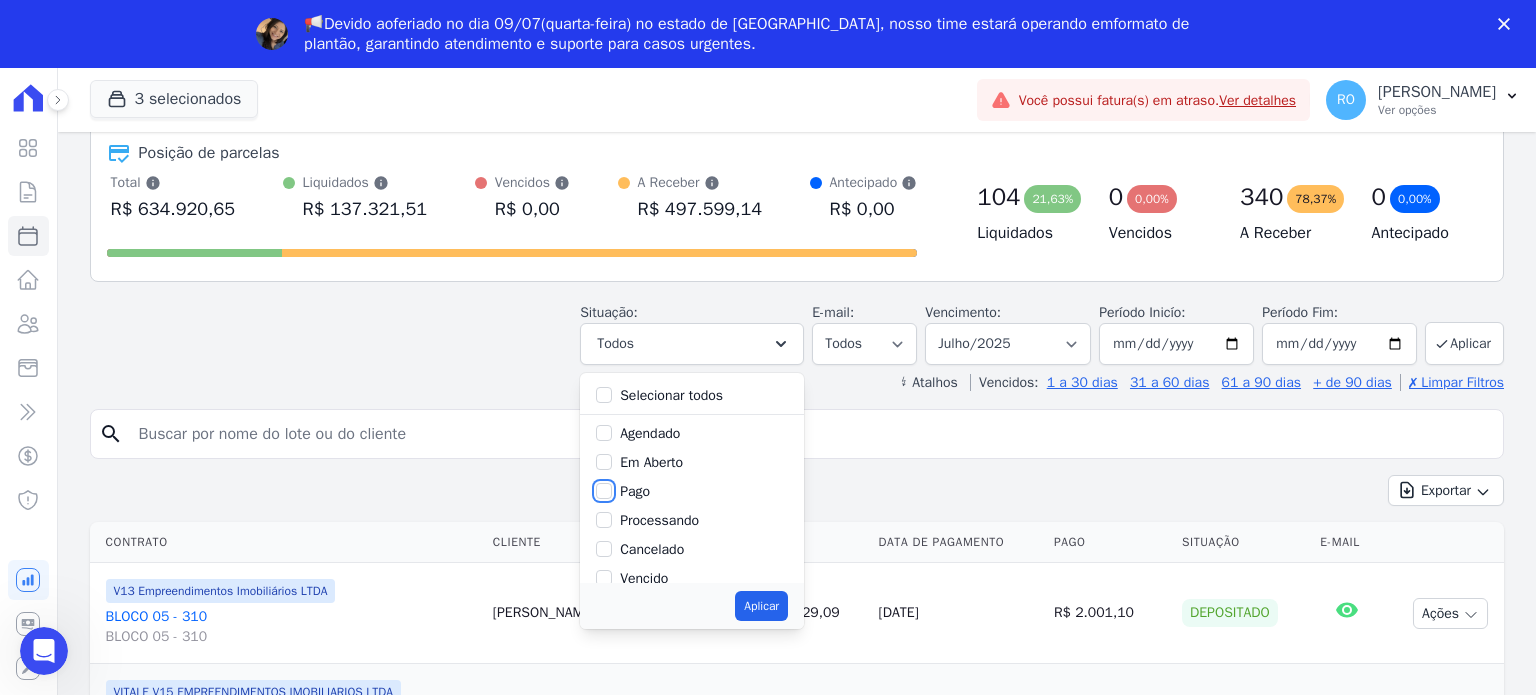 click on "Pago" at bounding box center (604, 491) 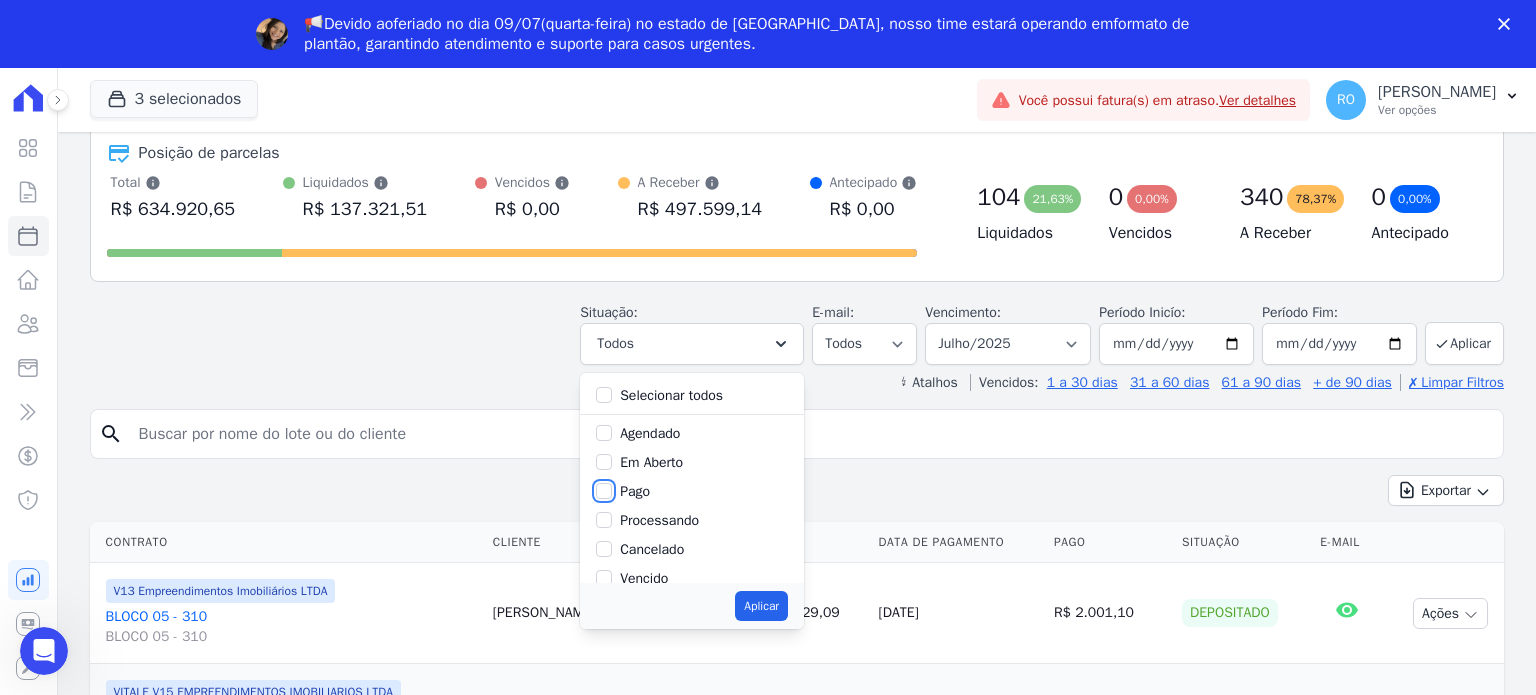 checkbox on "true" 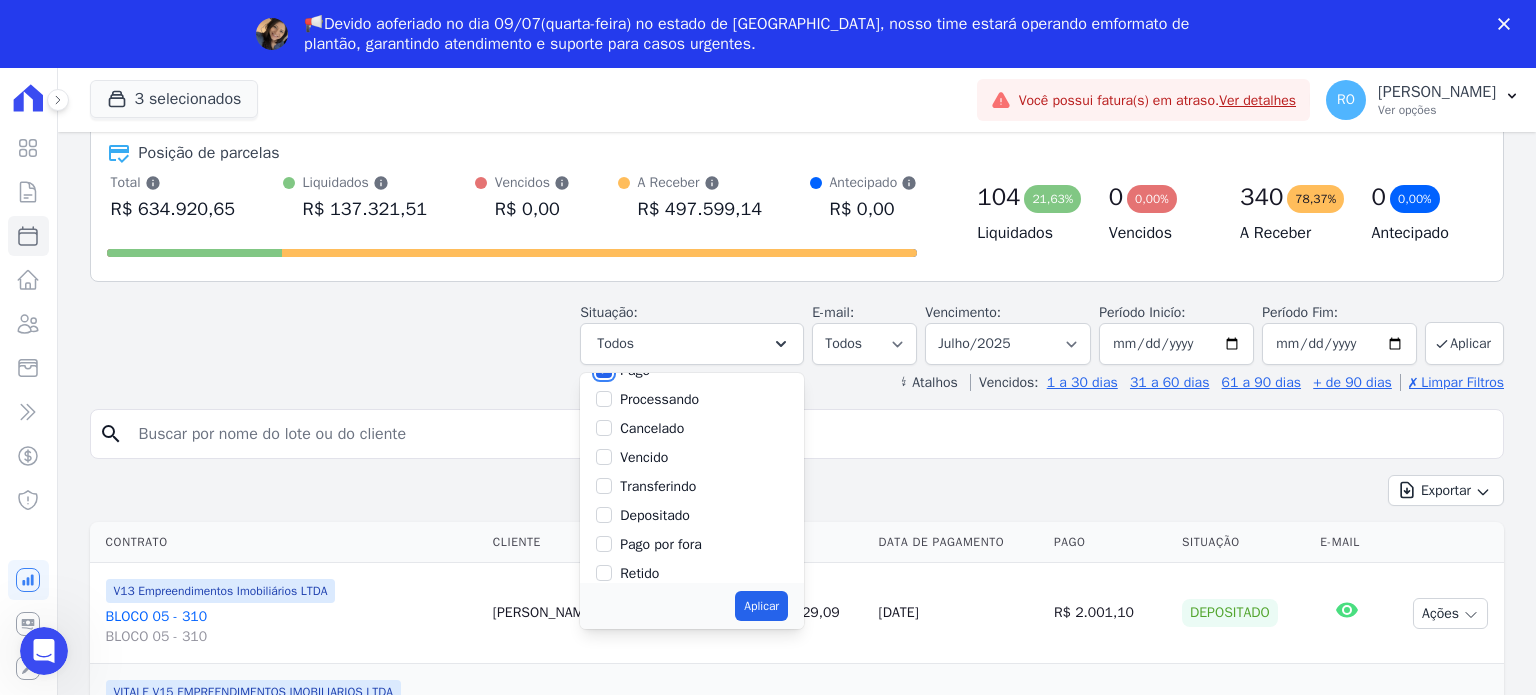 scroll, scrollTop: 133, scrollLeft: 0, axis: vertical 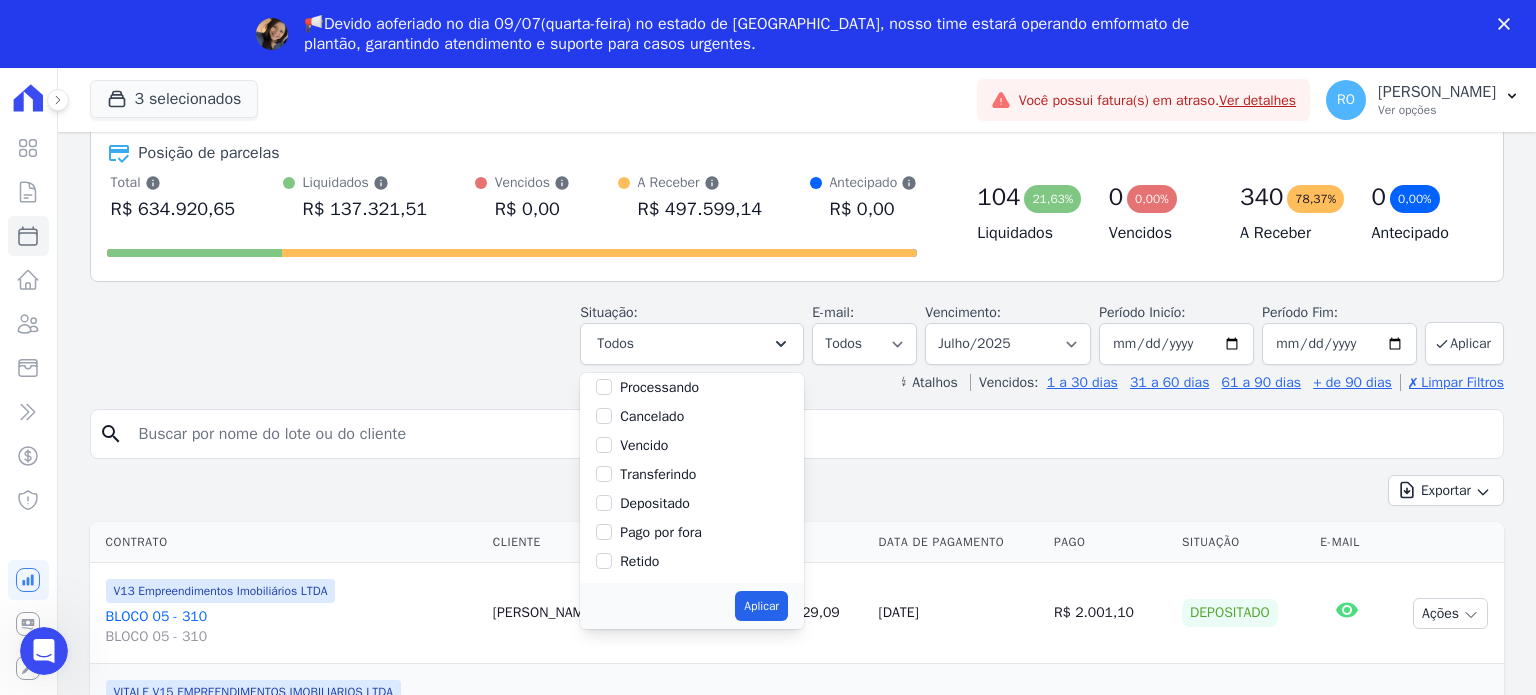 click on "Transferindo" at bounding box center [658, 474] 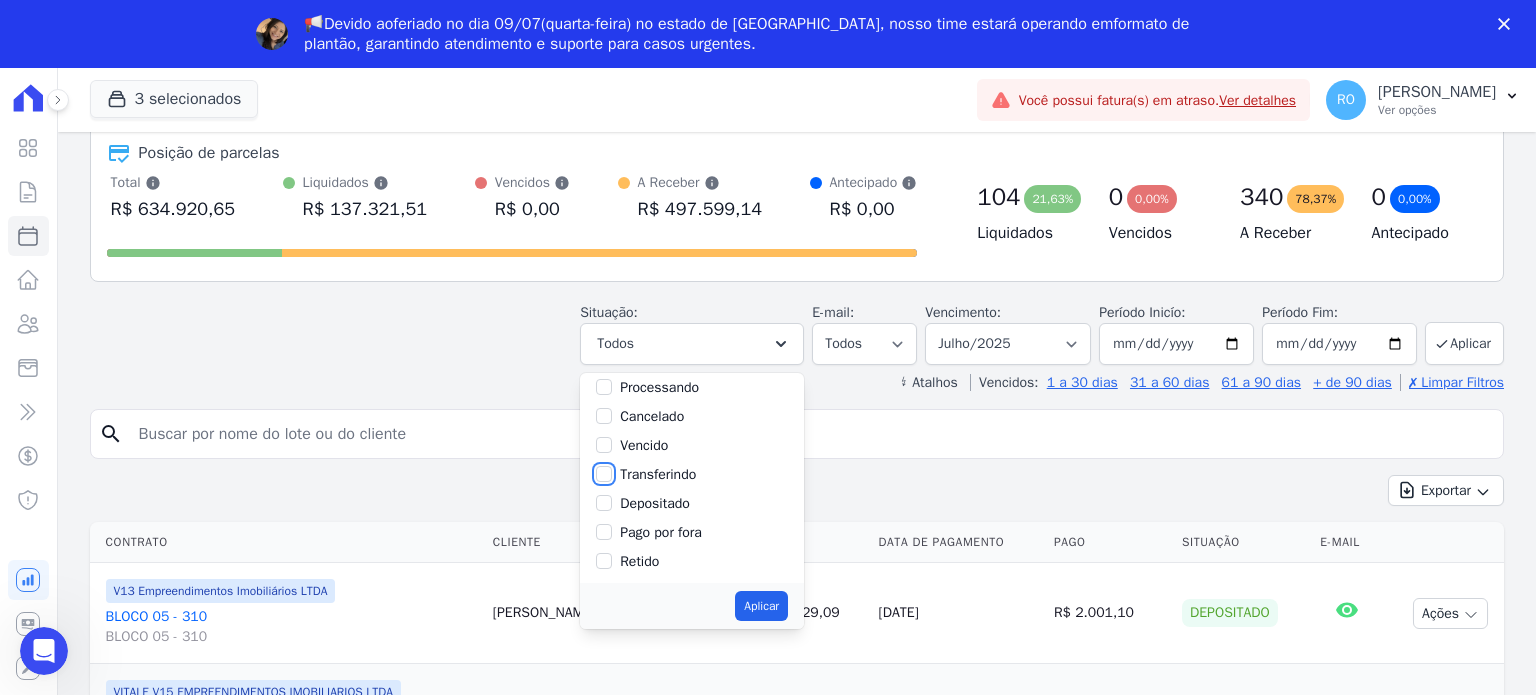click on "Transferindo" at bounding box center (604, 474) 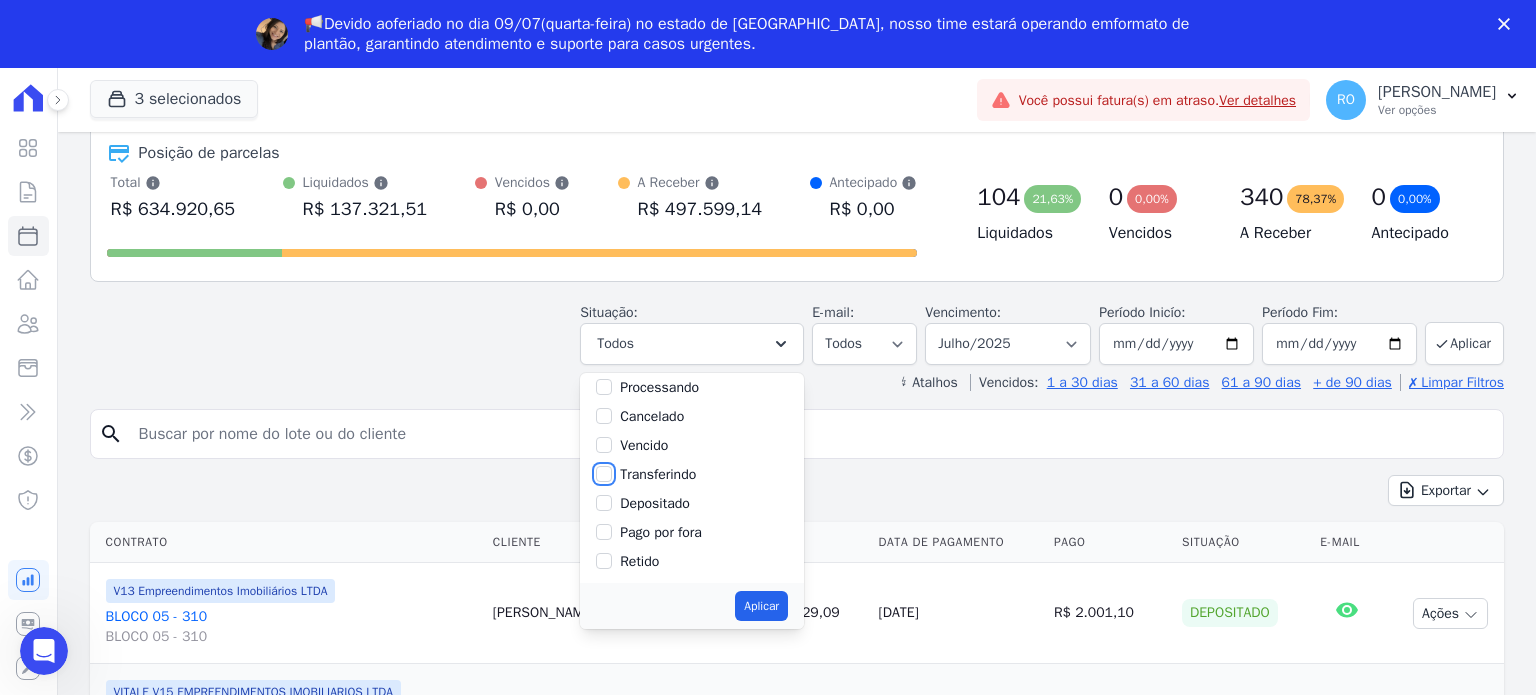 checkbox on "true" 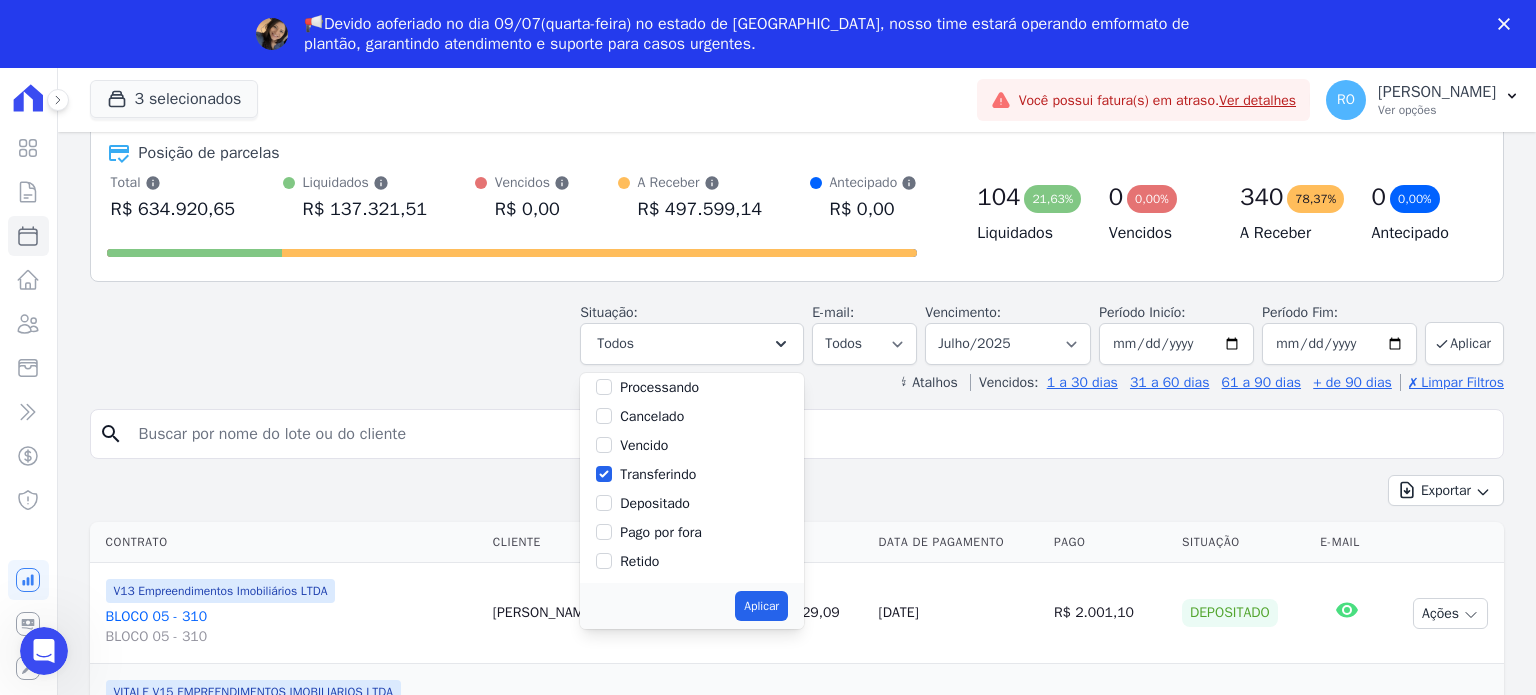 click on "Depositado" at bounding box center (655, 503) 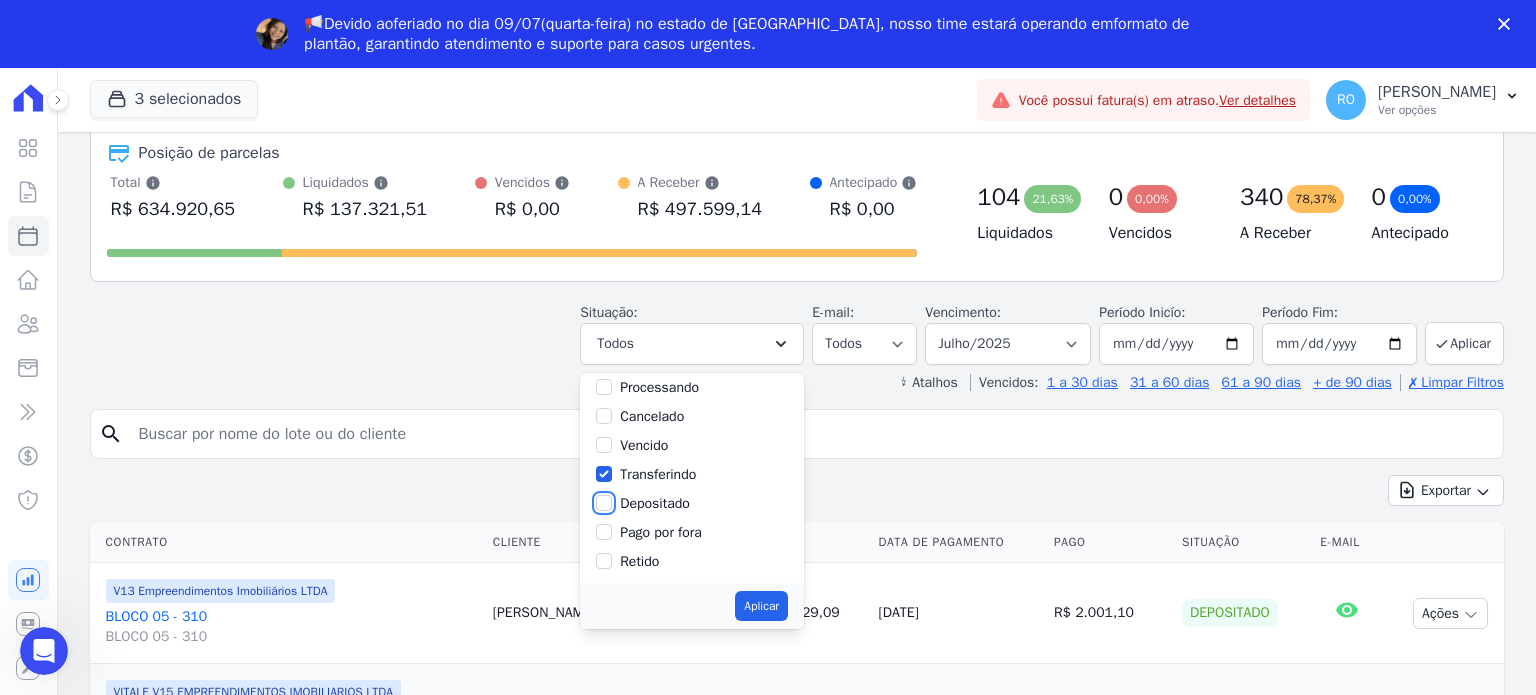 checkbox on "true" 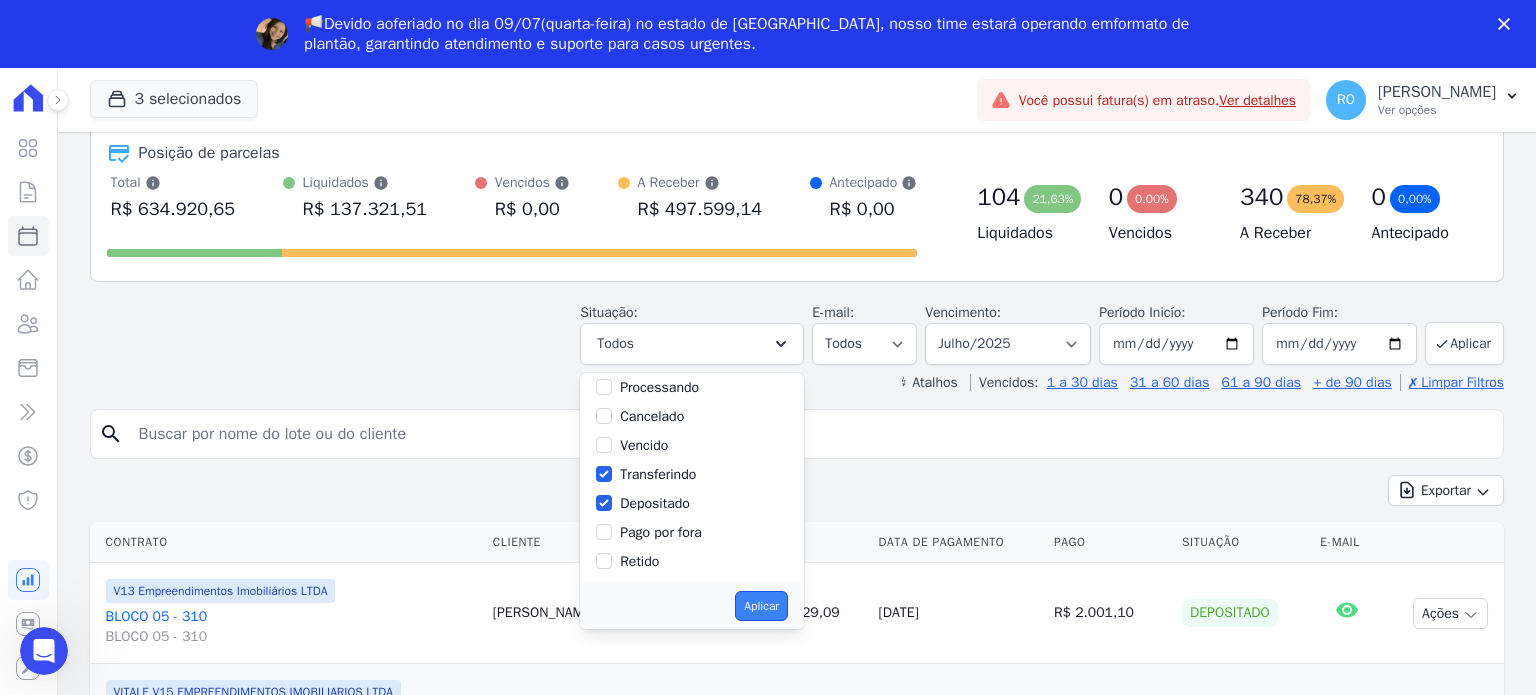 click on "Aplicar" at bounding box center [761, 606] 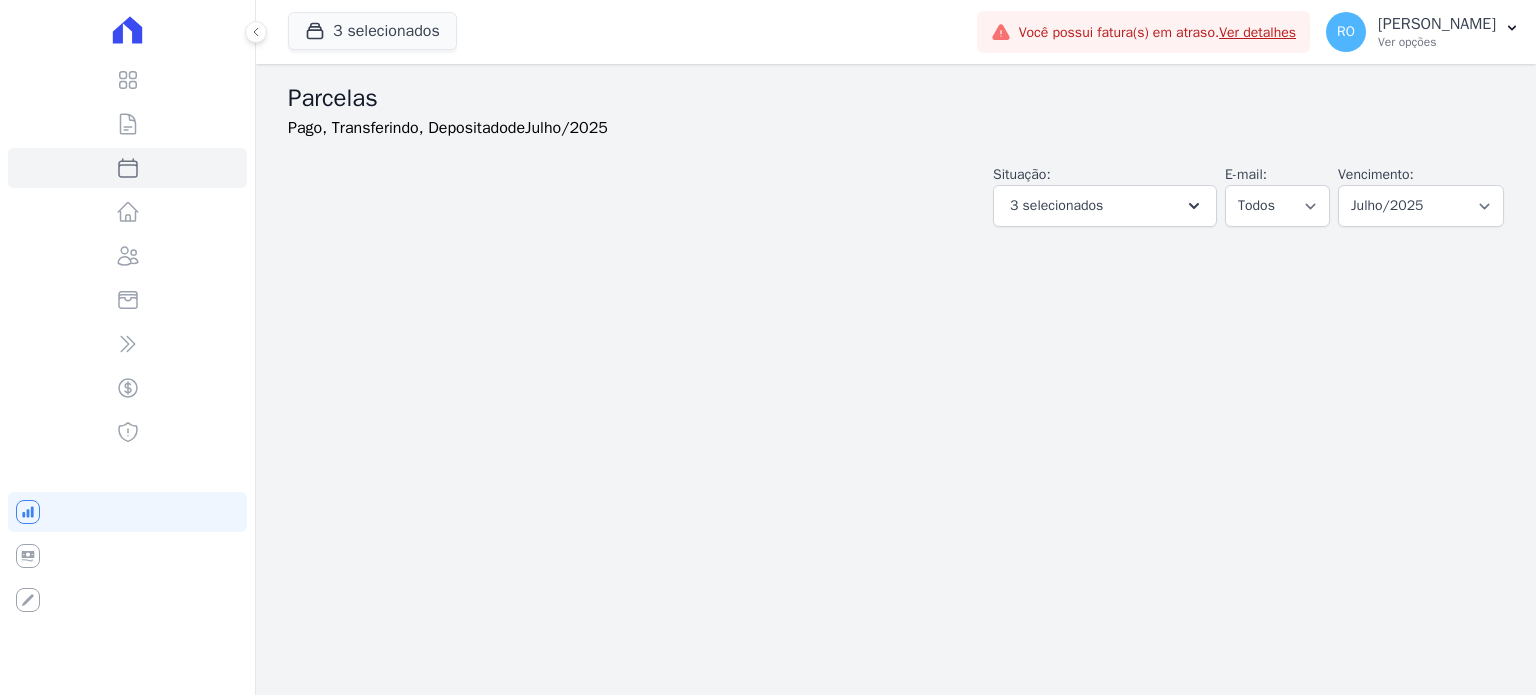 select 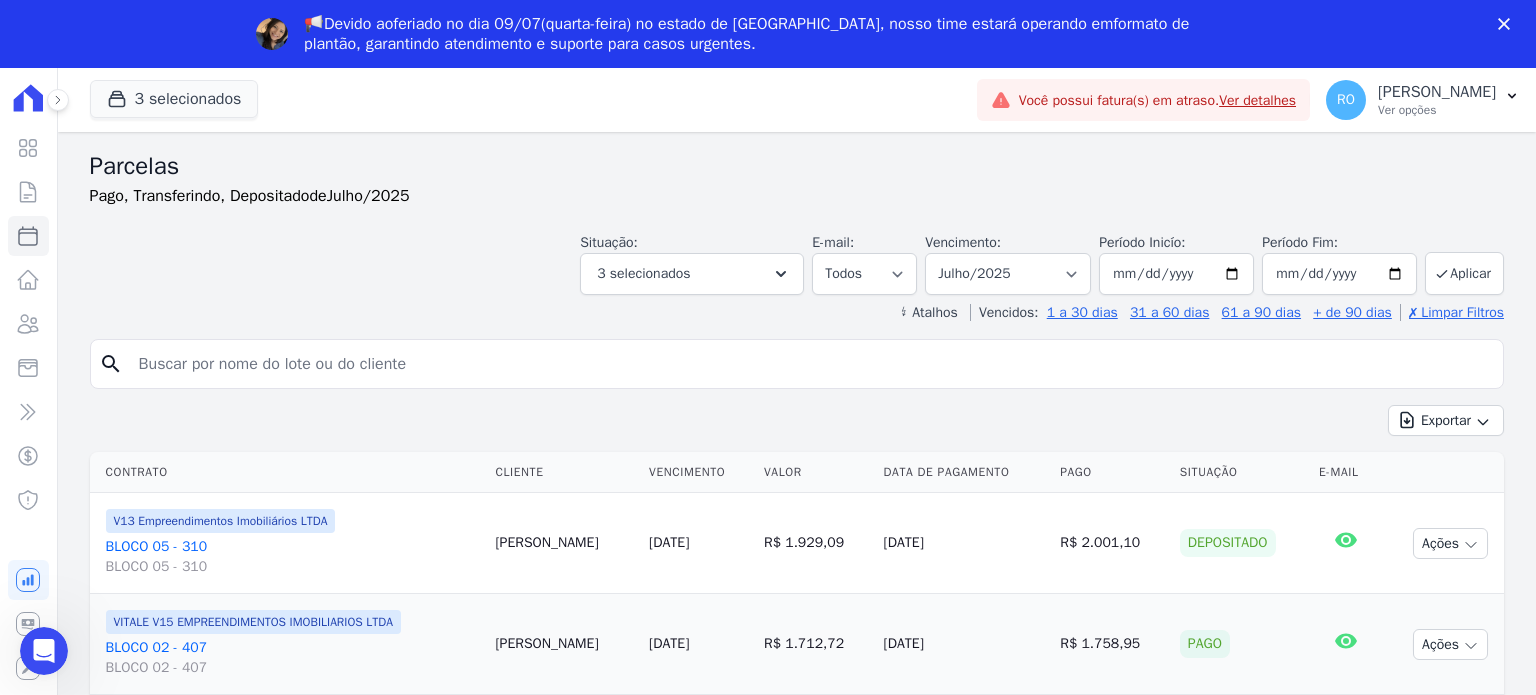 scroll, scrollTop: 0, scrollLeft: 0, axis: both 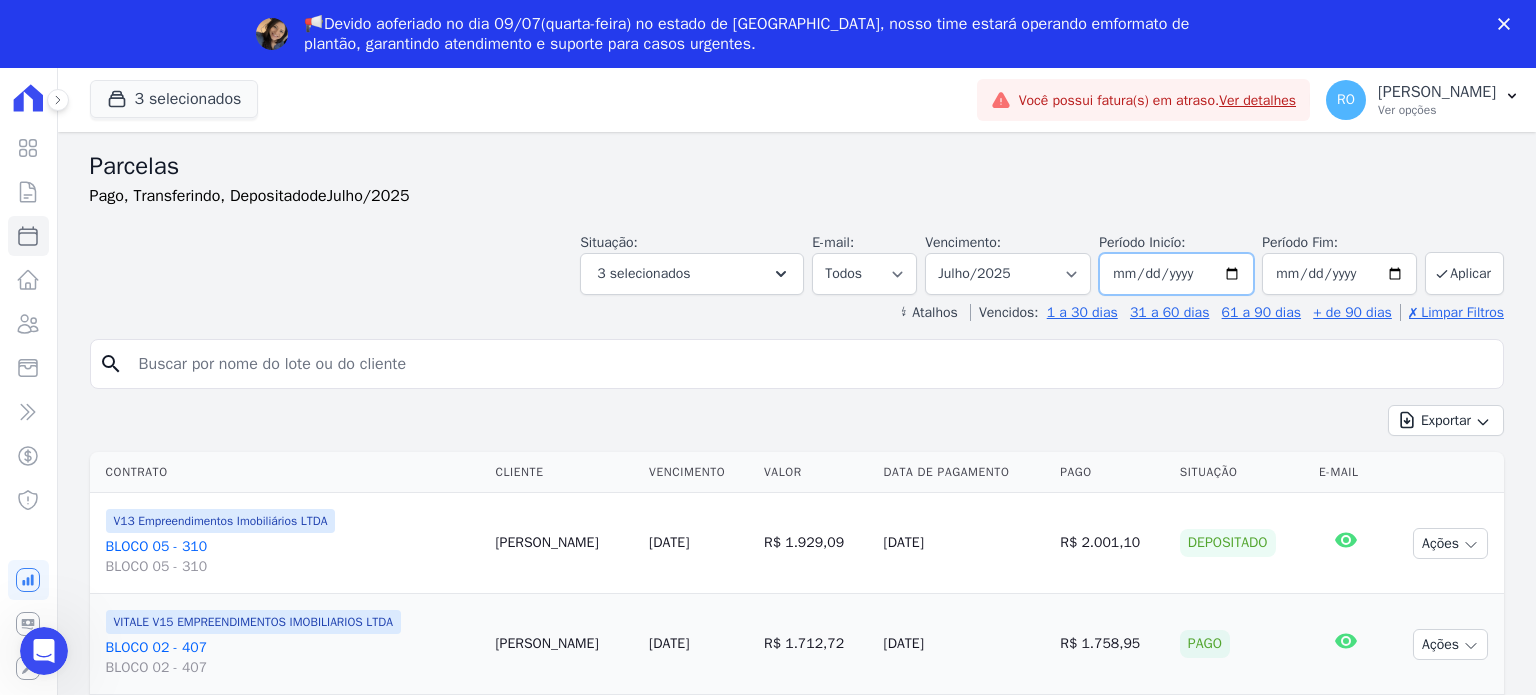 click on "2025-07-01" at bounding box center [1176, 274] 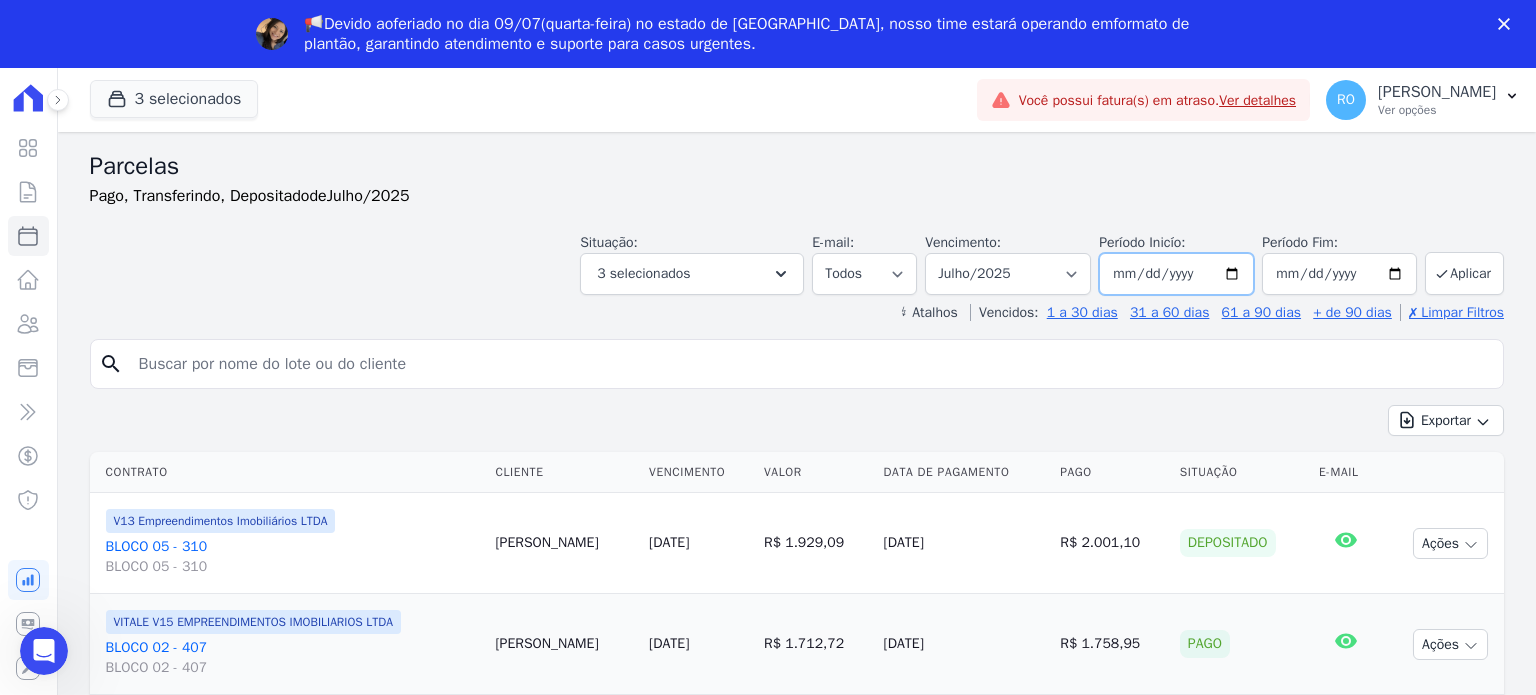 type on "[DATE]" 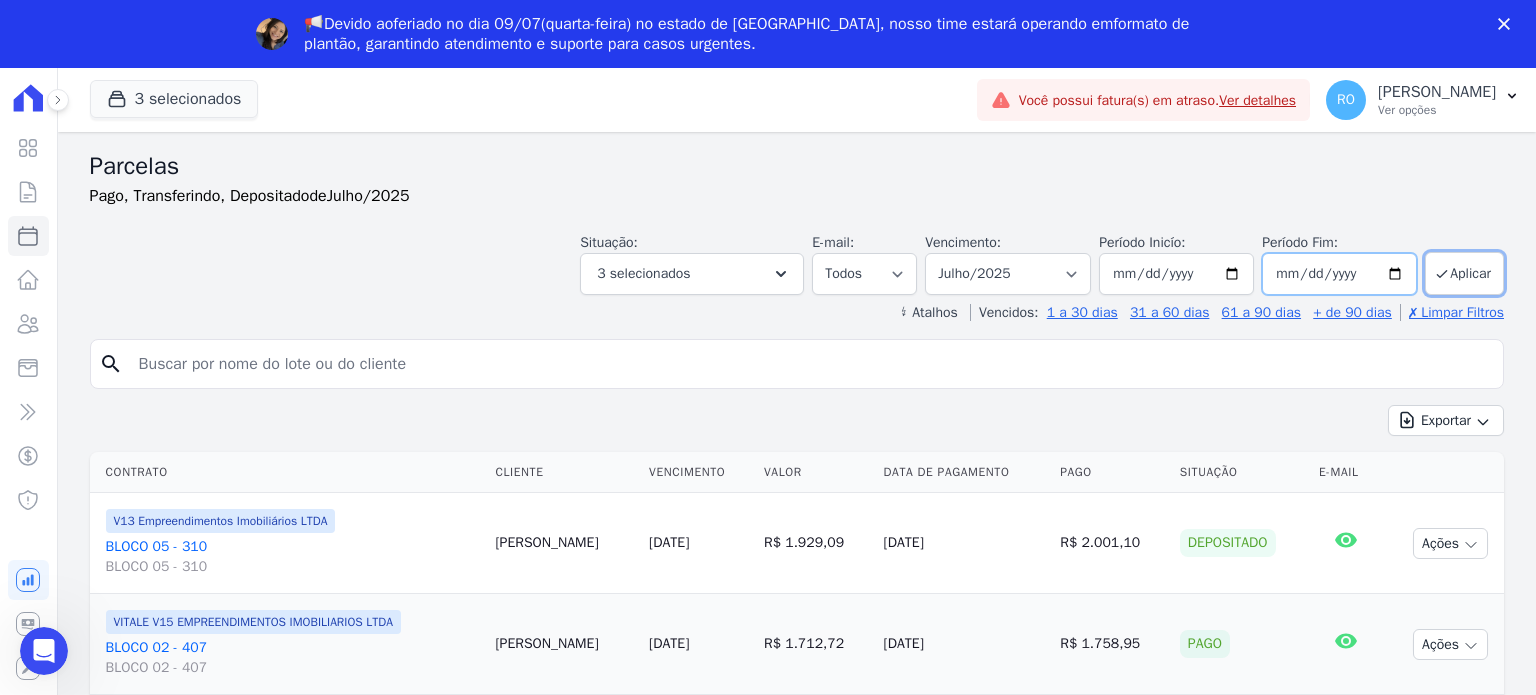 click on "2025-07-31" at bounding box center [1339, 274] 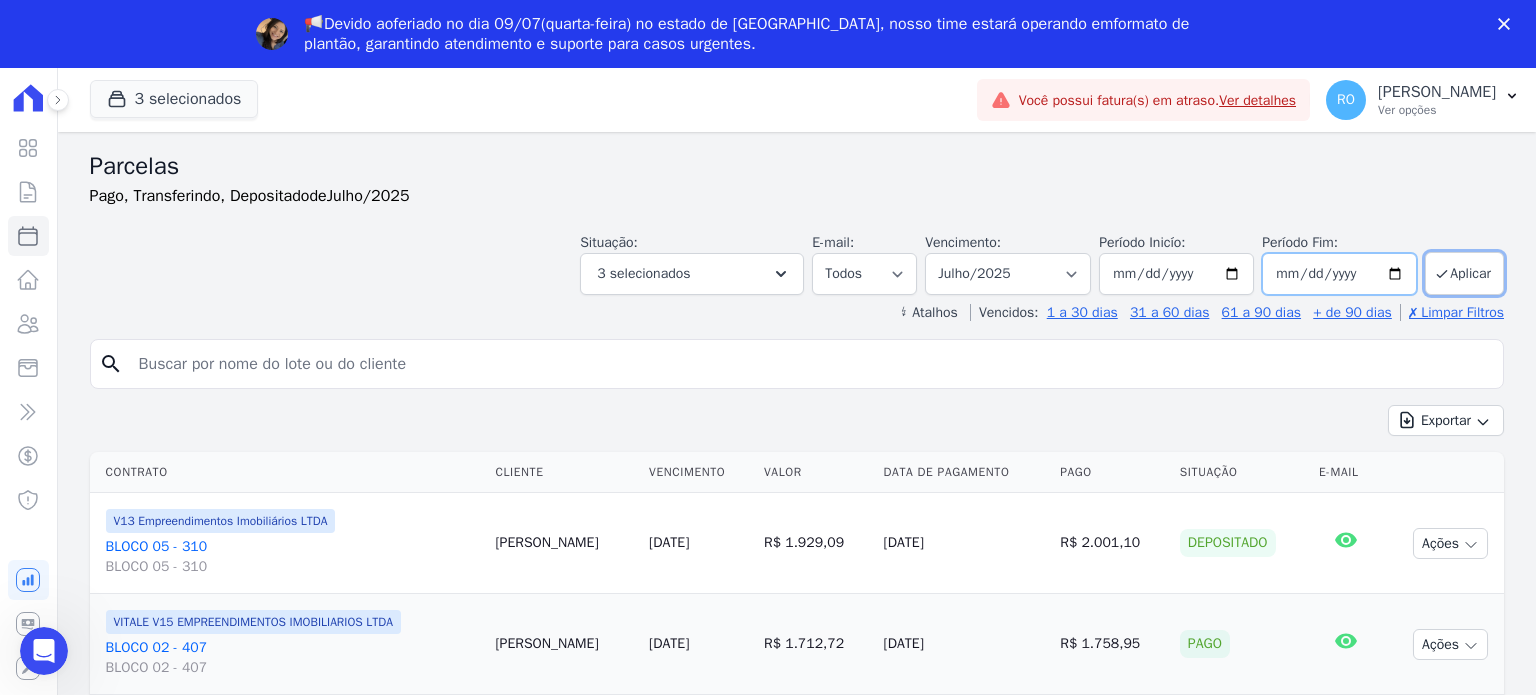 type on "[DATE]" 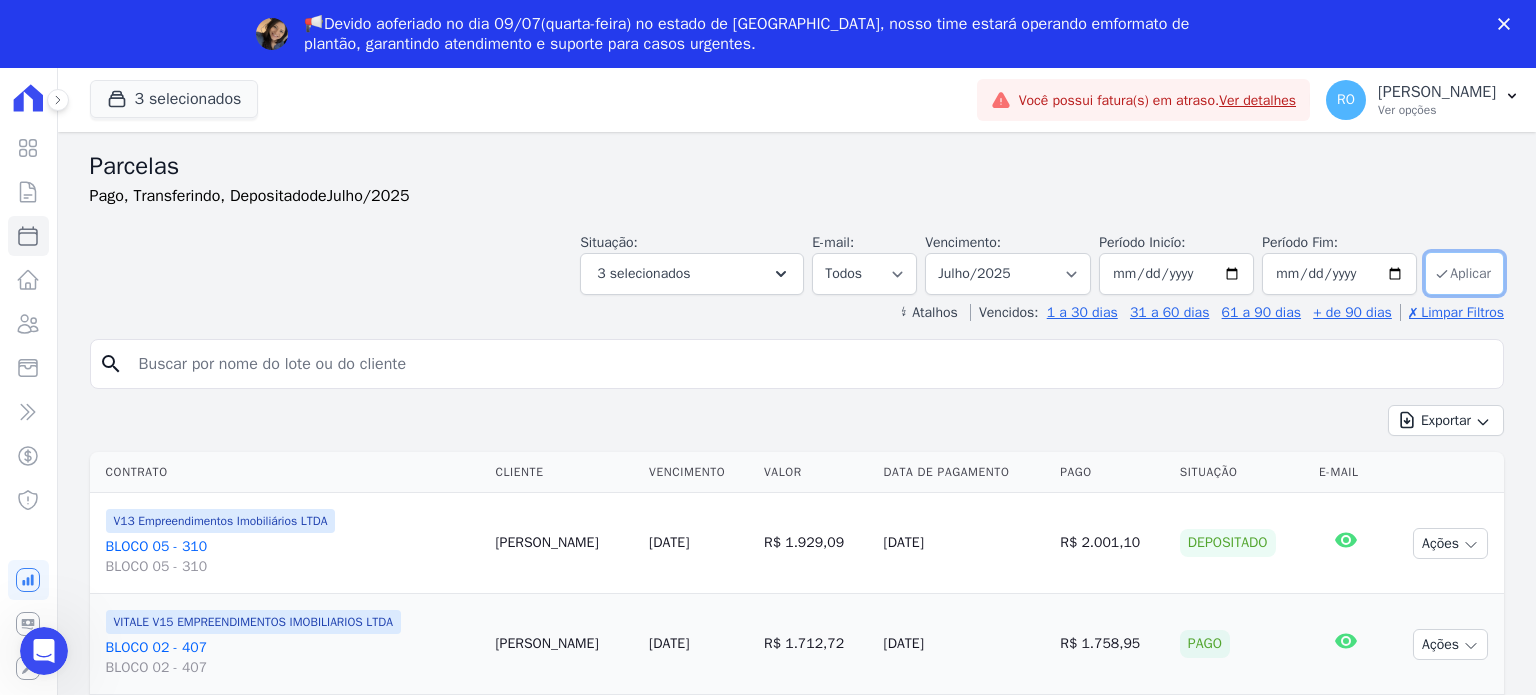 click on "Aplicar" at bounding box center (1464, 273) 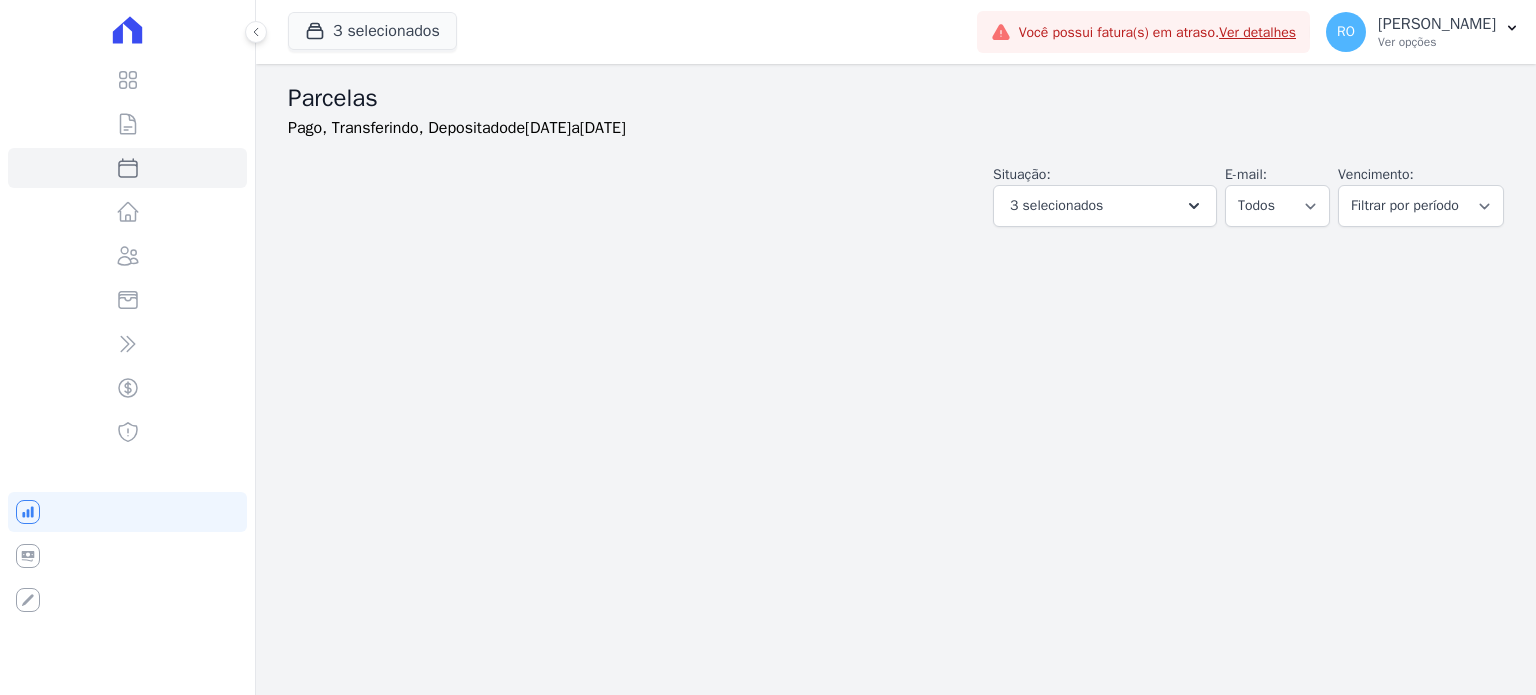 select 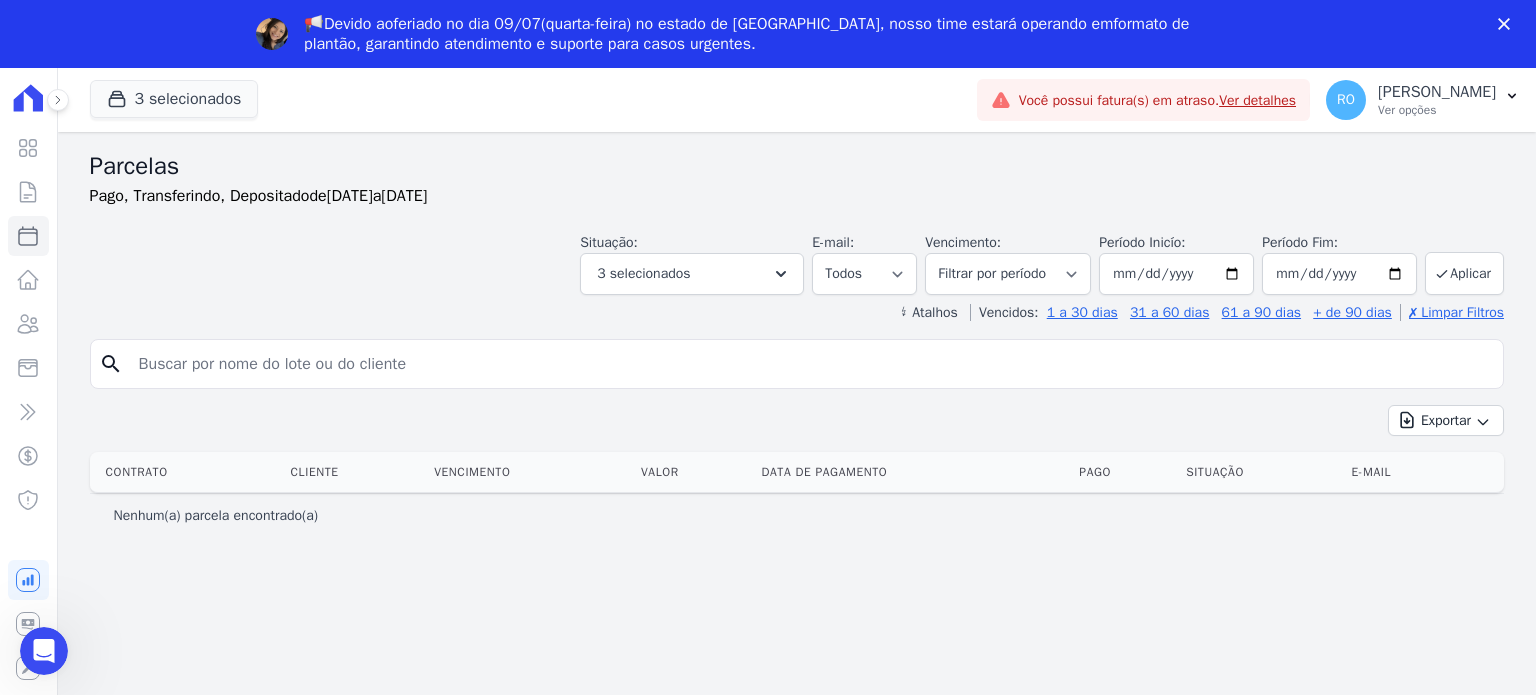 scroll, scrollTop: 0, scrollLeft: 0, axis: both 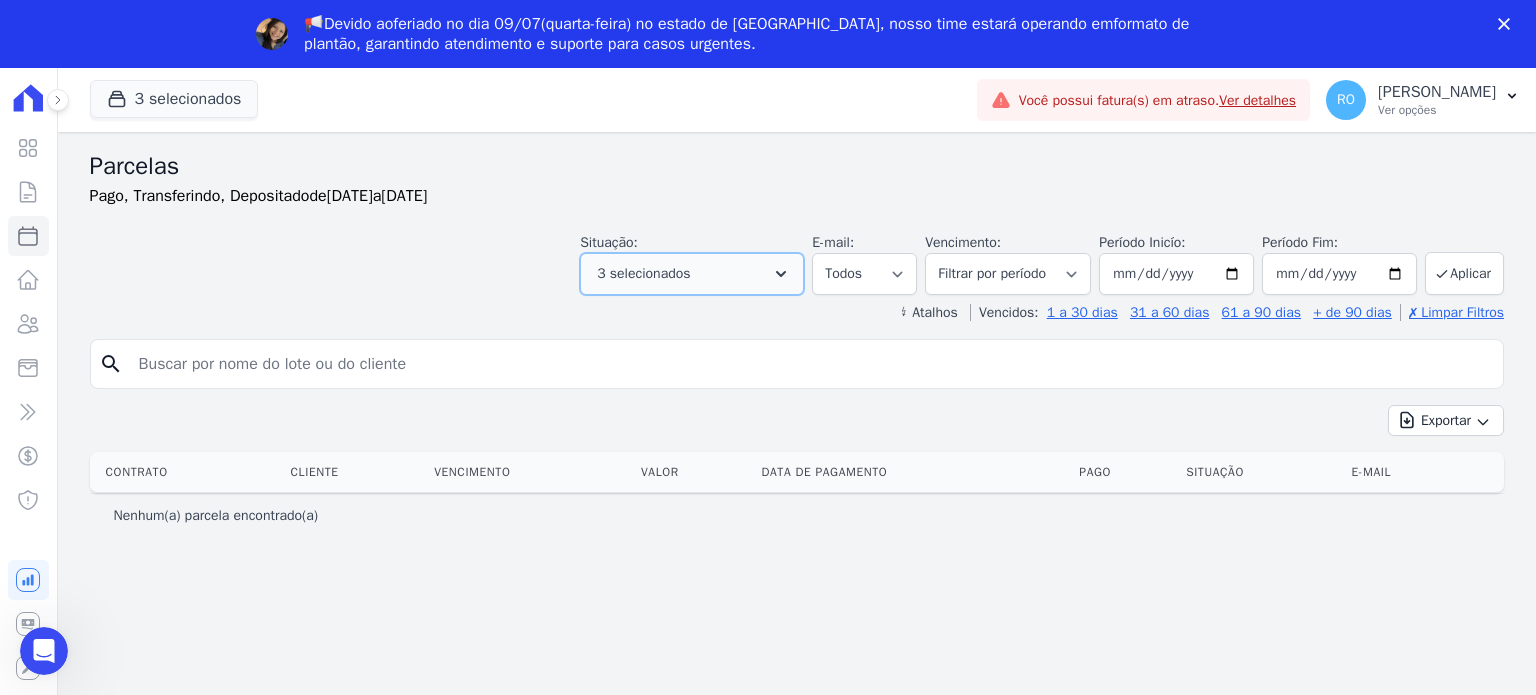 click on "3 selecionados" at bounding box center (692, 274) 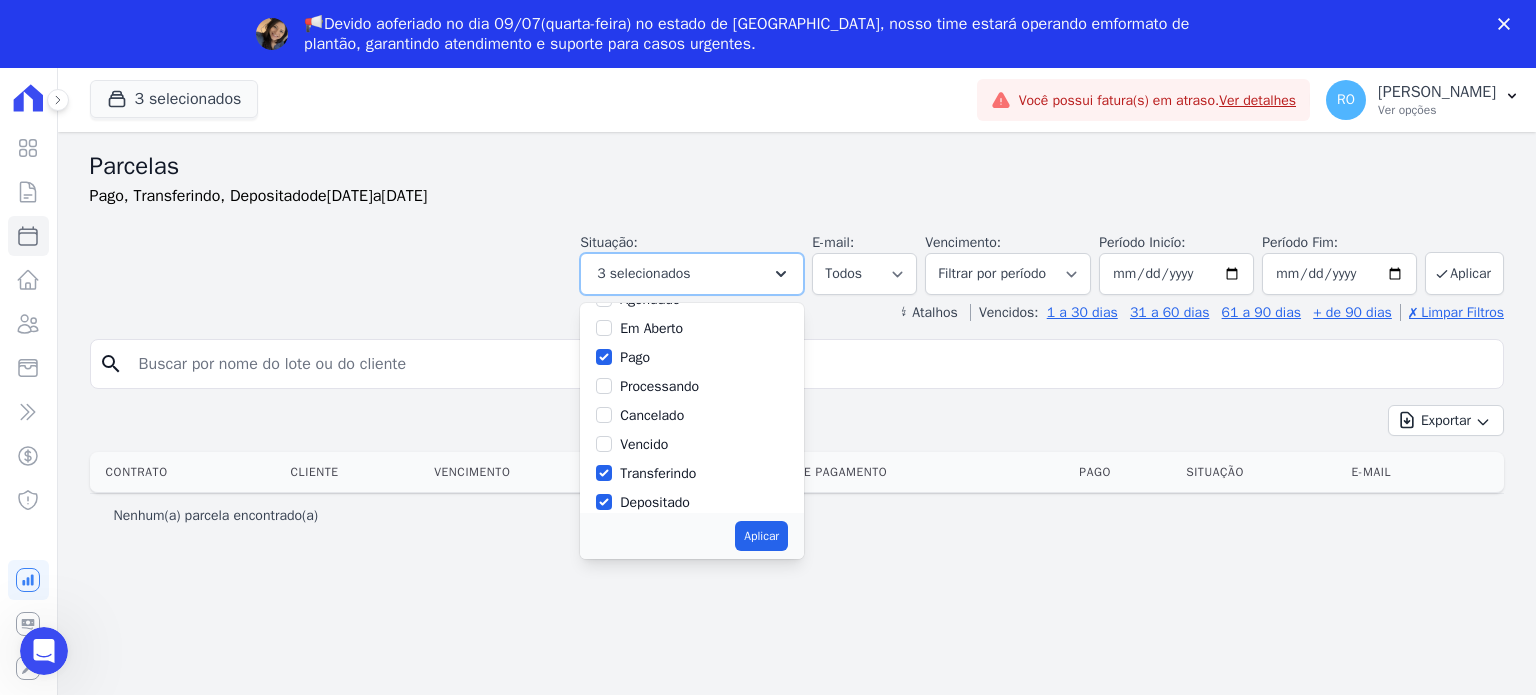 scroll, scrollTop: 133, scrollLeft: 0, axis: vertical 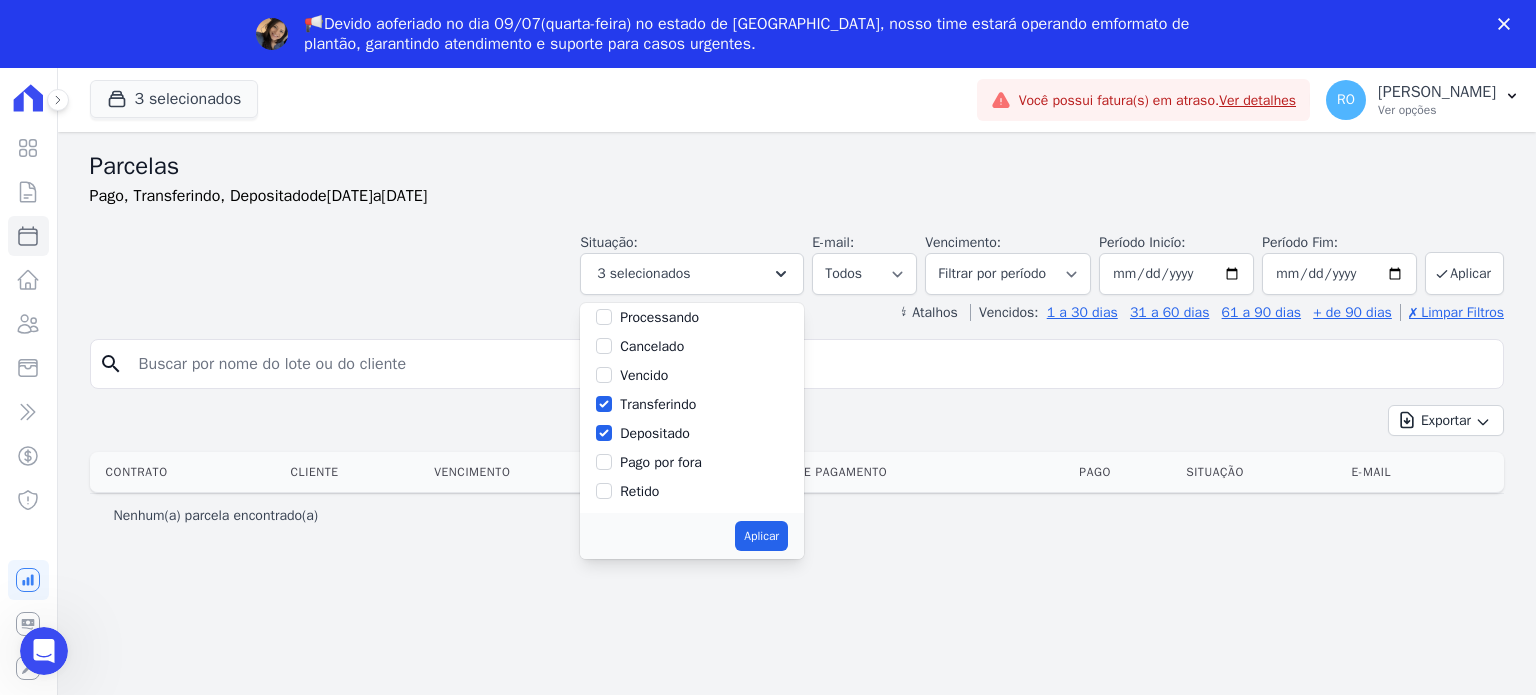 click on "Transferindo" at bounding box center (658, 404) 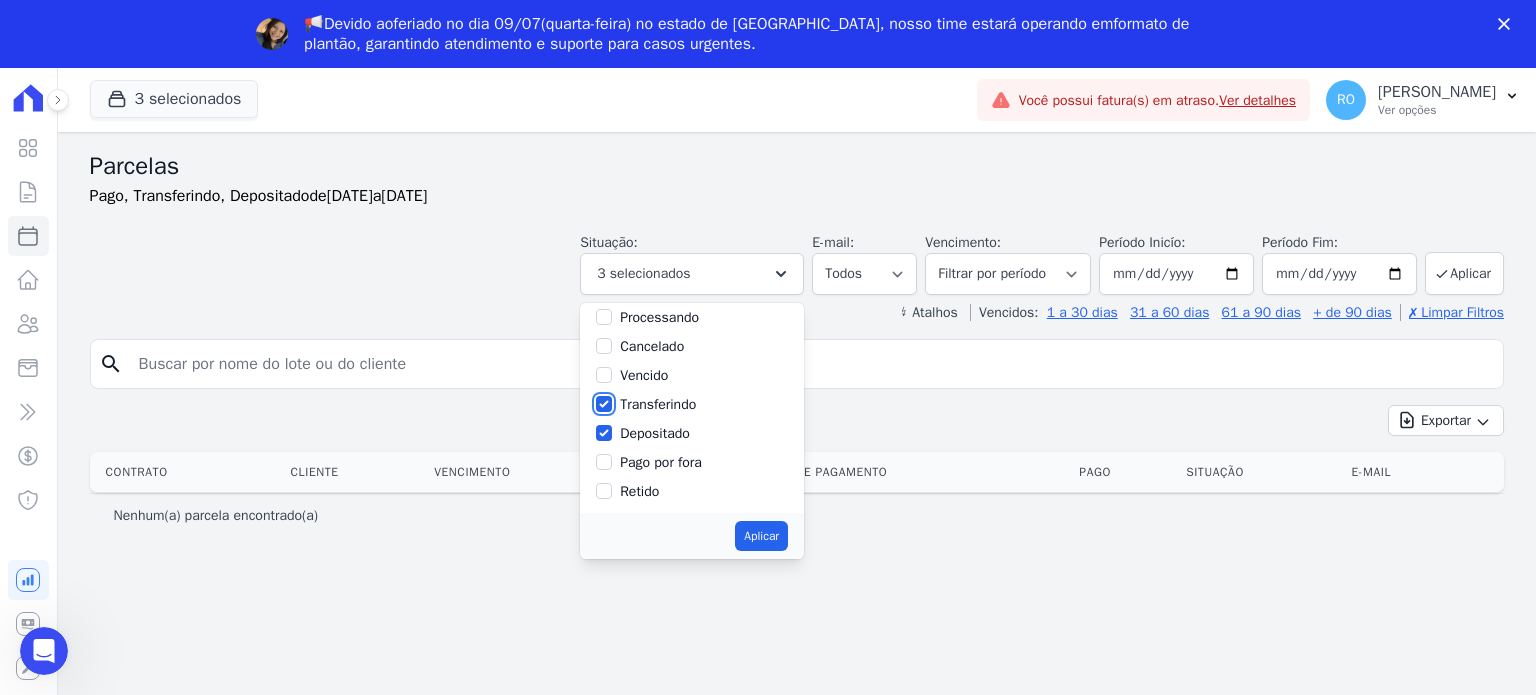 click on "Transferindo" at bounding box center [604, 404] 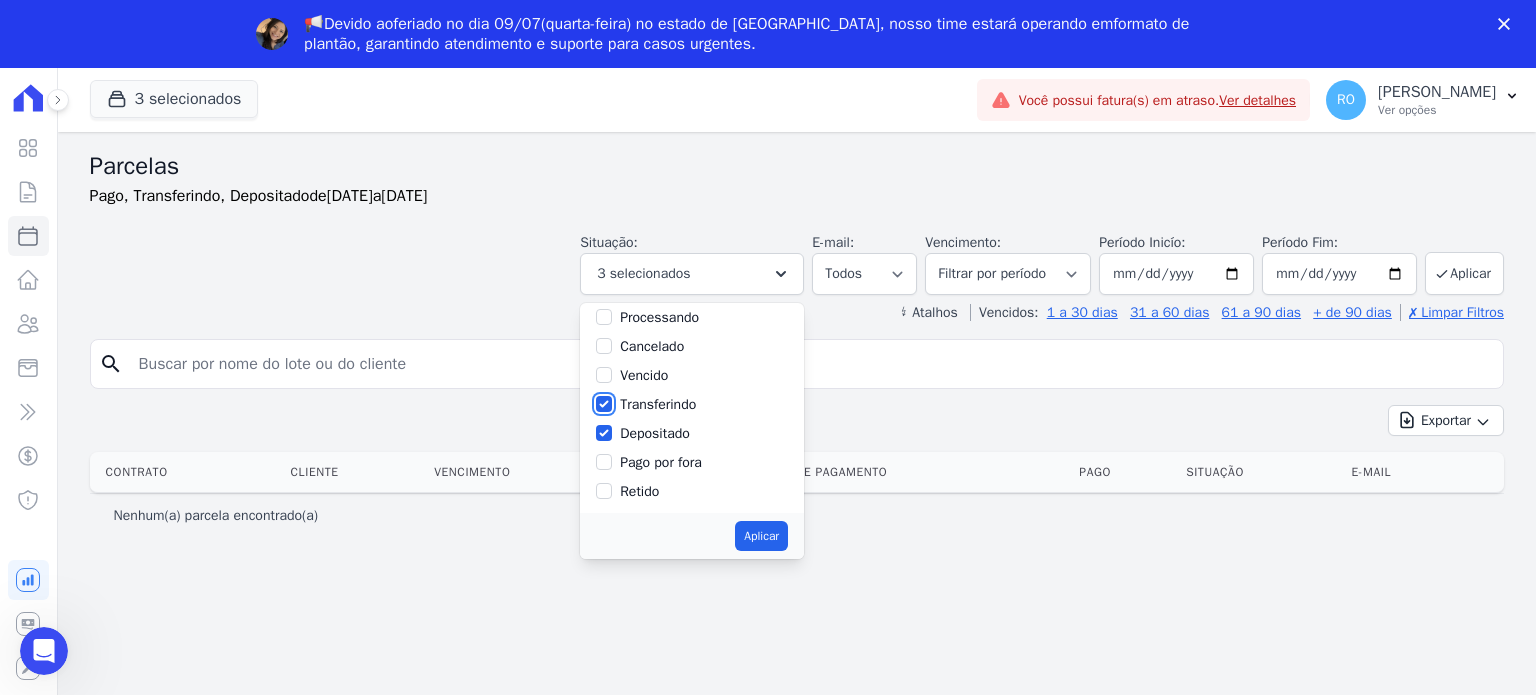 checkbox on "false" 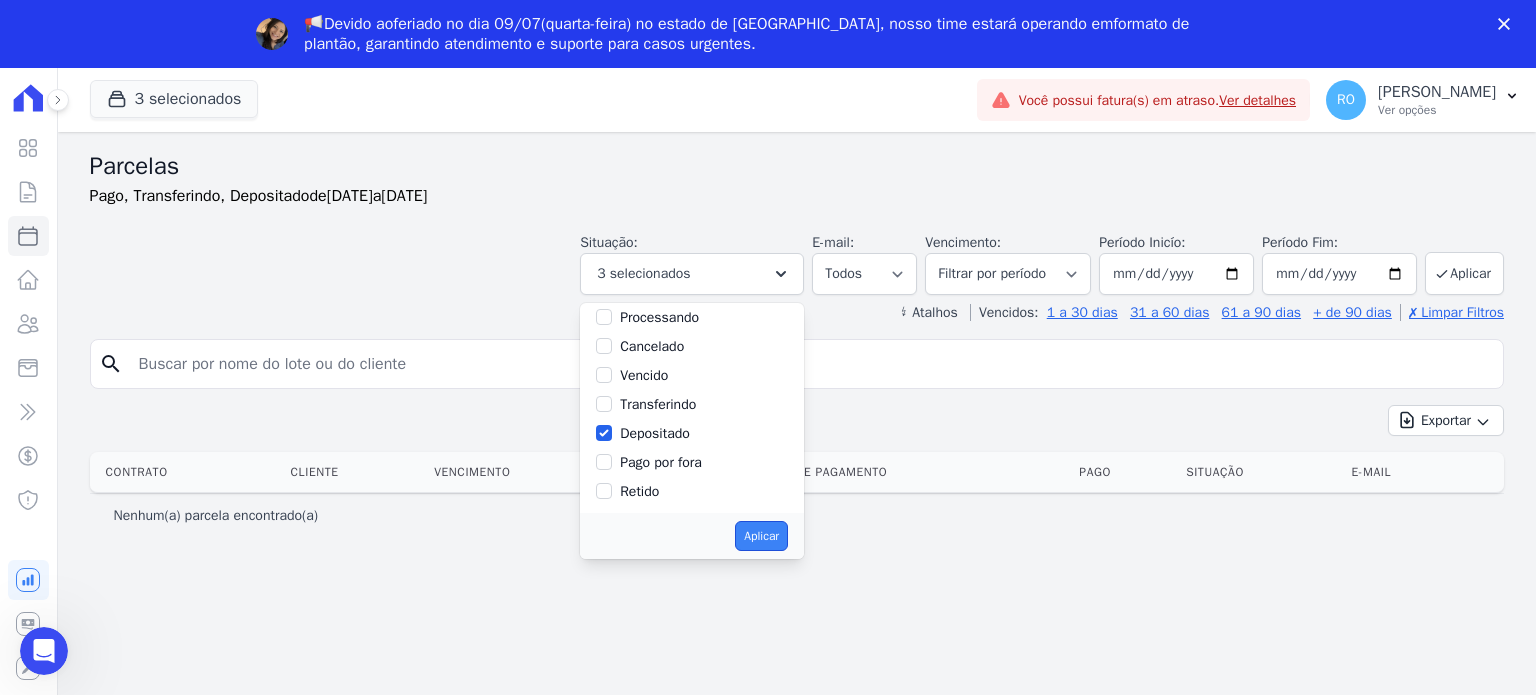 click on "Aplicar" at bounding box center (761, 536) 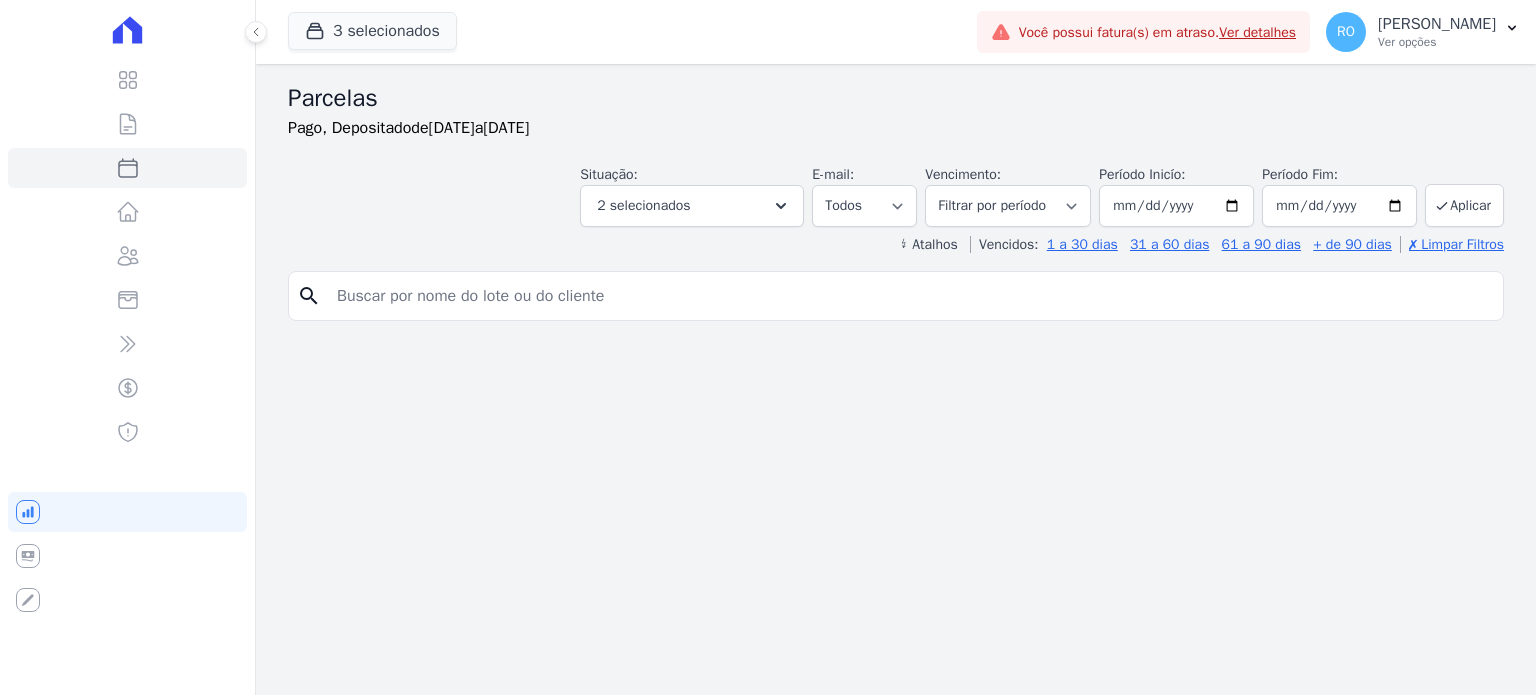 select 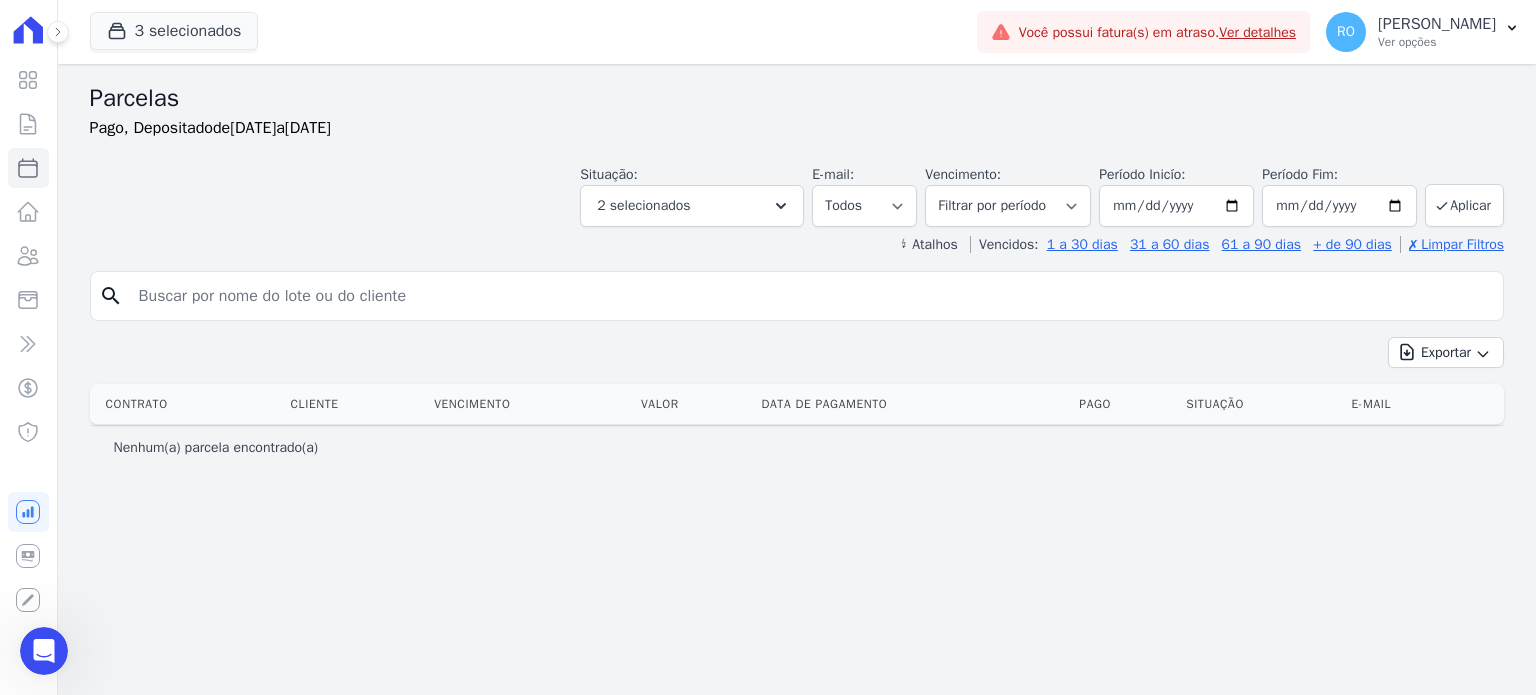 scroll, scrollTop: 0, scrollLeft: 0, axis: both 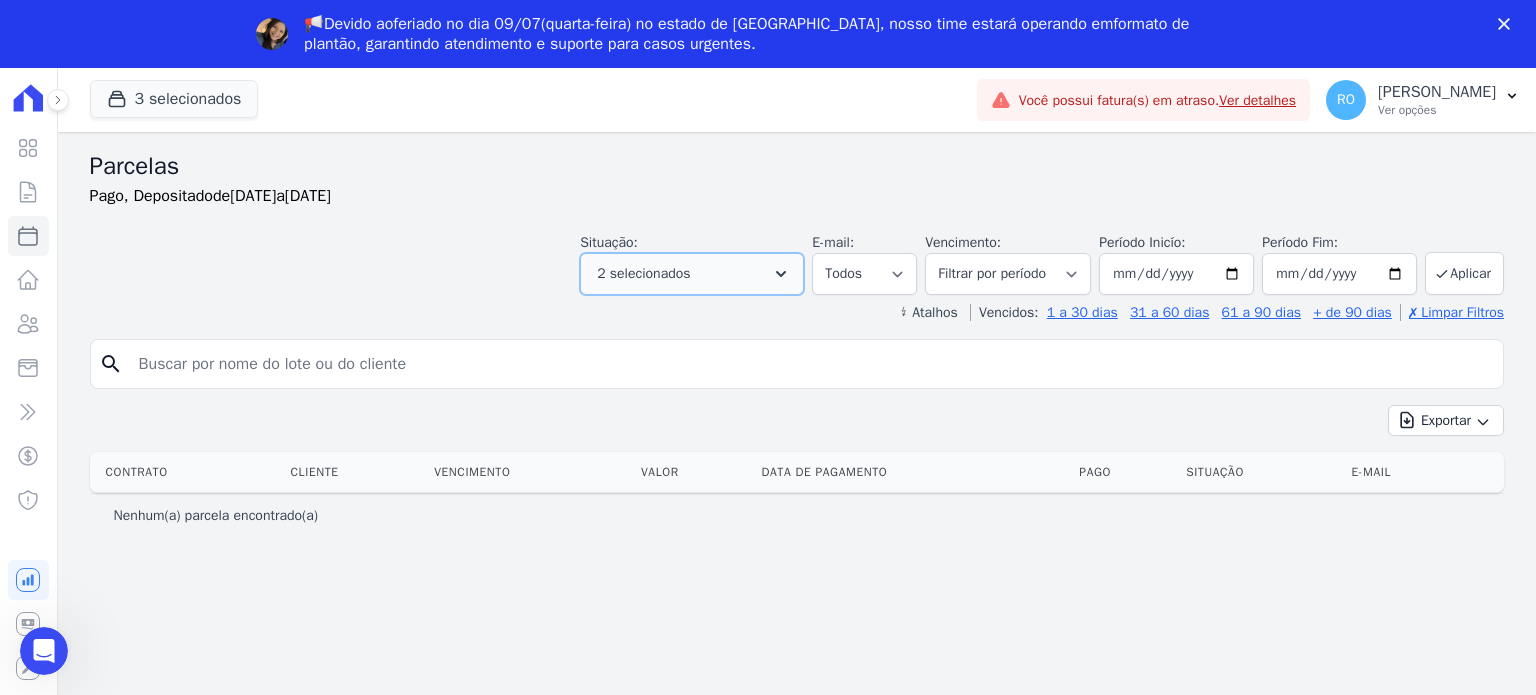 click on "2 selecionados" at bounding box center [692, 274] 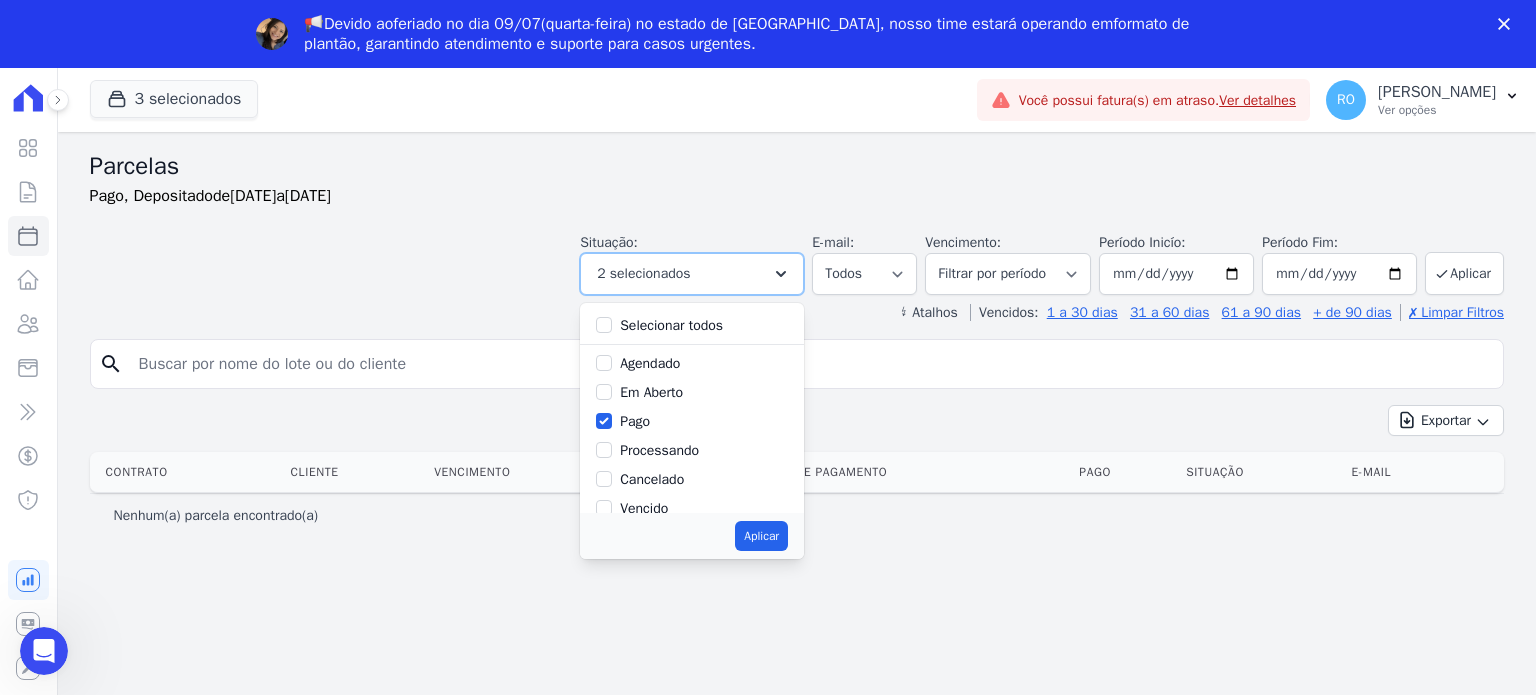 scroll, scrollTop: 133, scrollLeft: 0, axis: vertical 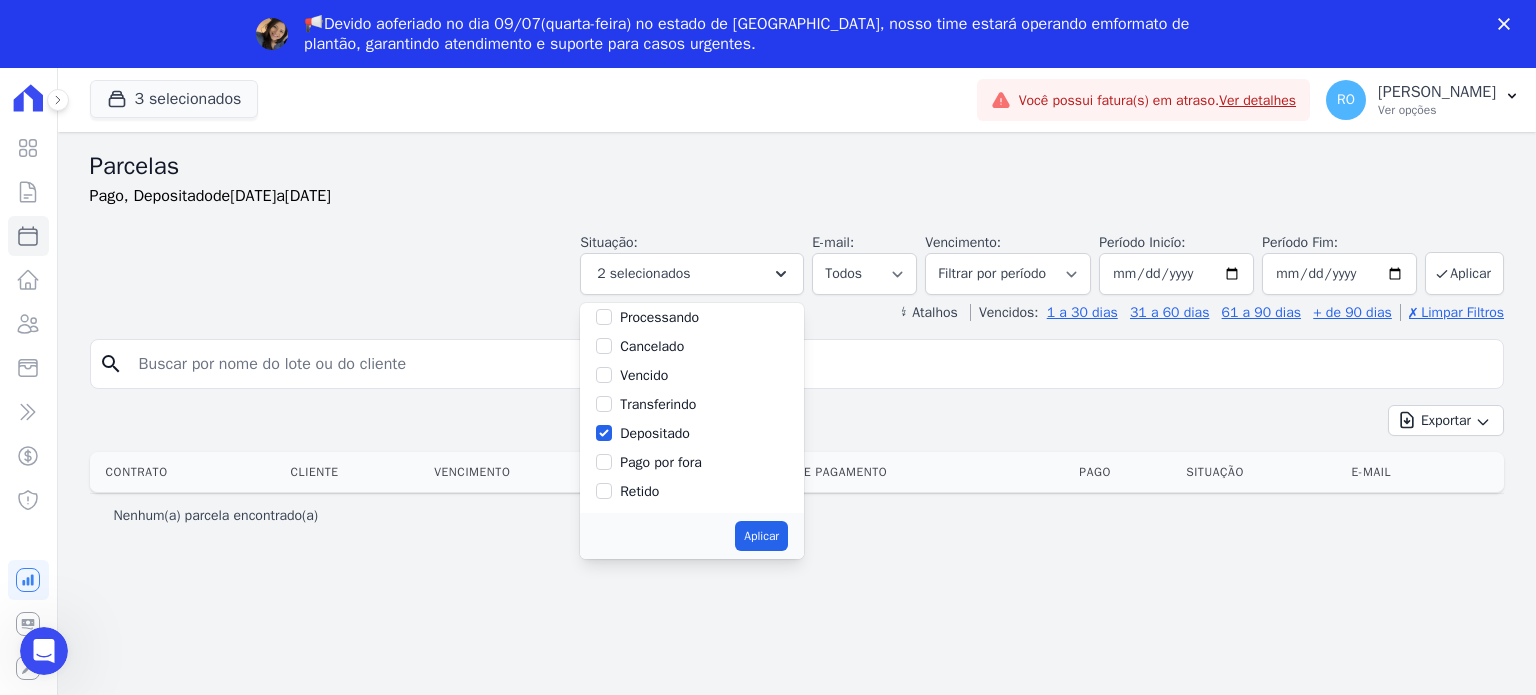 click on "Depositado" at bounding box center (655, 433) 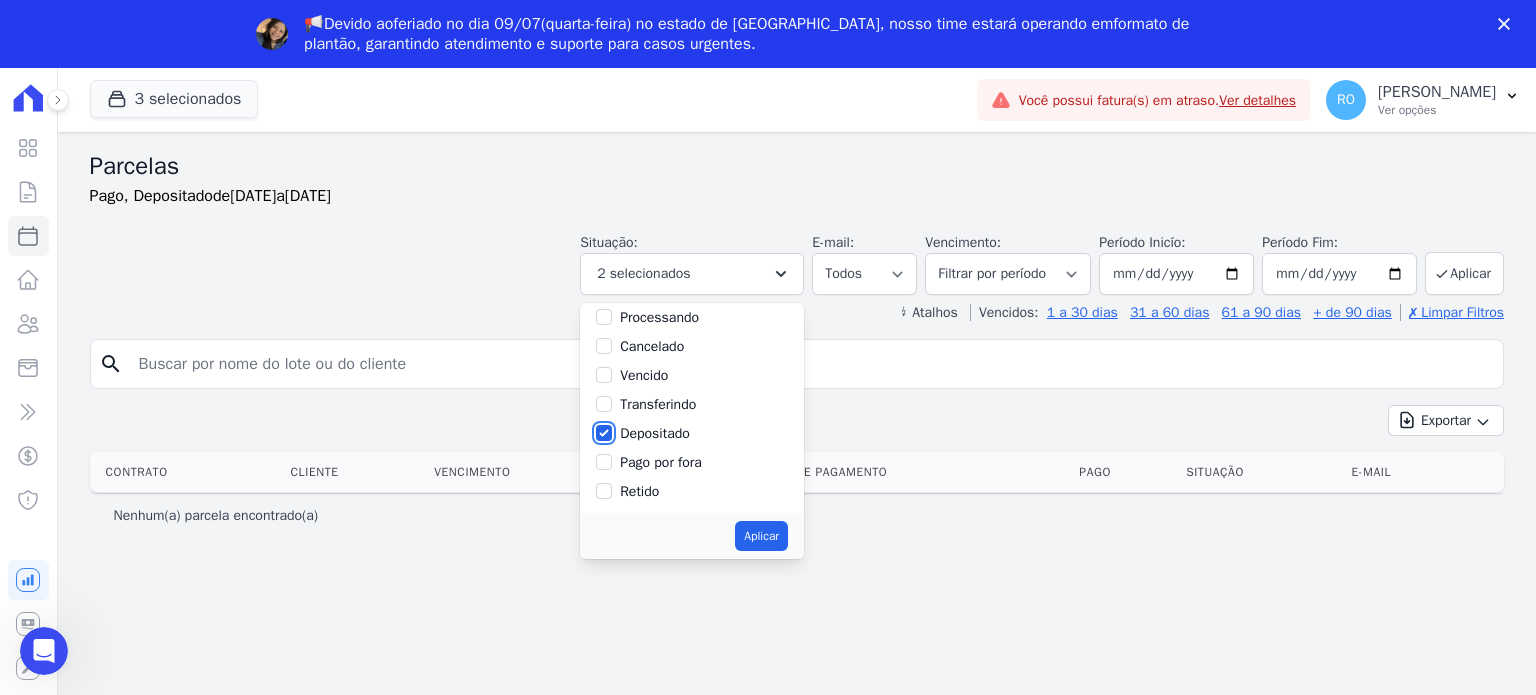 click on "Depositado" at bounding box center (604, 433) 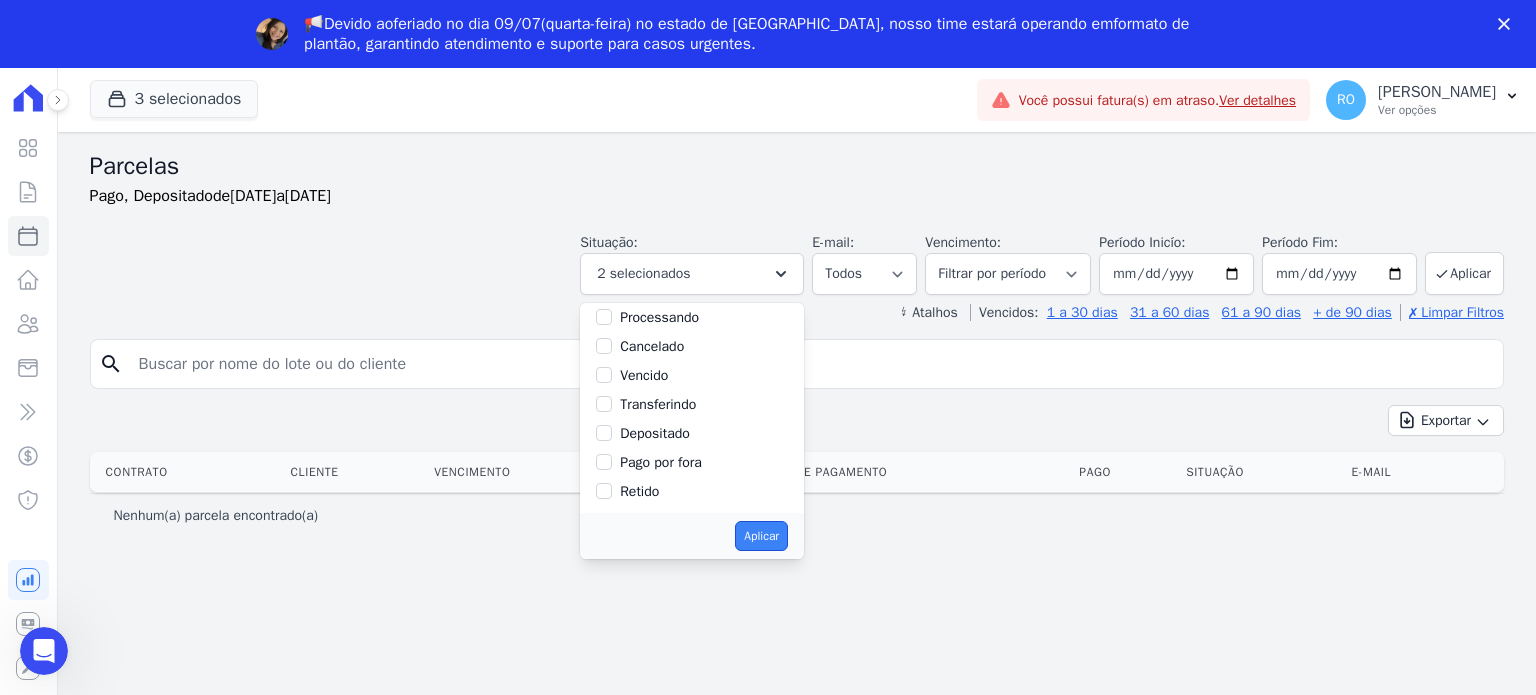 click on "Aplicar" at bounding box center [761, 536] 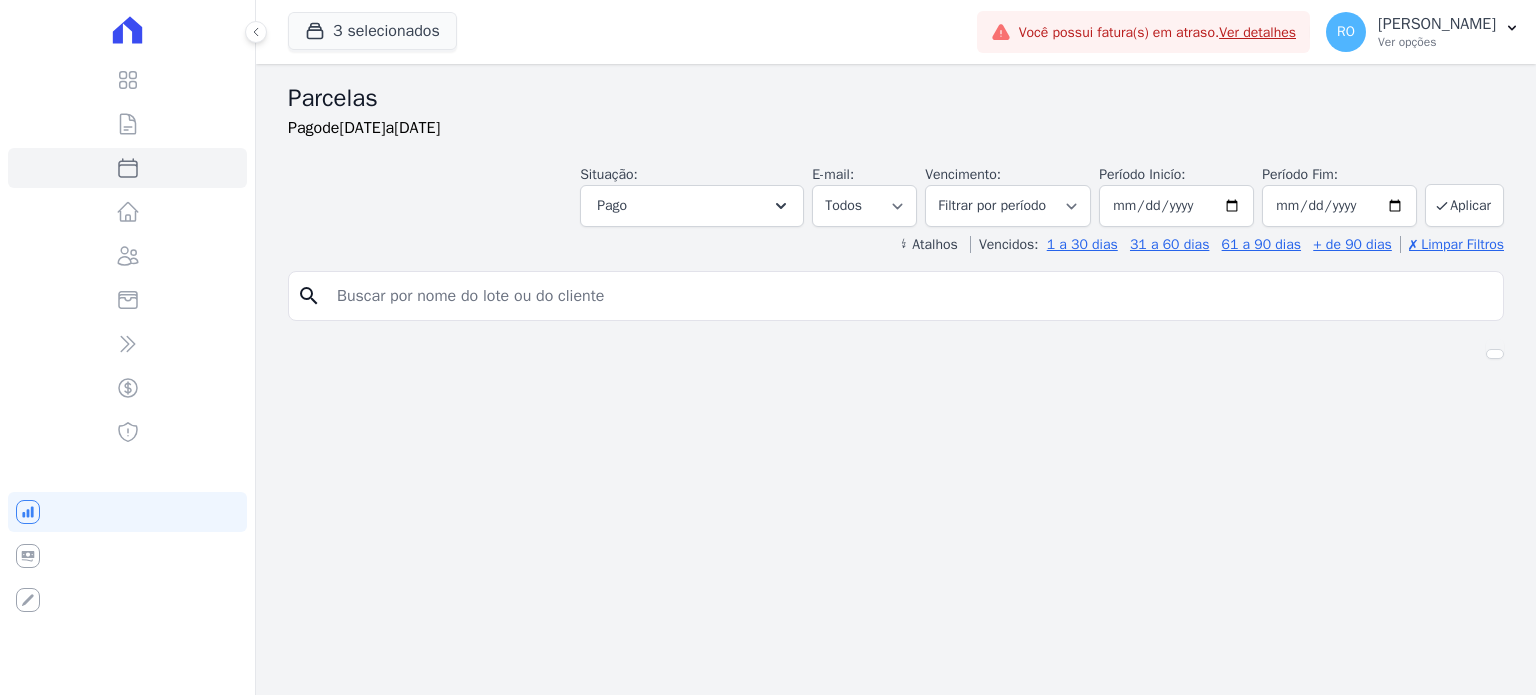 select 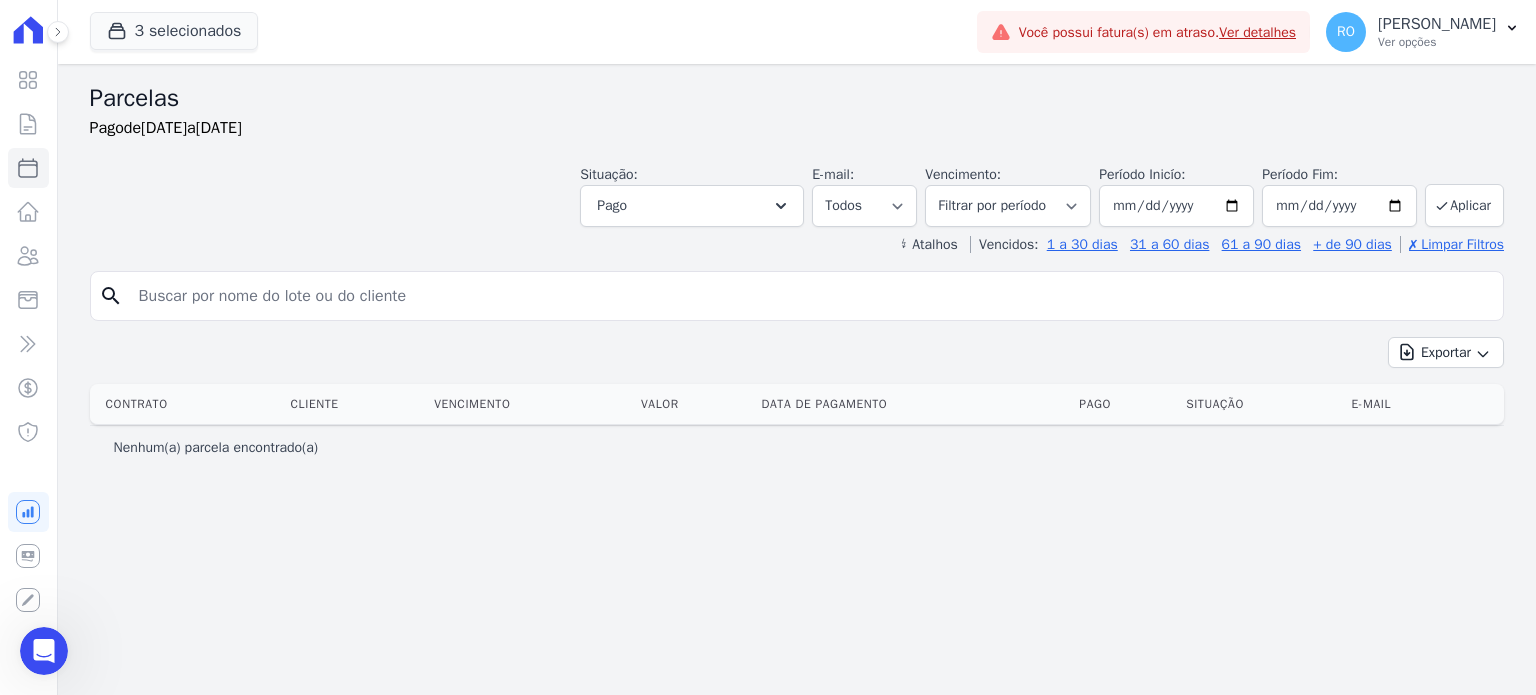 scroll, scrollTop: 0, scrollLeft: 0, axis: both 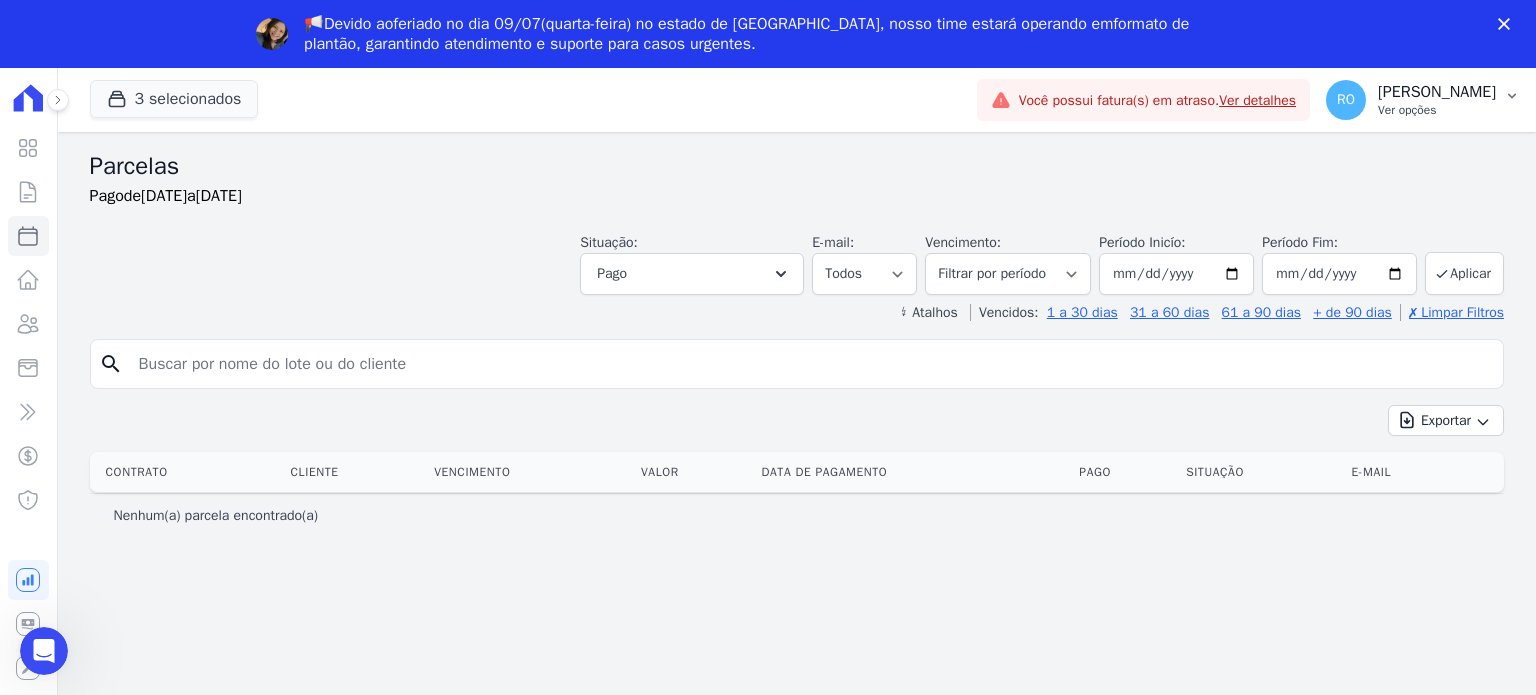 click on "[PERSON_NAME]" at bounding box center [1437, 92] 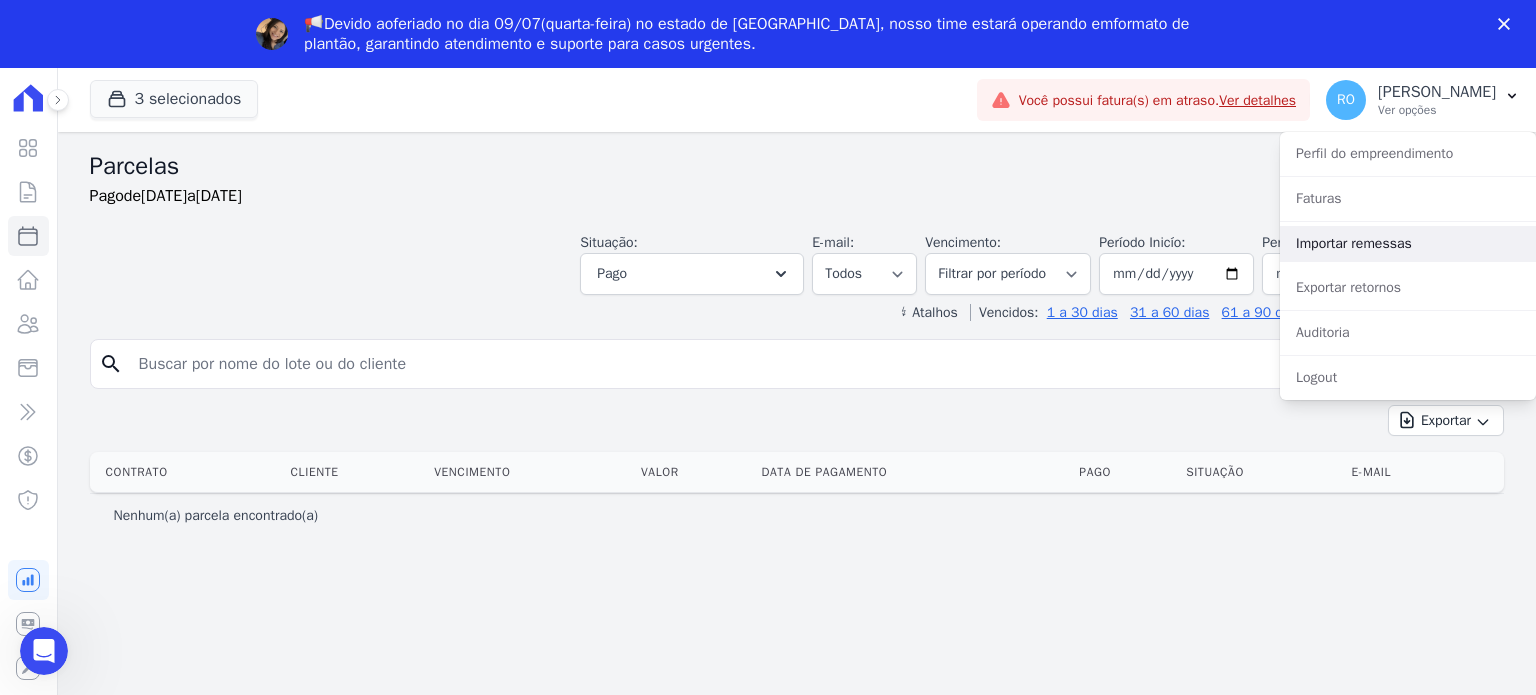 click on "Importar remessas" at bounding box center [1408, 244] 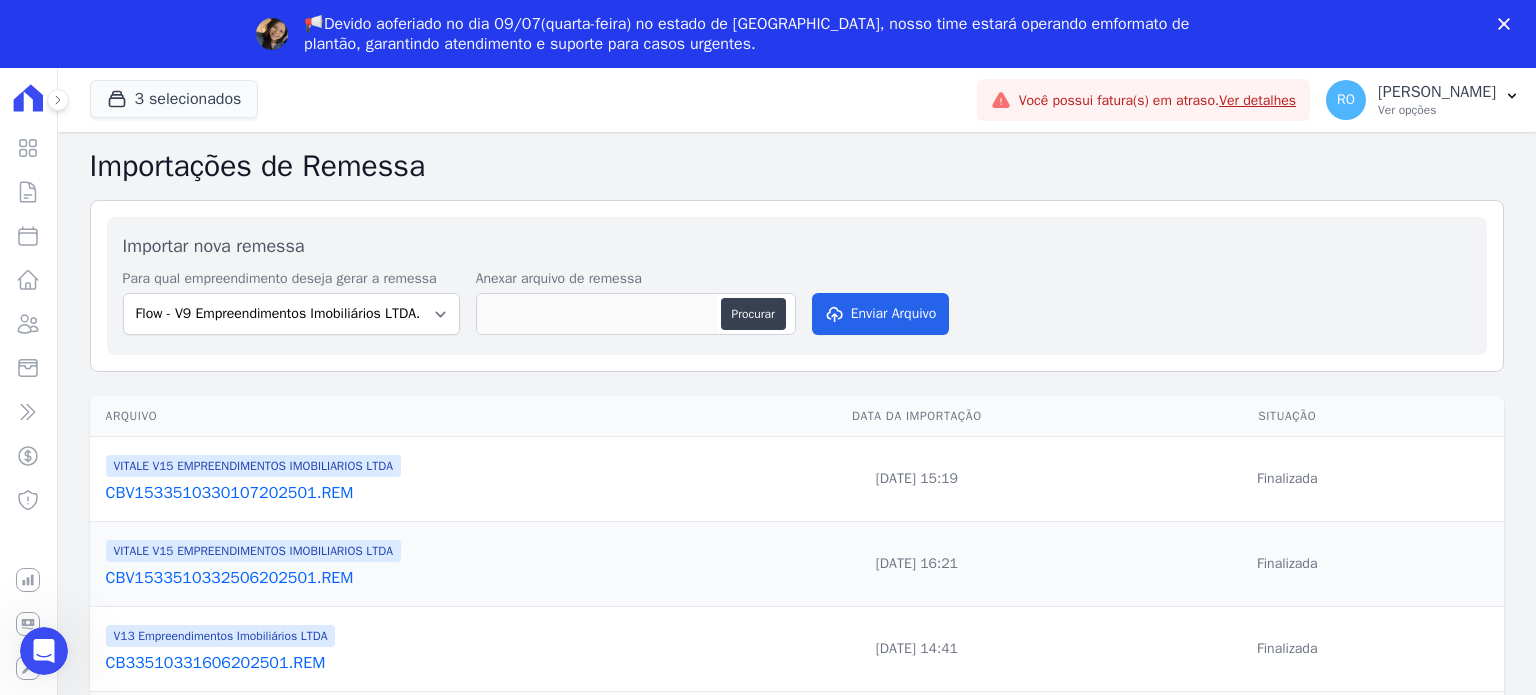 scroll, scrollTop: 0, scrollLeft: 0, axis: both 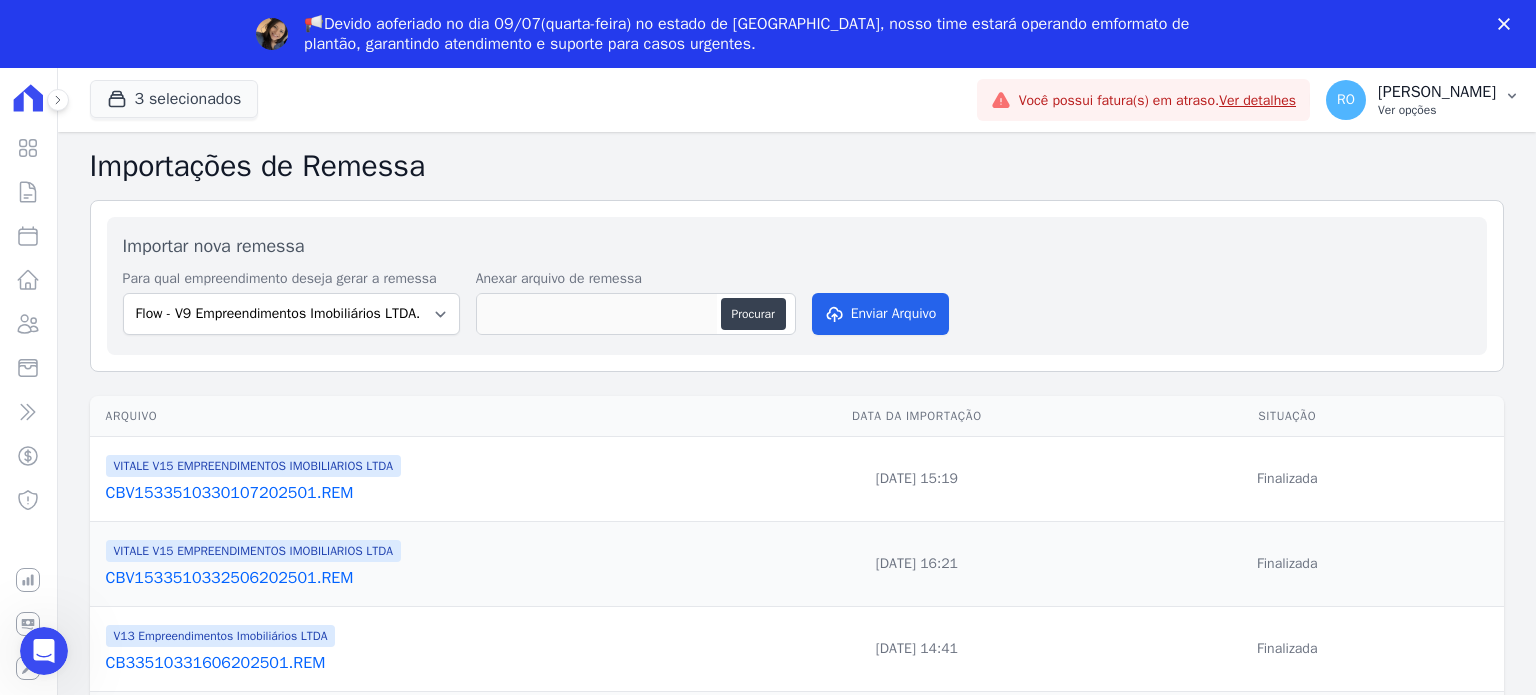 click on "[PERSON_NAME]" at bounding box center [1437, 92] 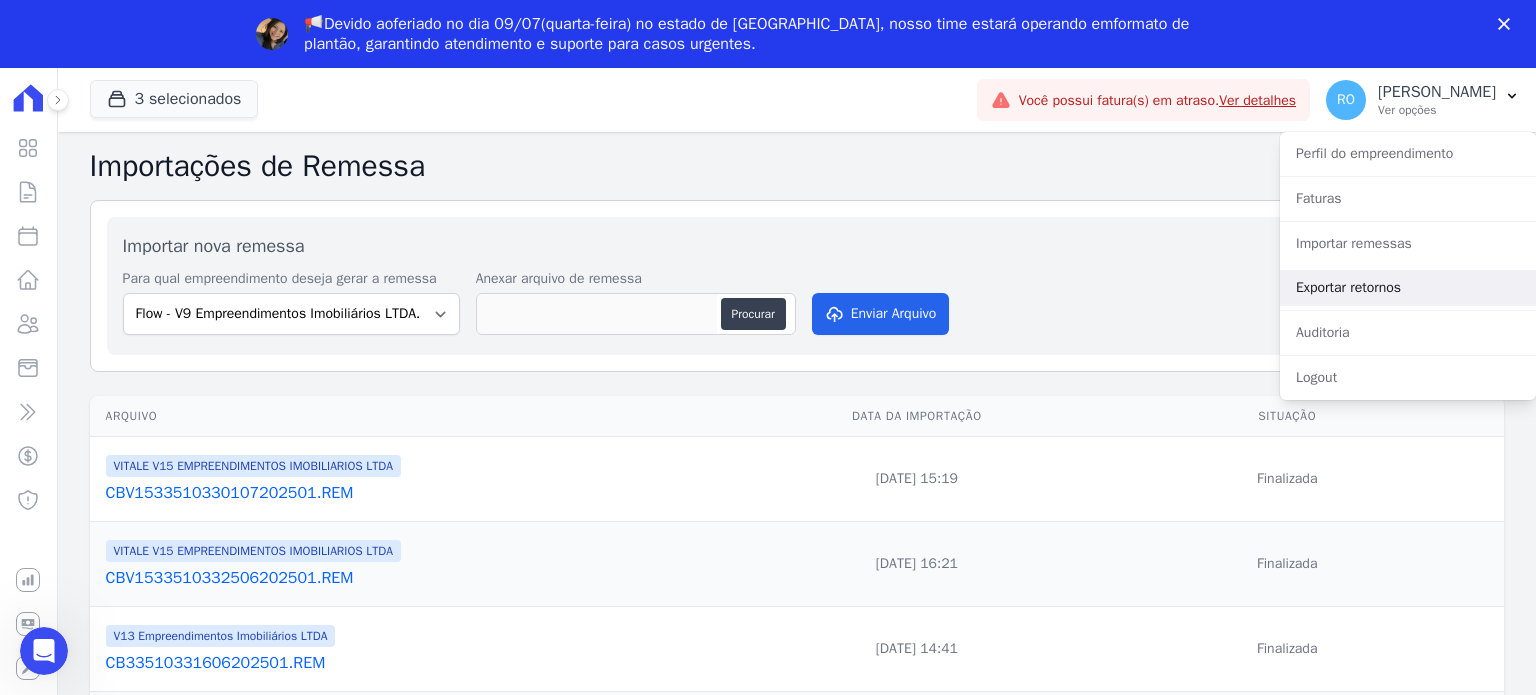 click on "Exportar retornos" at bounding box center (1408, 288) 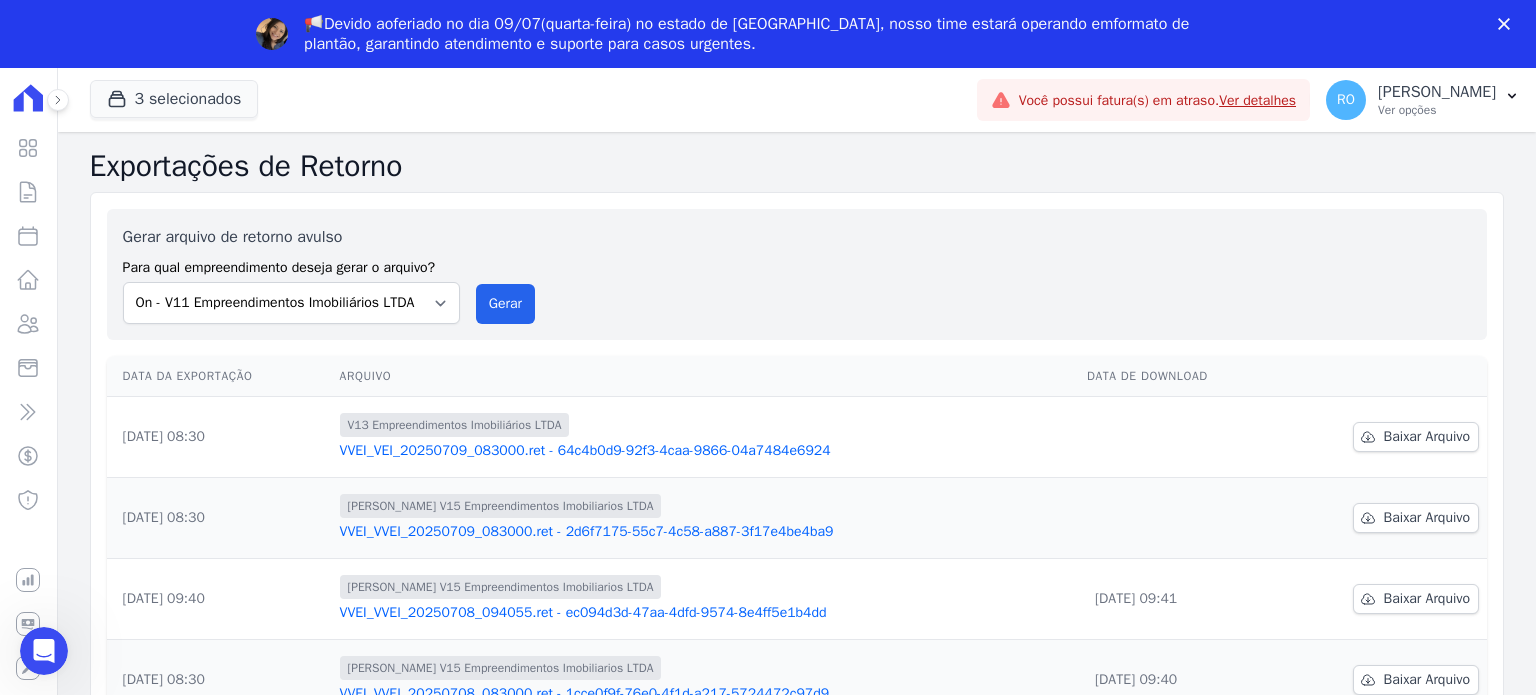 scroll, scrollTop: 0, scrollLeft: 0, axis: both 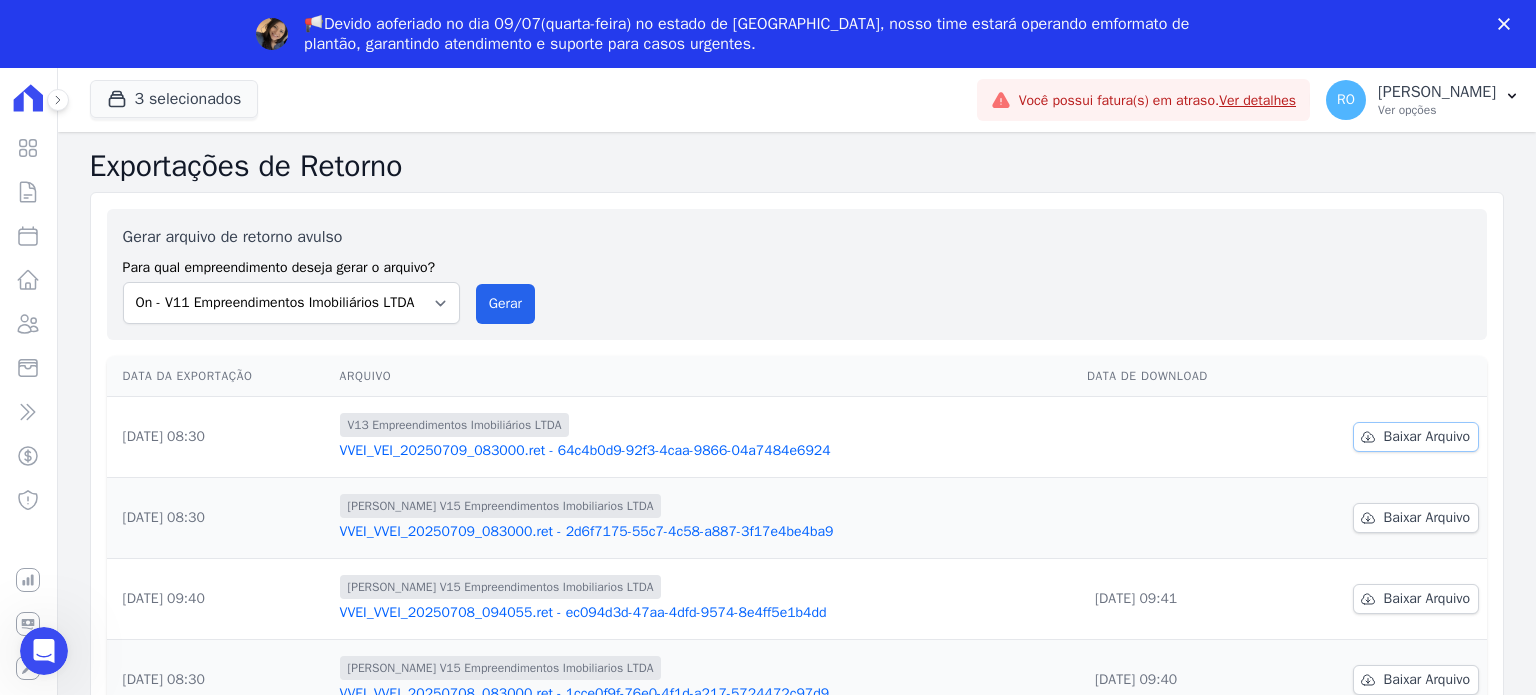 click on "Baixar Arquivo" at bounding box center [1427, 437] 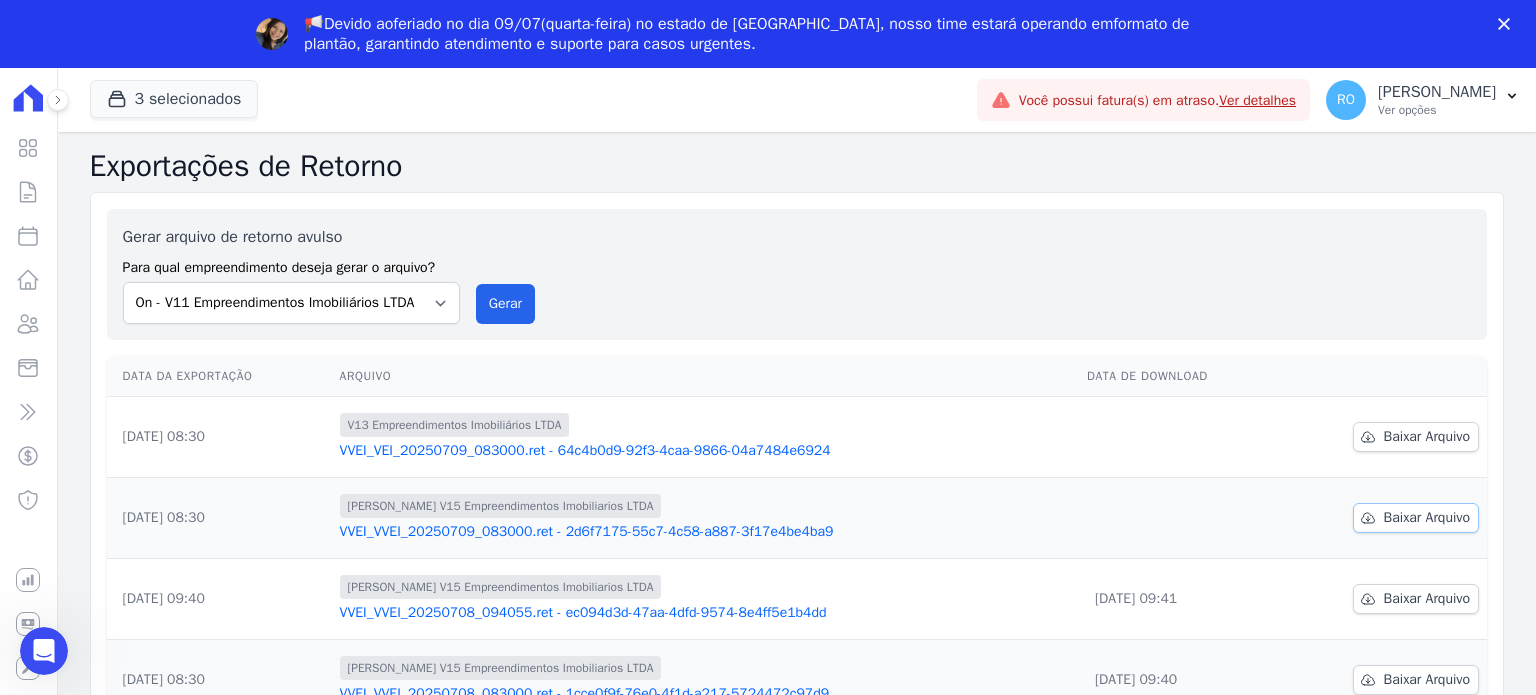click on "Baixar Arquivo" at bounding box center [1427, 518] 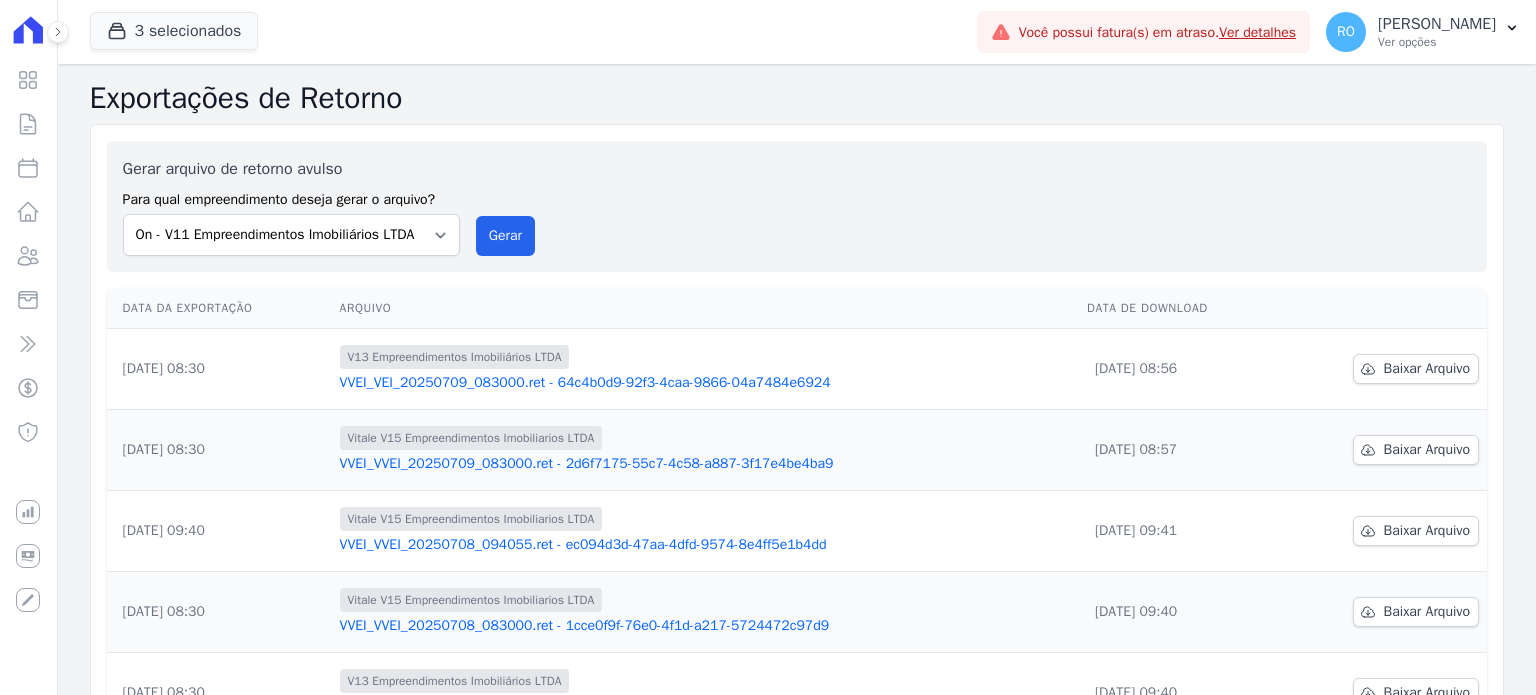 scroll, scrollTop: 0, scrollLeft: 0, axis: both 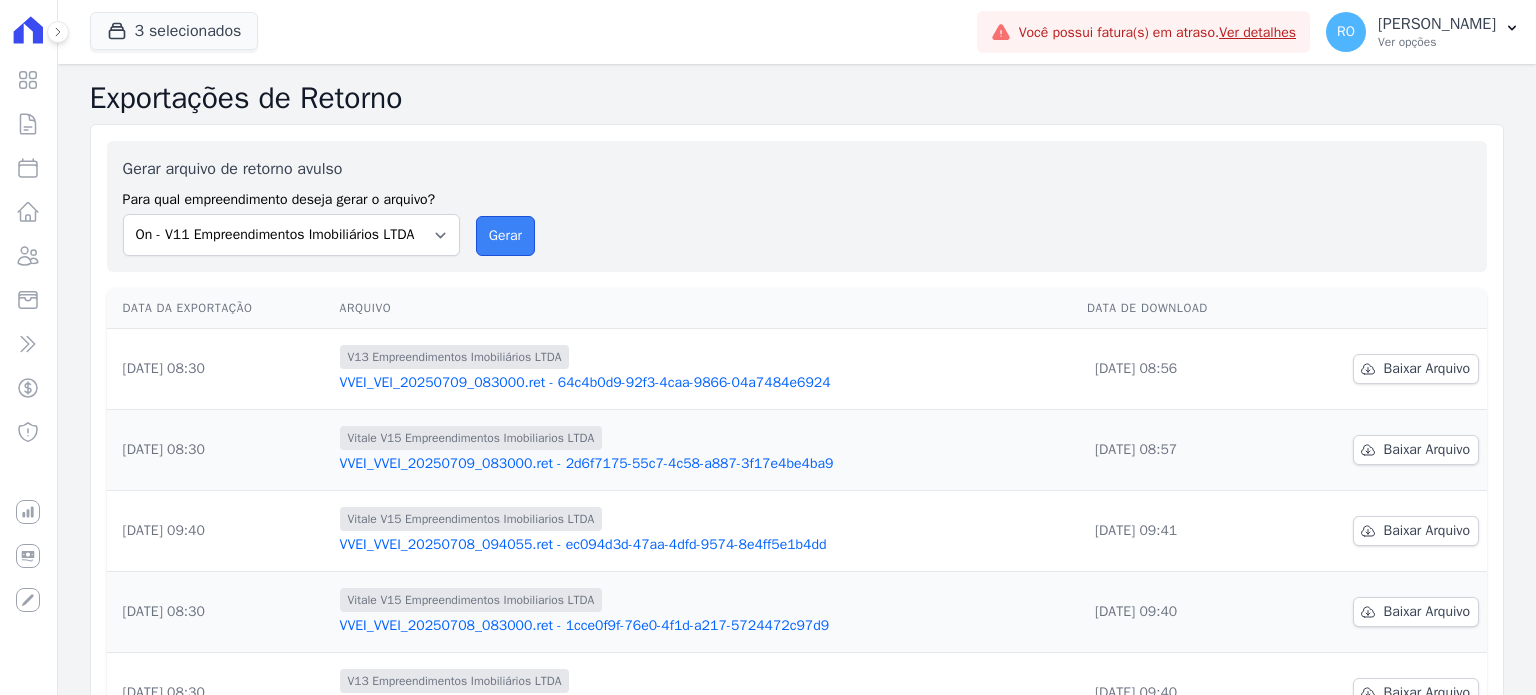 click on "Gerar" at bounding box center (505, 236) 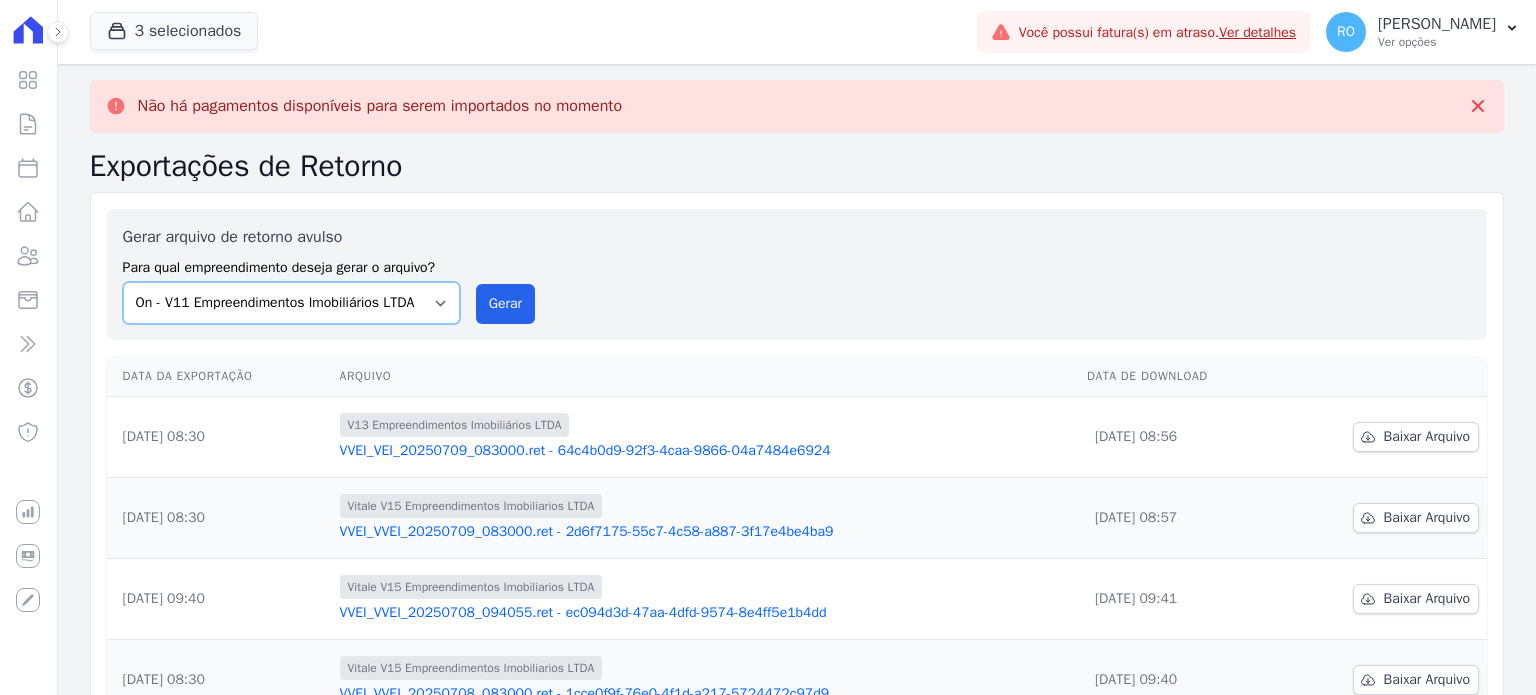 click on "Flow - V9 Empreendimentos Imobiliários LTDA.
On - V11 Empreendimentos Imobiliários LTDA
V13 Empreendimentos Imobiliários LTDA
V6 Empreendimentos Imobiliários LTDA.
V9 Empreendimentos Imobiliários LTDA.
VITALE V15 EMPREENDIMENTOS IMOBILIARIOS LTDA" at bounding box center (291, 303) 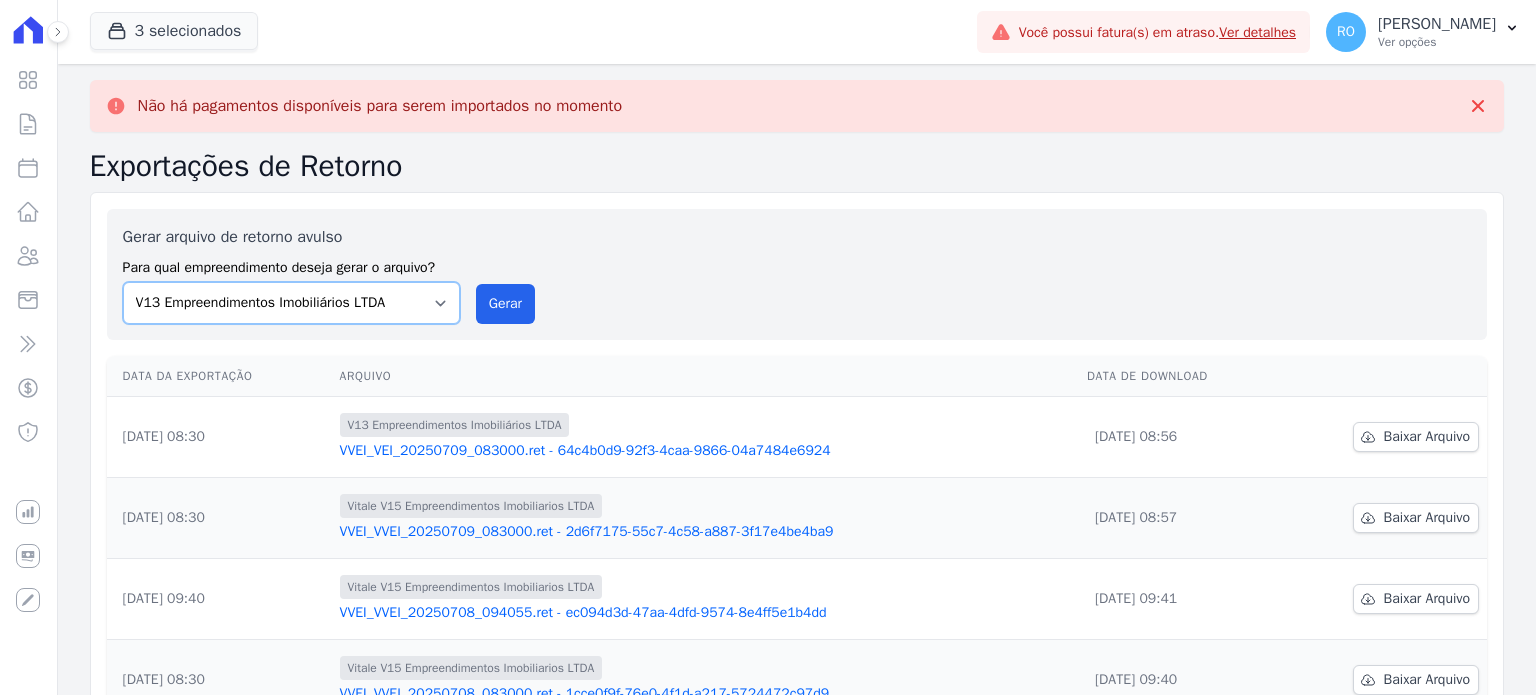 click on "Flow - V9 Empreendimentos Imobiliários LTDA.
On - V11 Empreendimentos Imobiliários LTDA
V13 Empreendimentos Imobiliários LTDA
V6 Empreendimentos Imobiliários LTDA.
V9 Empreendimentos Imobiliários LTDA.
VITALE V15 EMPREENDIMENTOS IMOBILIARIOS LTDA" at bounding box center [291, 303] 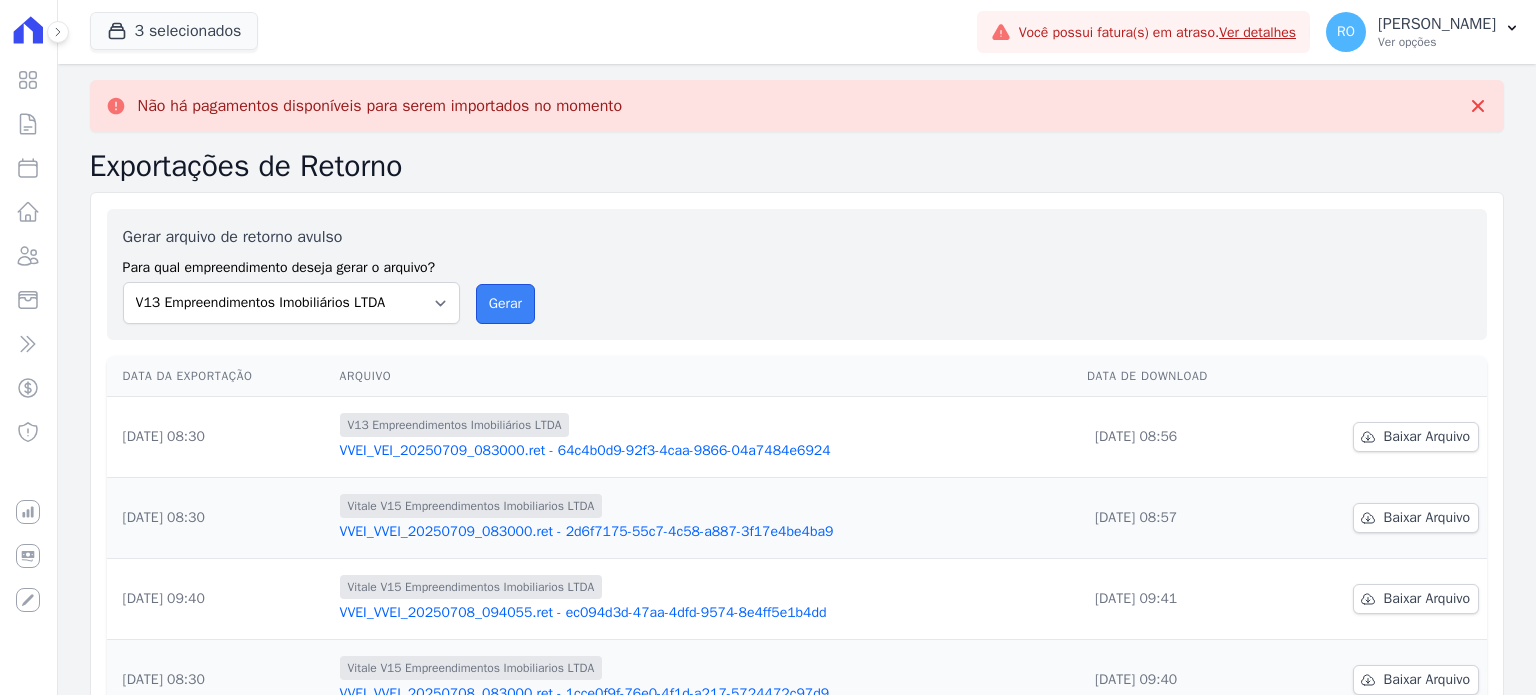 click on "Gerar" at bounding box center [505, 304] 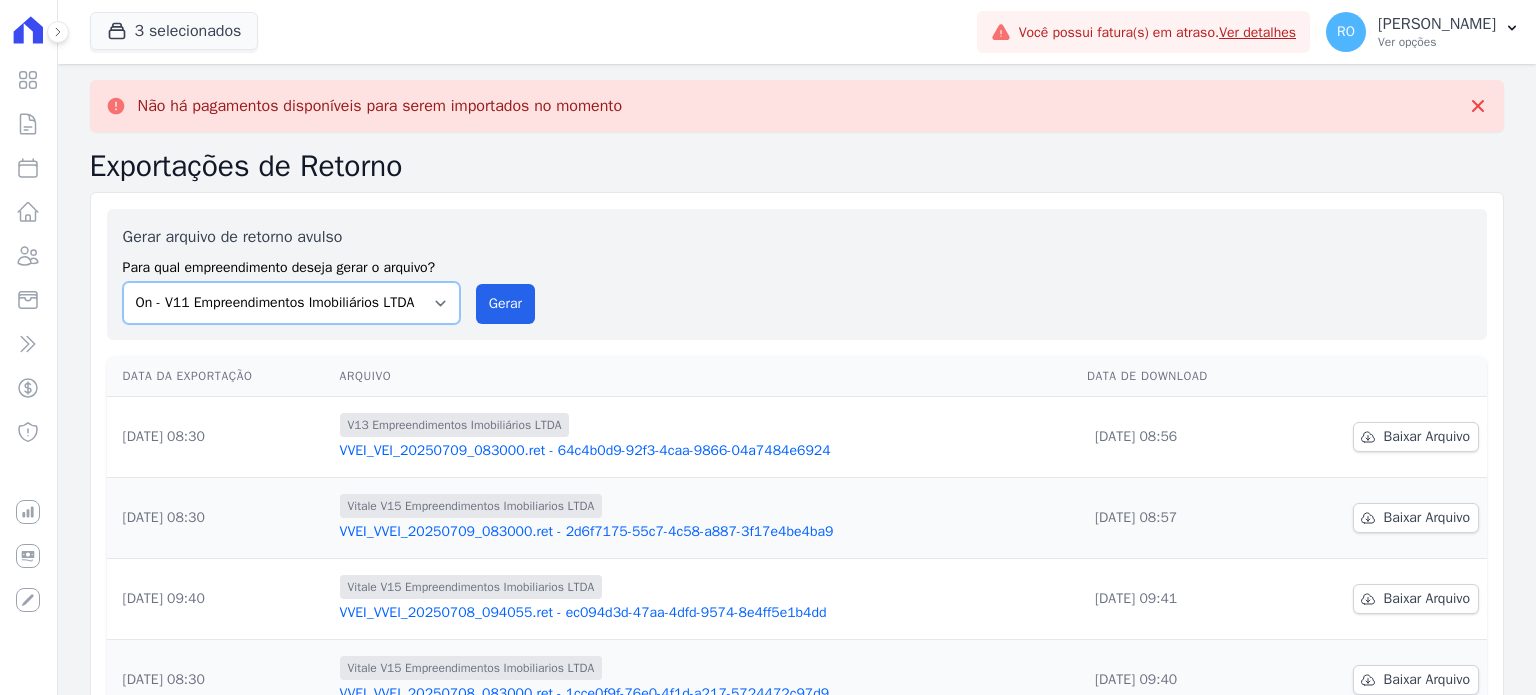 click on "Flow - V9 Empreendimentos Imobiliários LTDA.
On - V11 Empreendimentos Imobiliários LTDA
V13 Empreendimentos Imobiliários LTDA
V6 Empreendimentos Imobiliários LTDA.
V9 Empreendimentos Imobiliários LTDA.
VITALE V15 EMPREENDIMENTOS IMOBILIARIOS LTDA" at bounding box center (291, 303) 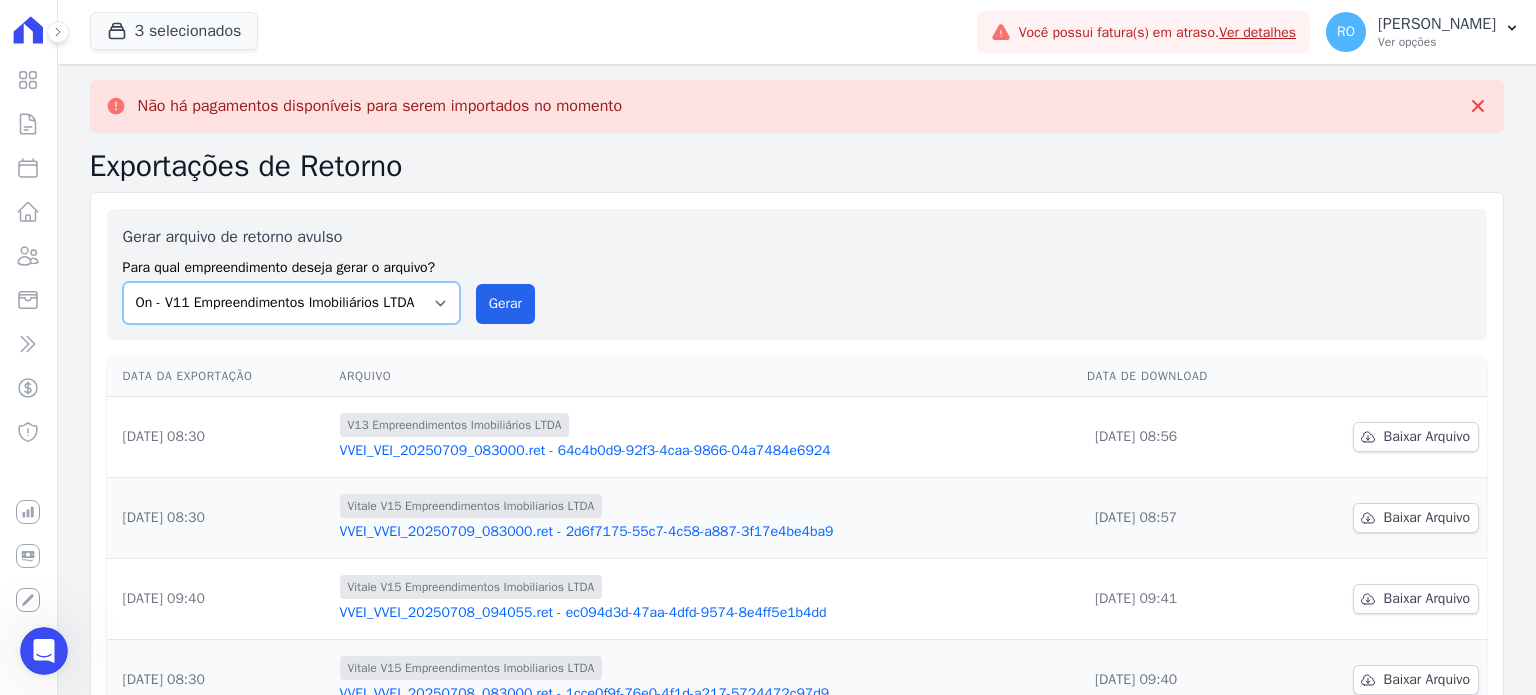 scroll, scrollTop: 0, scrollLeft: 0, axis: both 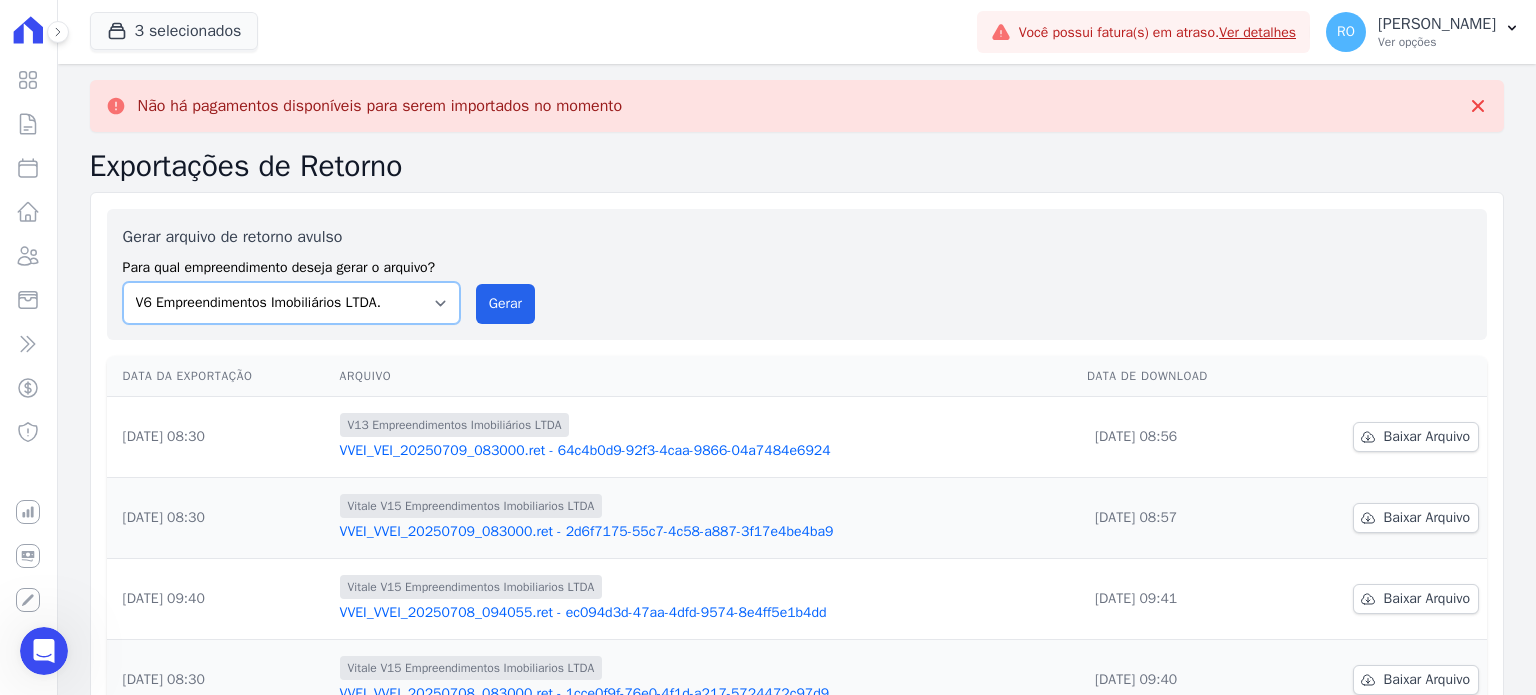 click on "Flow - V9 Empreendimentos Imobiliários LTDA.
On - V11 Empreendimentos Imobiliários LTDA
V13 Empreendimentos Imobiliários LTDA
V6 Empreendimentos Imobiliários LTDA.
V9 Empreendimentos Imobiliários LTDA.
VITALE V15 EMPREENDIMENTOS IMOBILIARIOS LTDA" at bounding box center (291, 303) 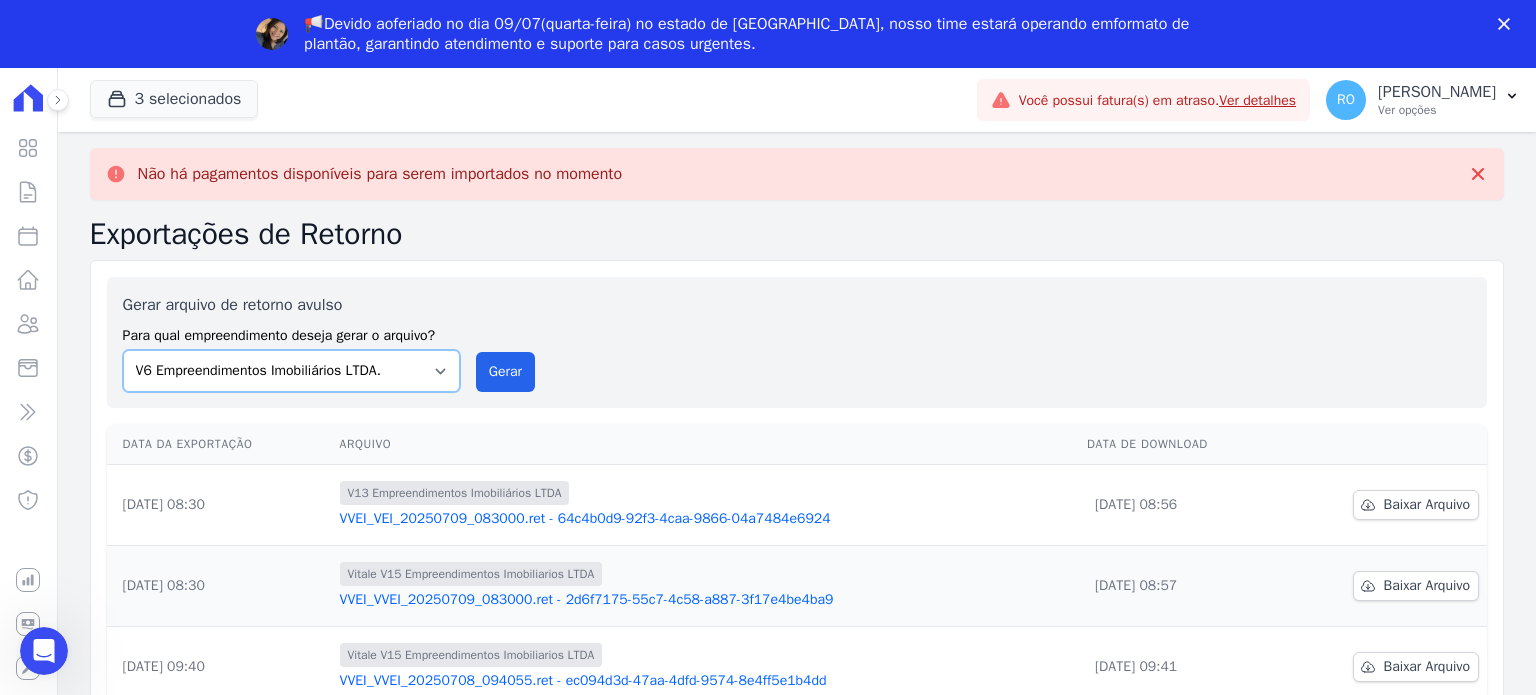 scroll, scrollTop: 0, scrollLeft: 0, axis: both 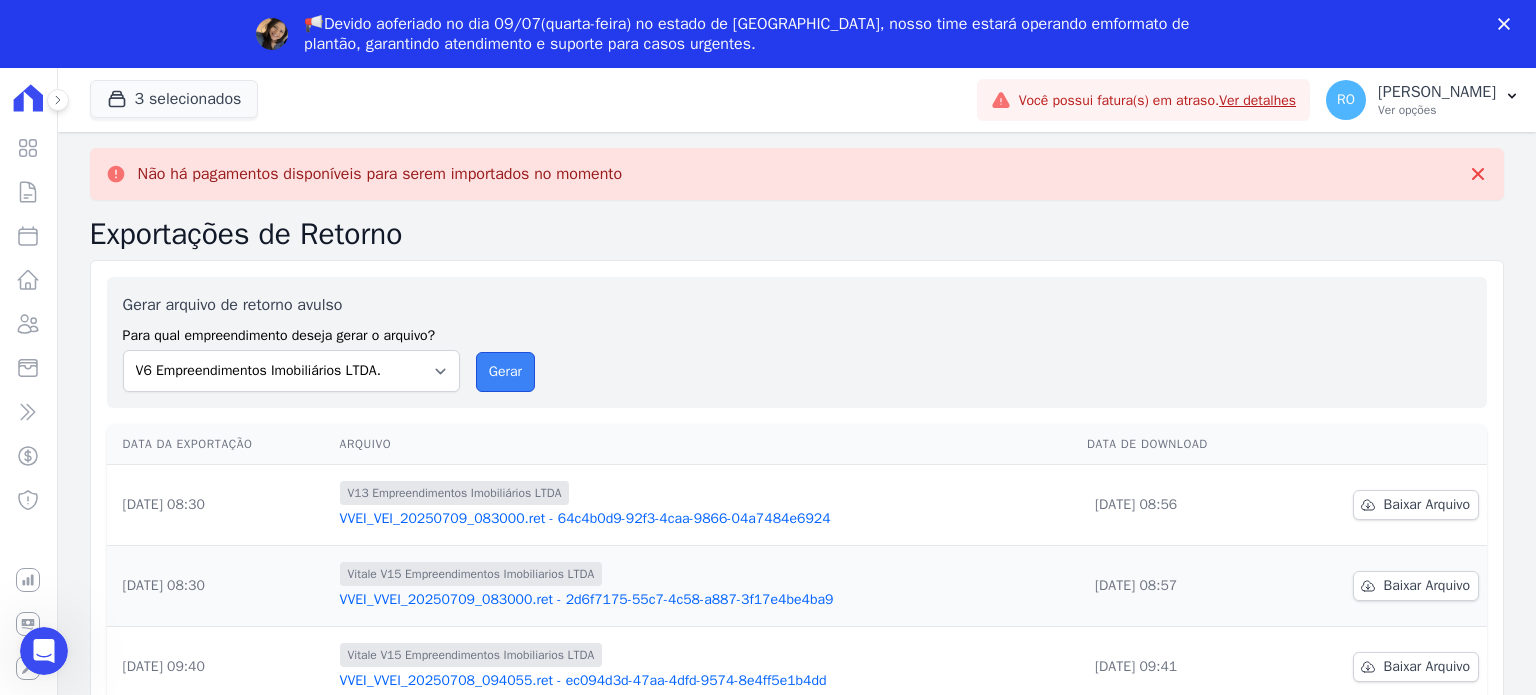 click on "Gerar" at bounding box center [505, 372] 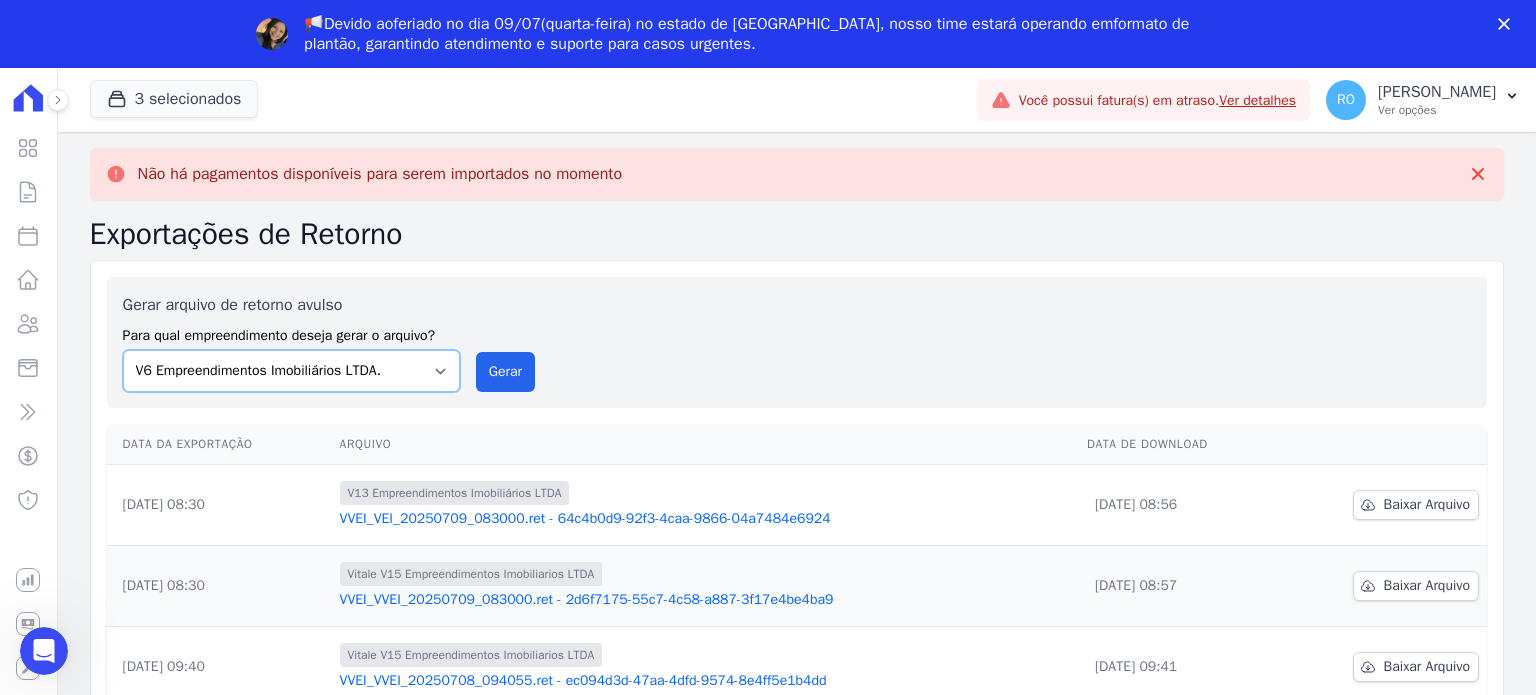 click on "Flow - V9 Empreendimentos Imobiliários LTDA.
On - V11 Empreendimentos Imobiliários LTDA
V13 Empreendimentos Imobiliários LTDA
V6 Empreendimentos Imobiliários LTDA.
V9 Empreendimentos Imobiliários LTDA.
VITALE V15 EMPREENDIMENTOS IMOBILIARIOS LTDA" at bounding box center [291, 371] 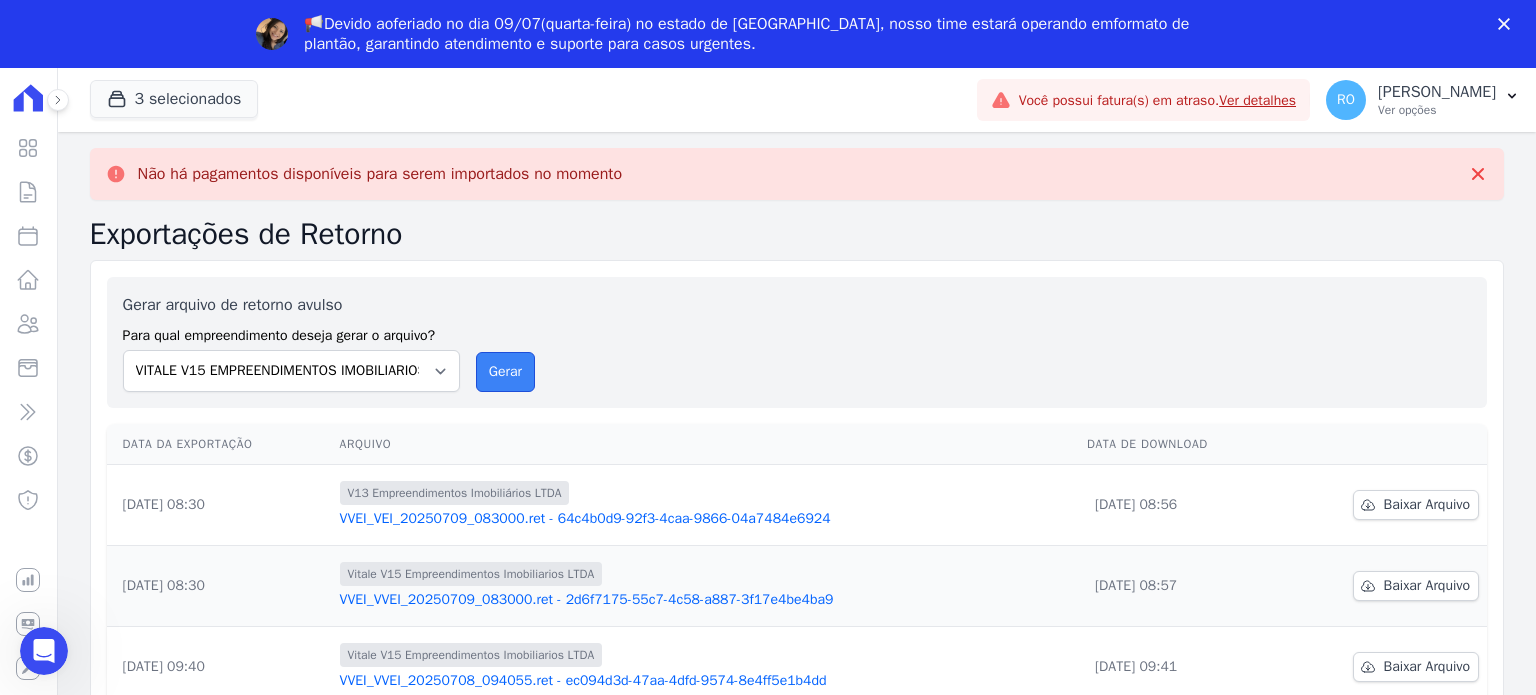 click on "Gerar" at bounding box center [505, 372] 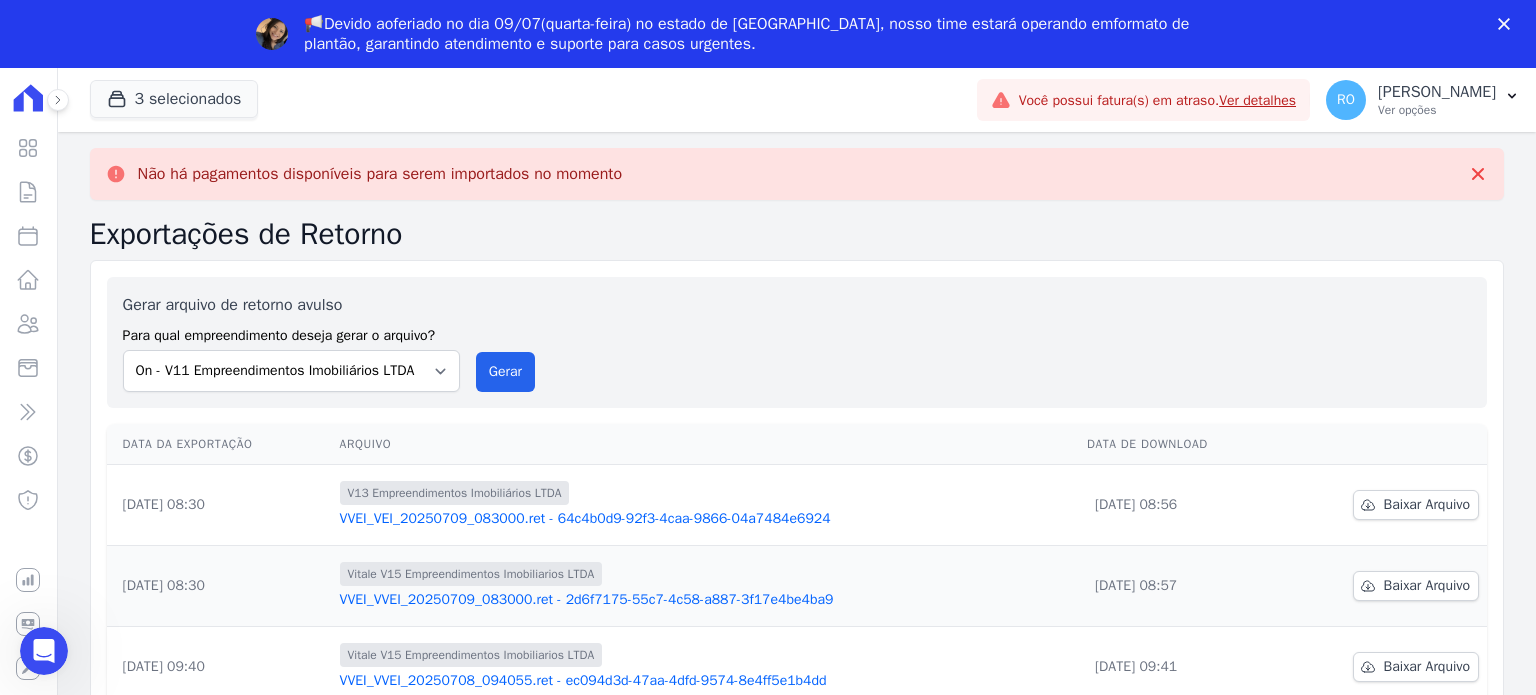 scroll, scrollTop: 0, scrollLeft: 0, axis: both 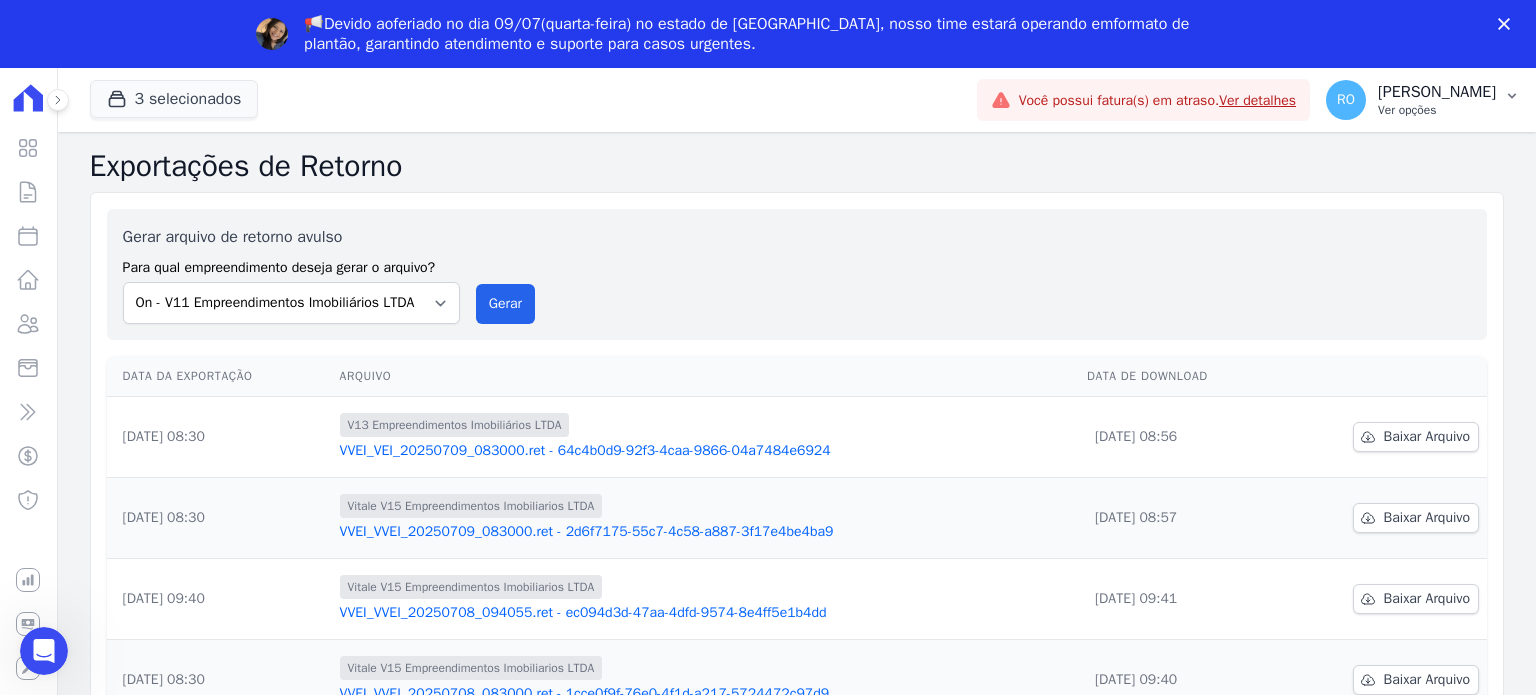 click on "[PERSON_NAME]" at bounding box center [1437, 92] 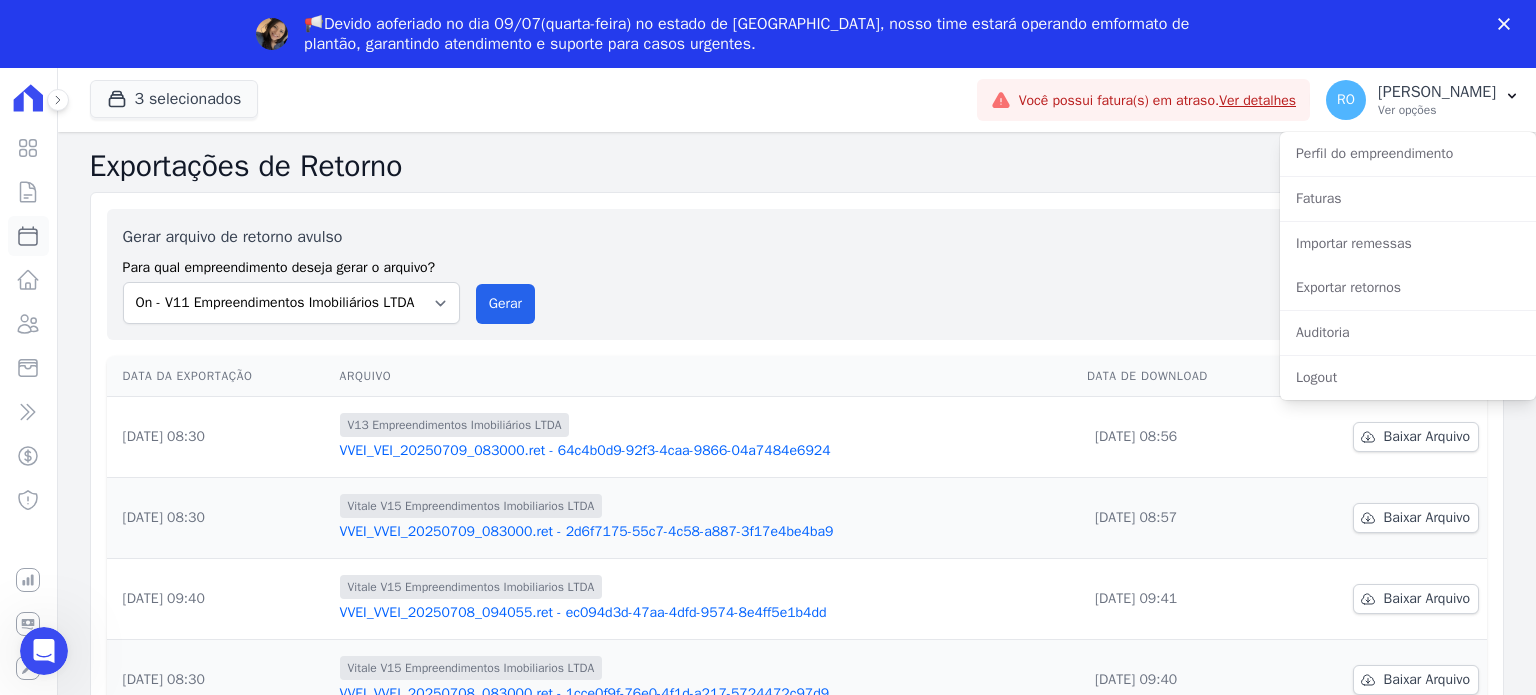 click 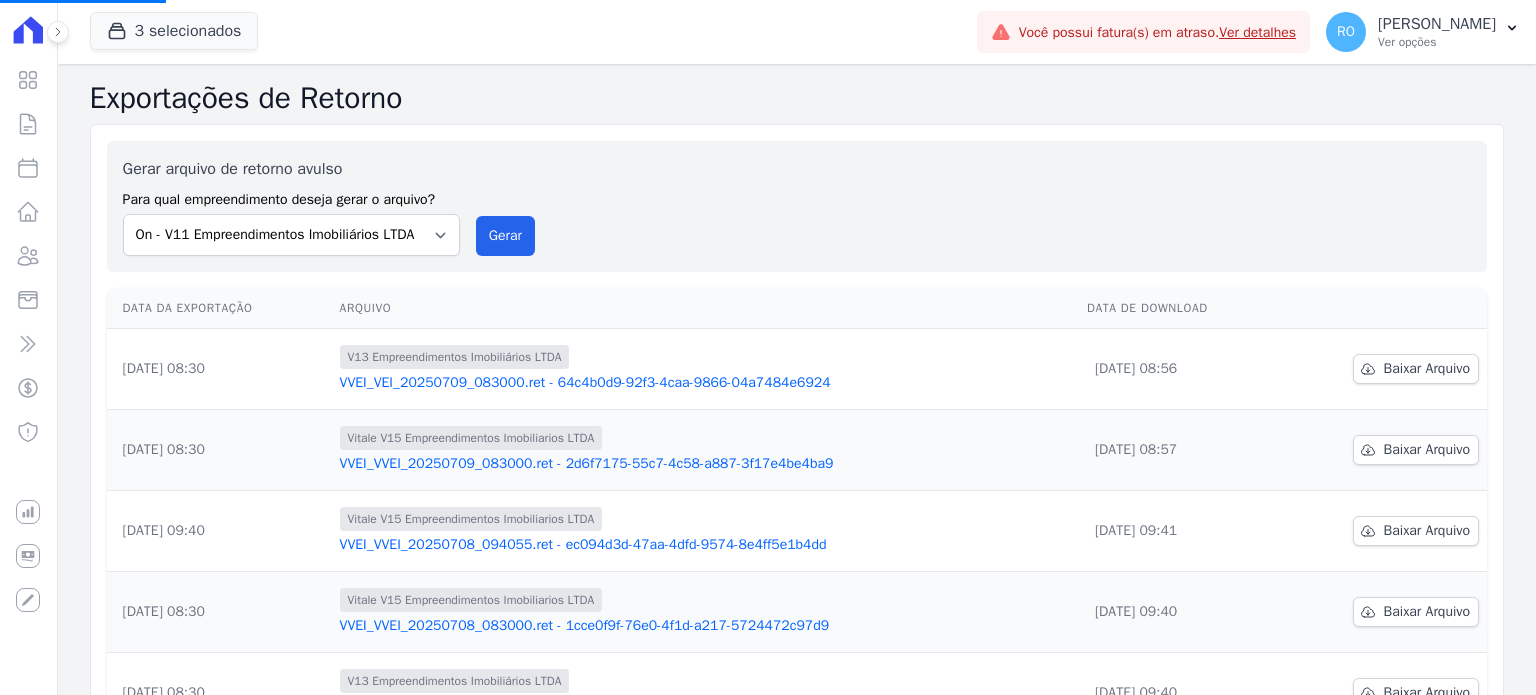select 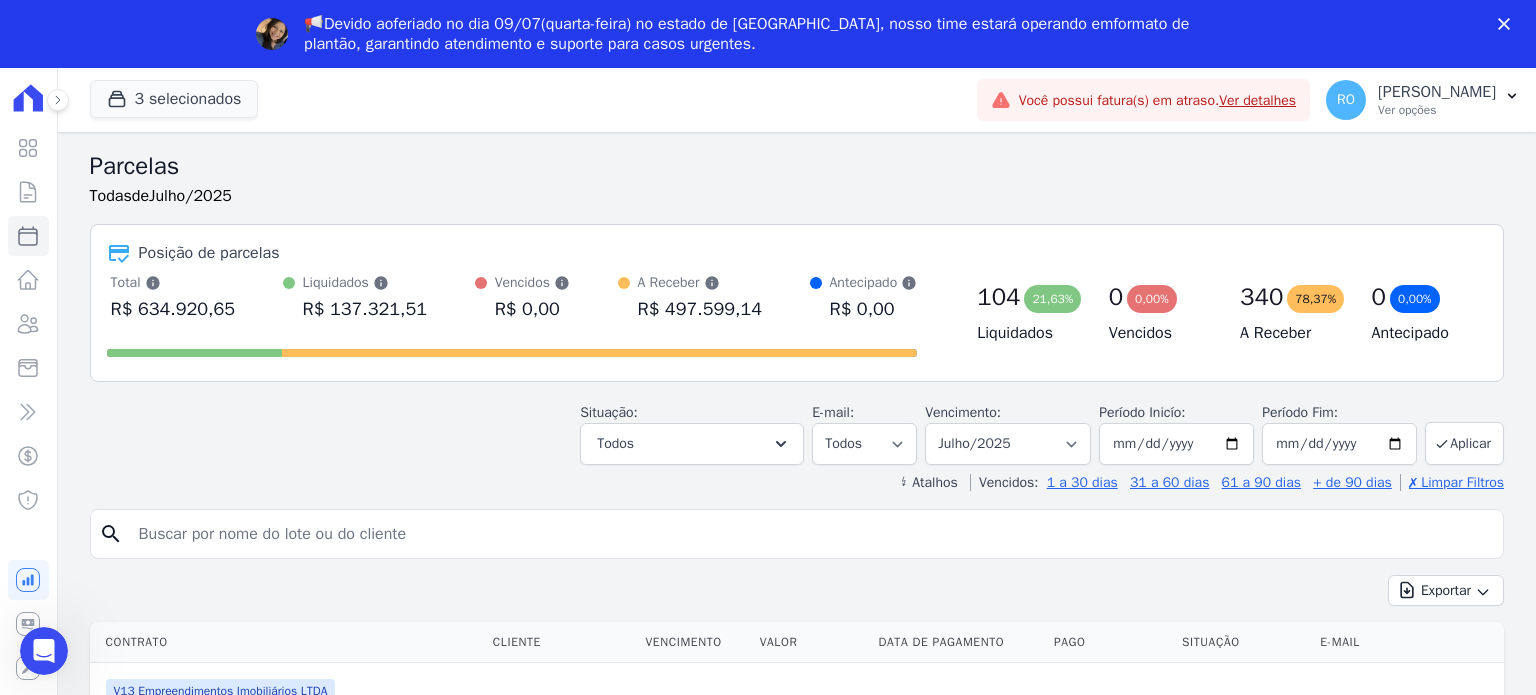 scroll, scrollTop: 0, scrollLeft: 0, axis: both 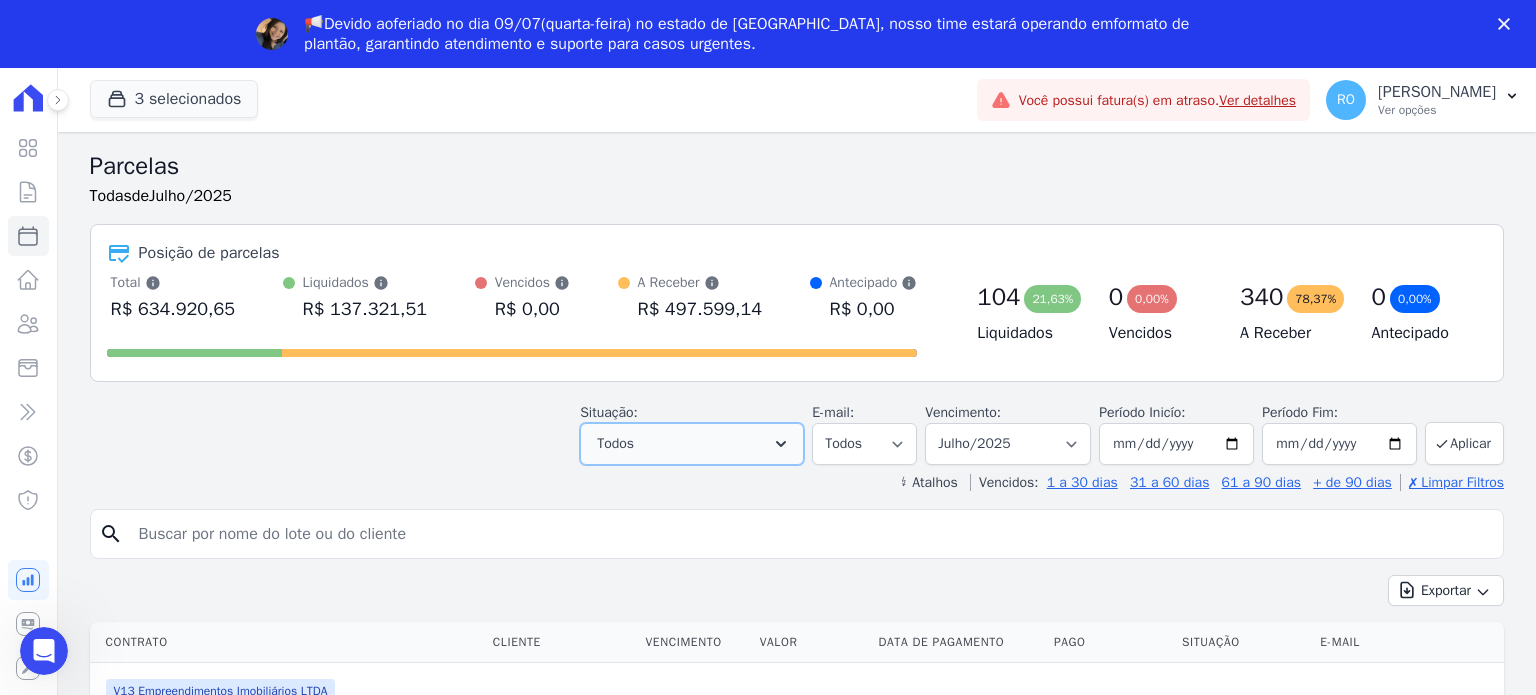 click 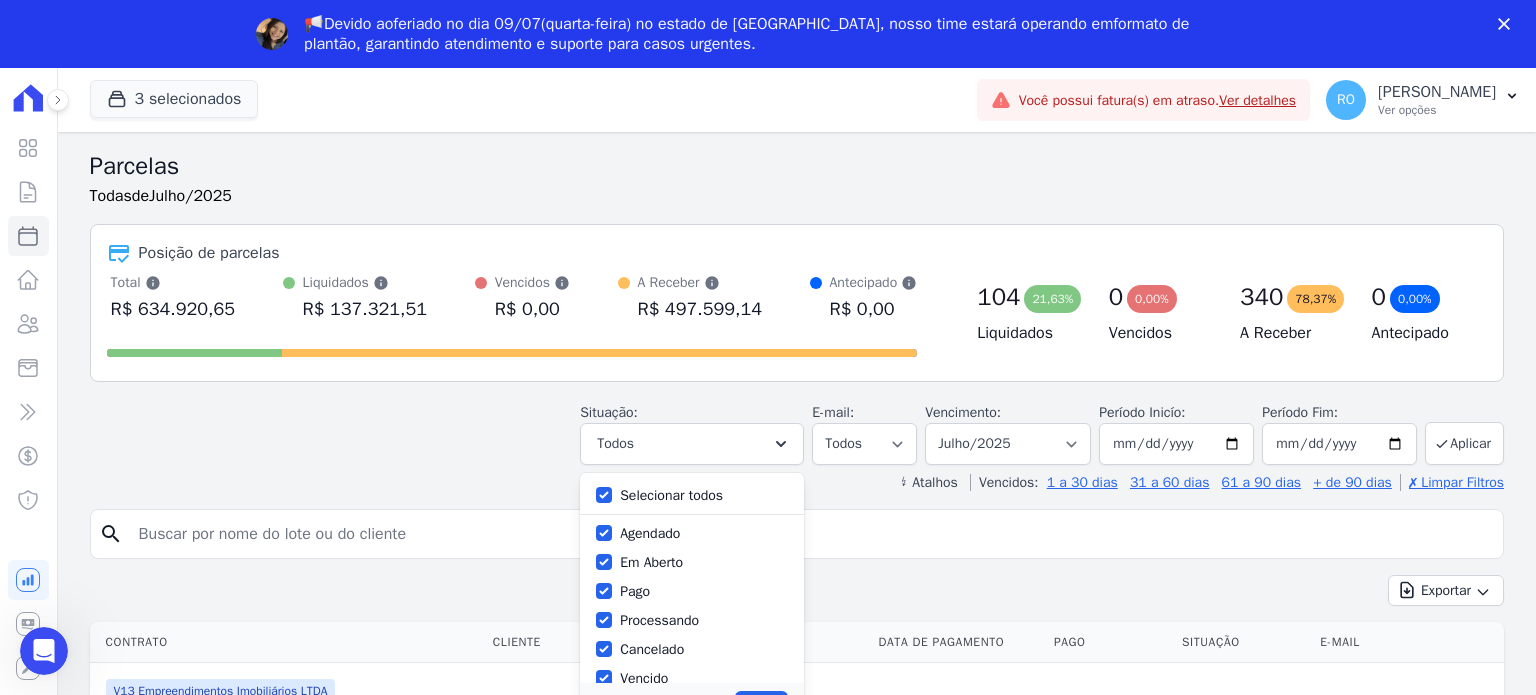 click on "Selecionar todos" at bounding box center [671, 495] 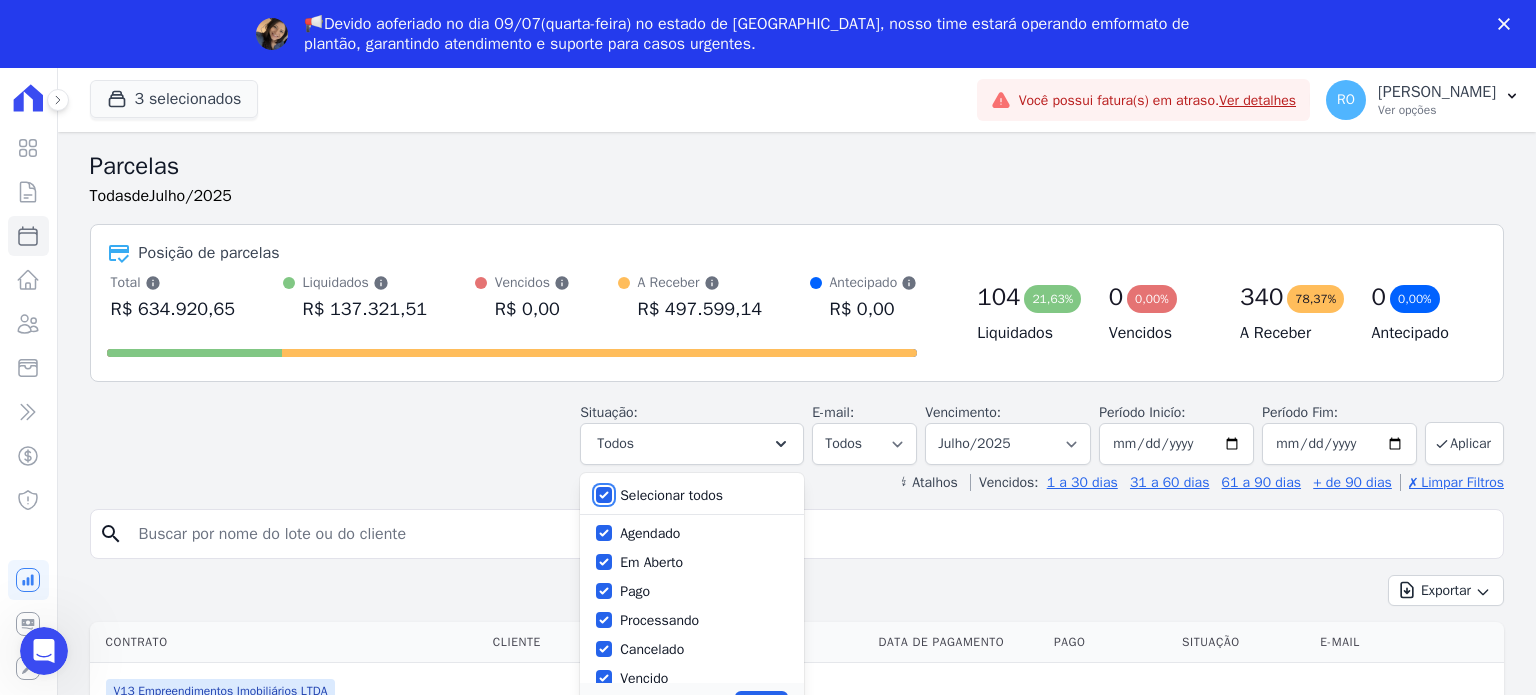 click on "Selecionar todos" at bounding box center (604, 495) 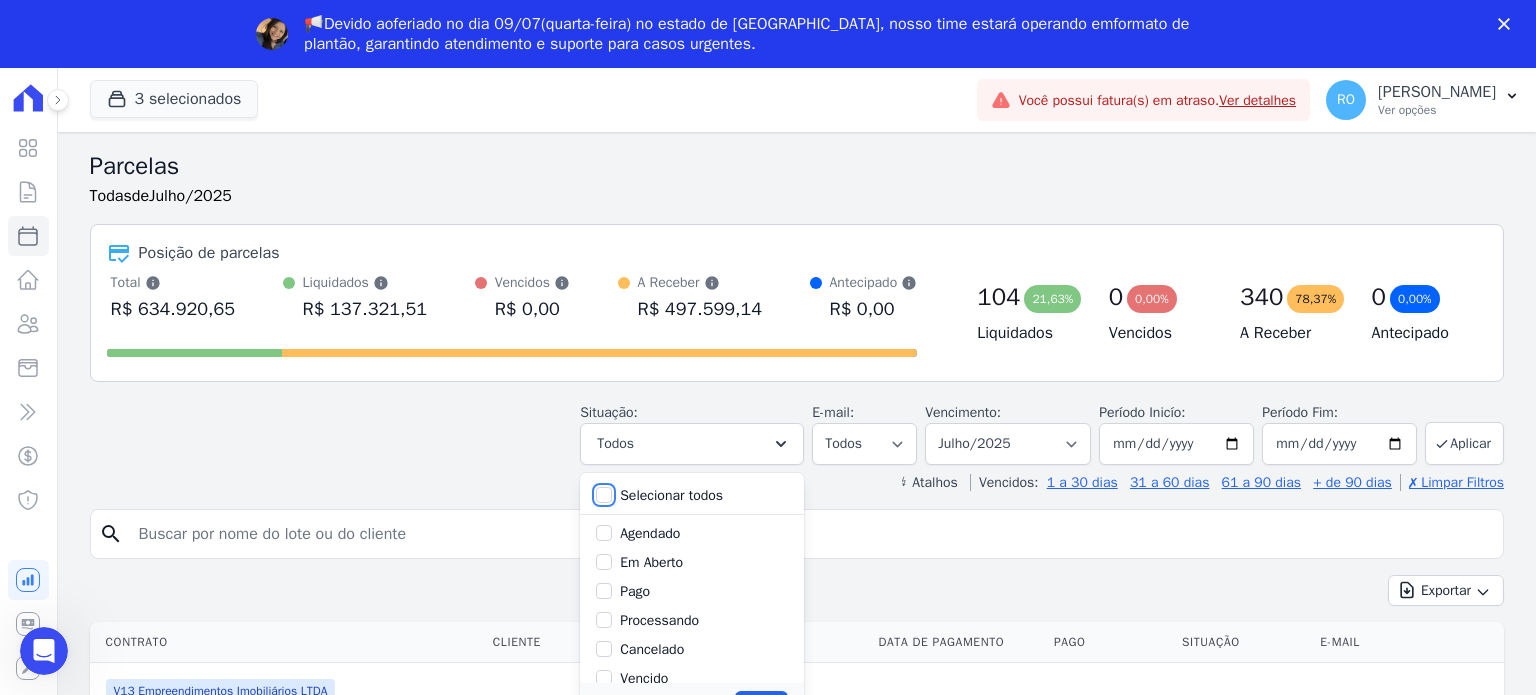 checkbox on "false" 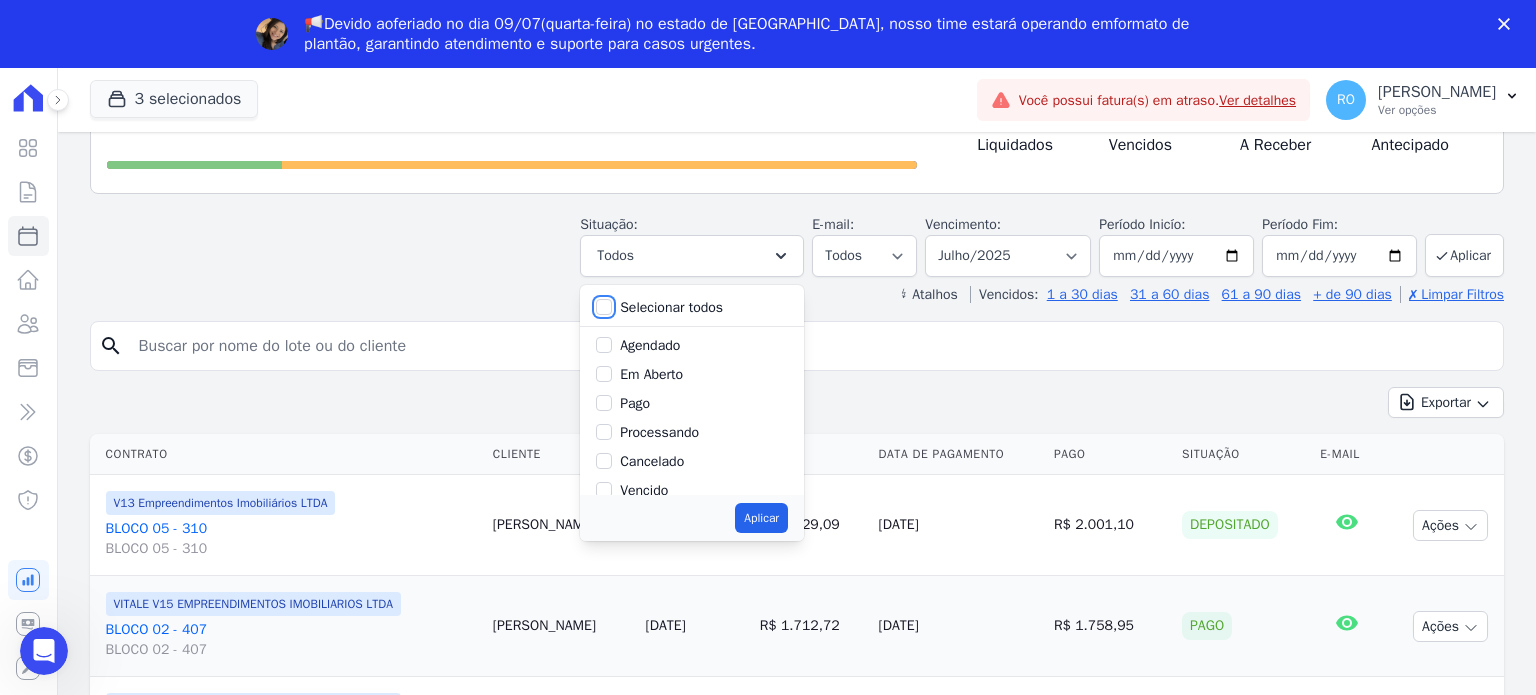 scroll, scrollTop: 200, scrollLeft: 0, axis: vertical 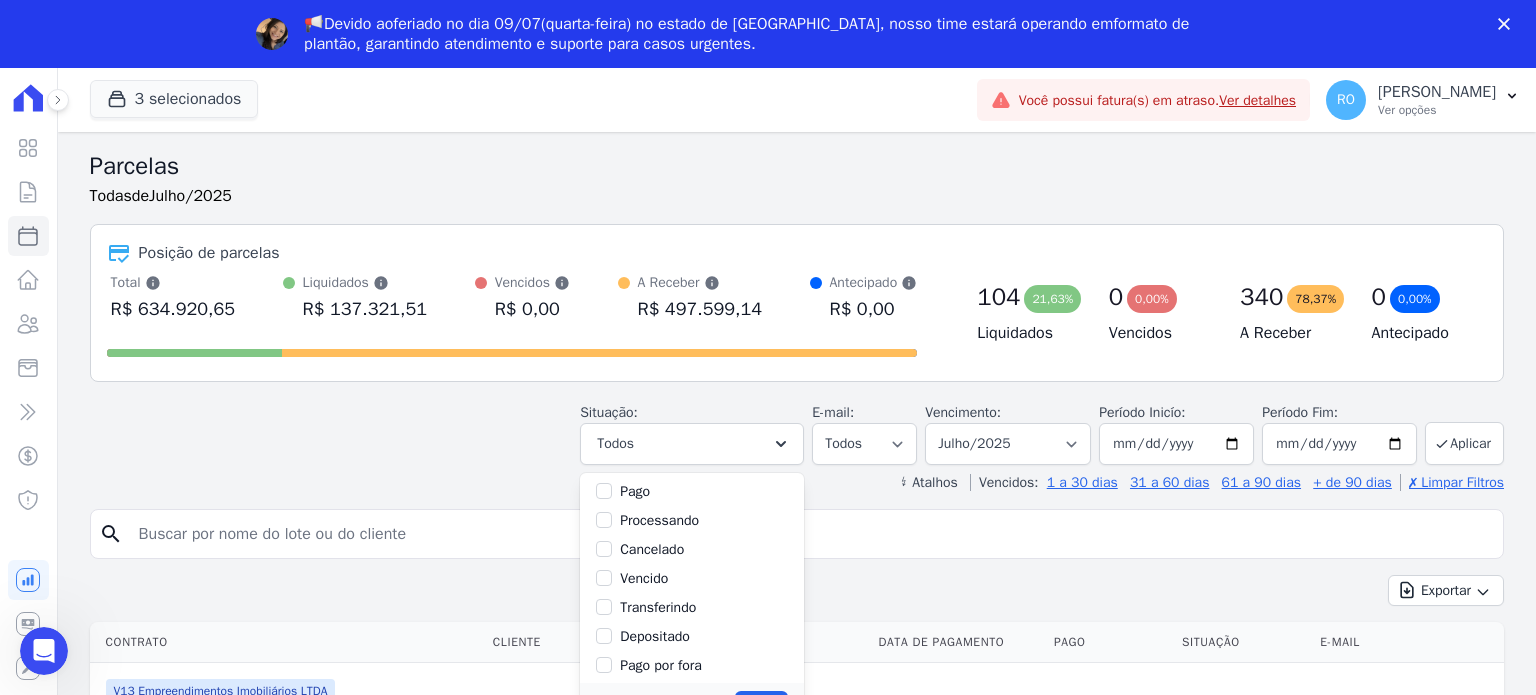 click on "Pago" at bounding box center (635, 491) 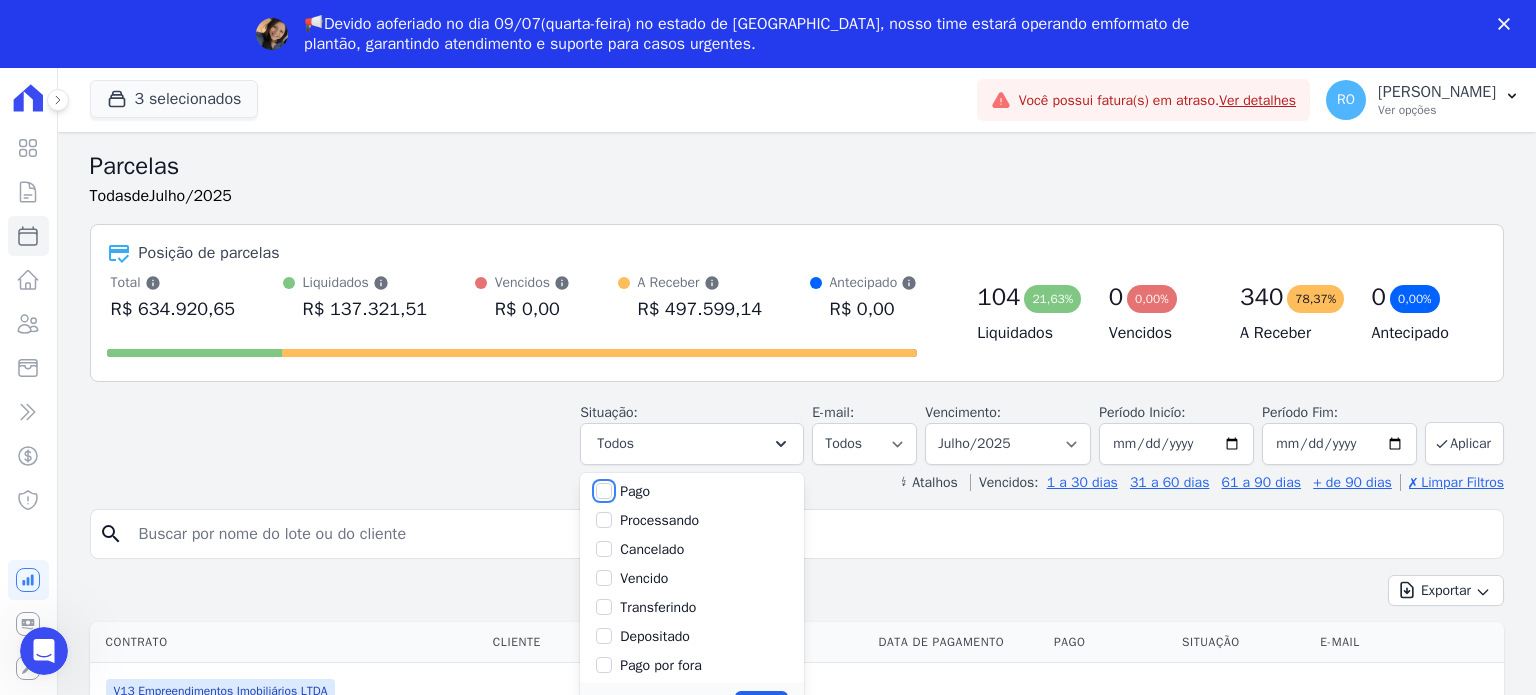 click on "Pago" at bounding box center [604, 491] 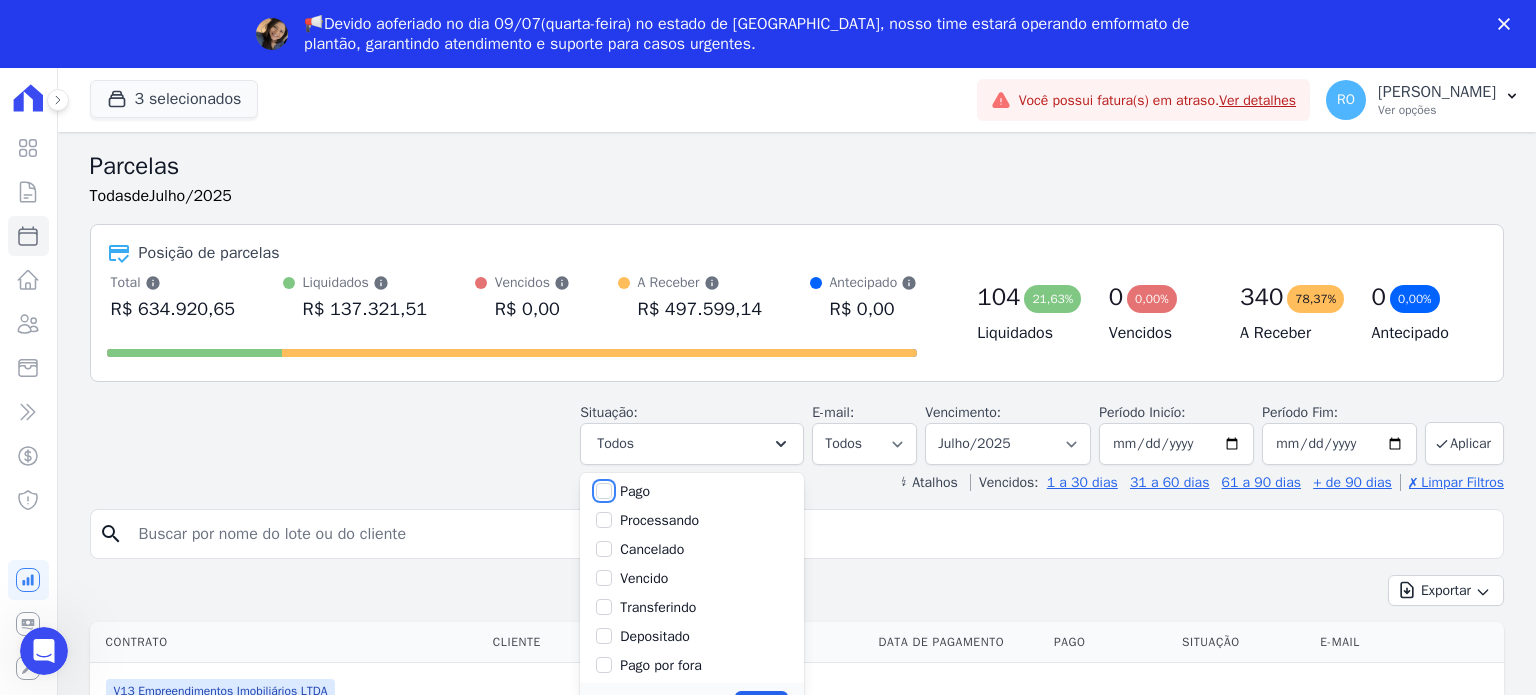checkbox on "true" 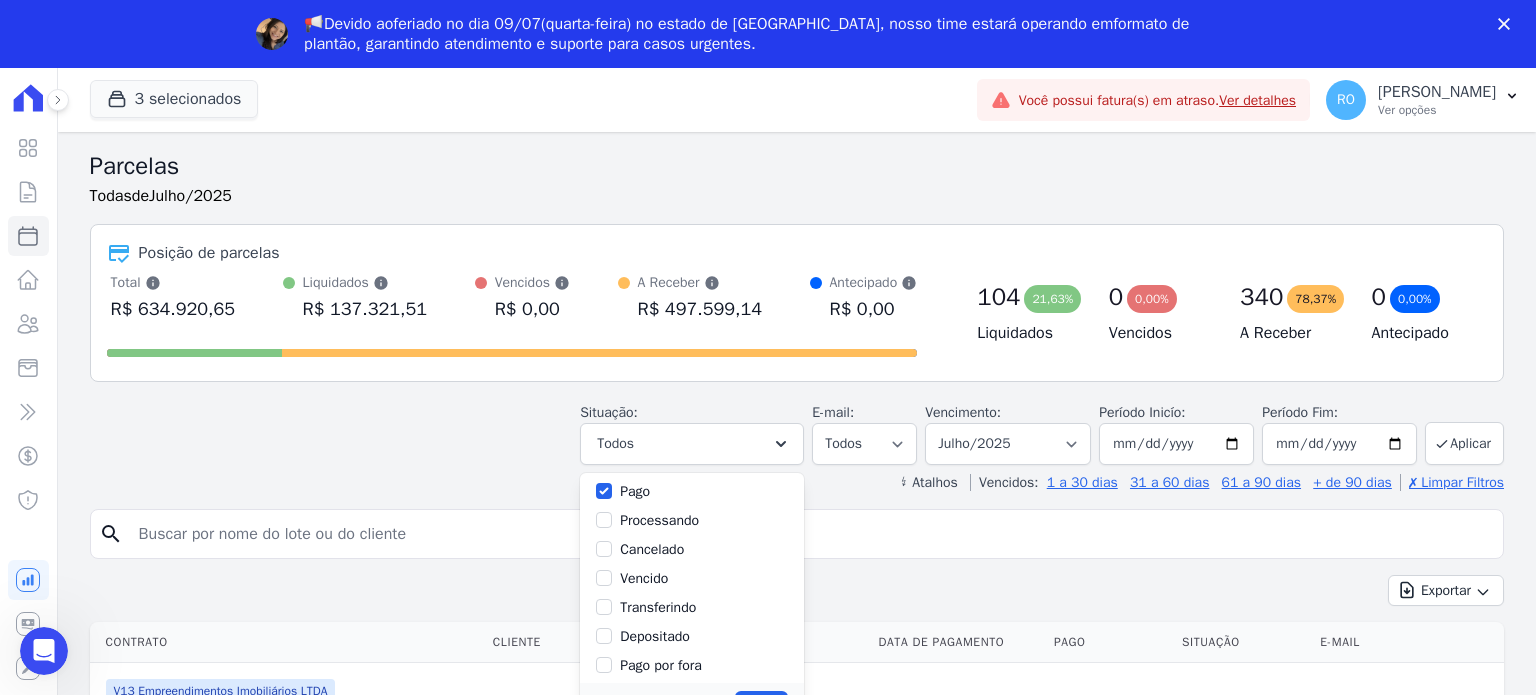 click on "Transferindo" at bounding box center (658, 607) 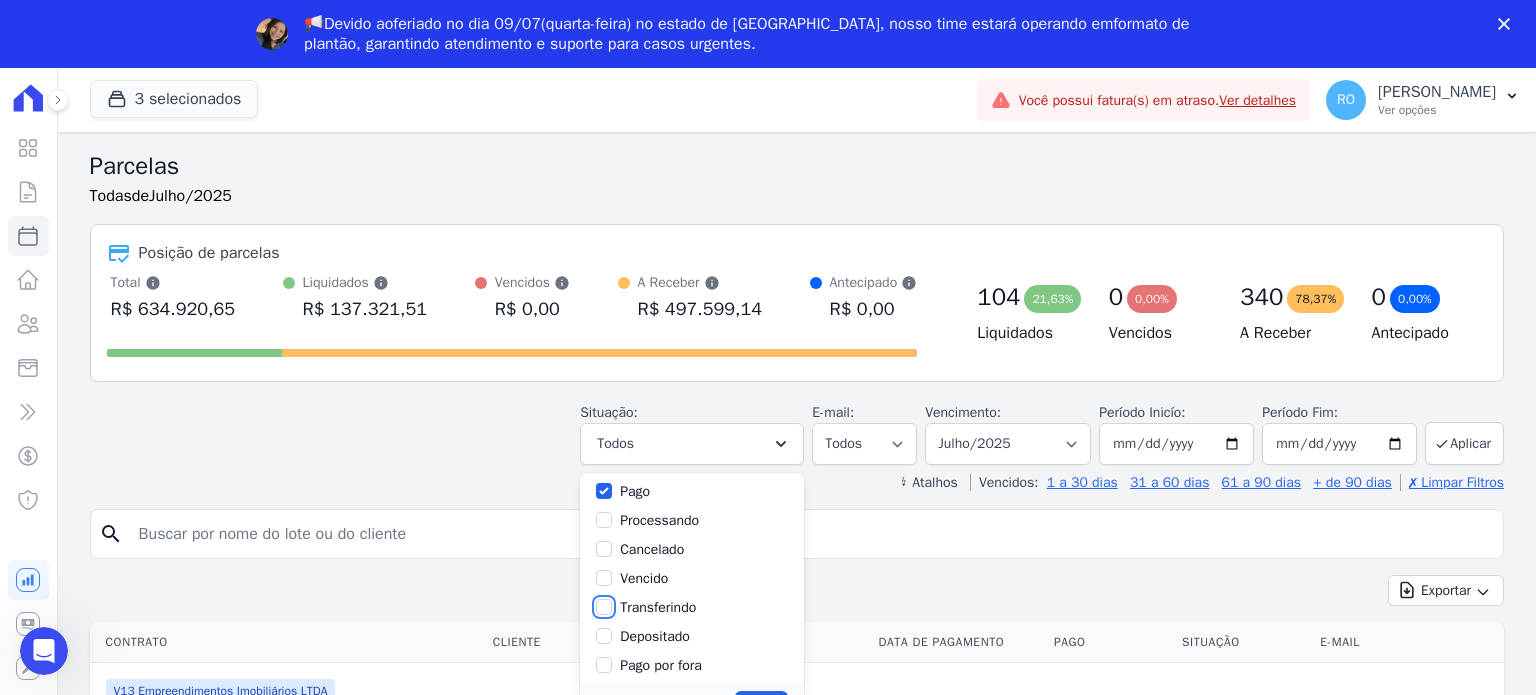 click on "Transferindo" at bounding box center [604, 607] 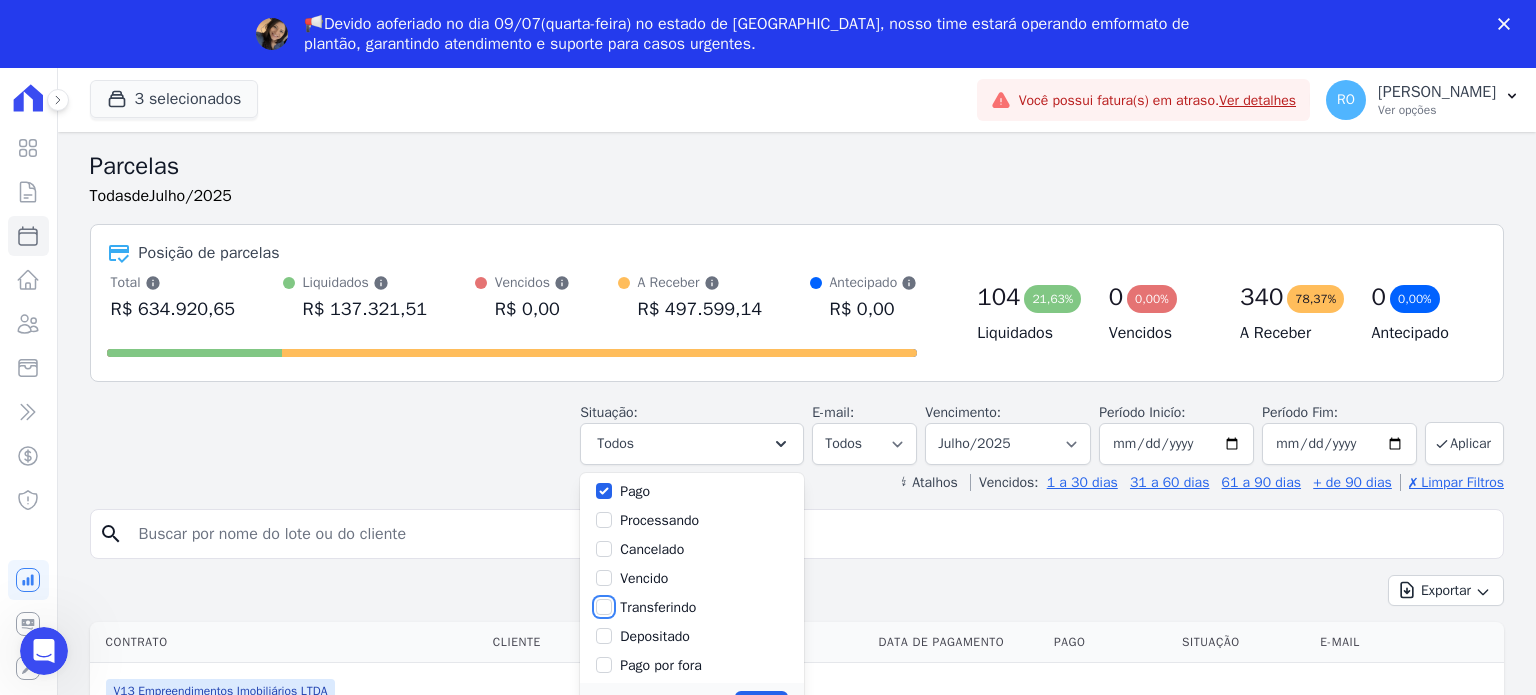 checkbox on "true" 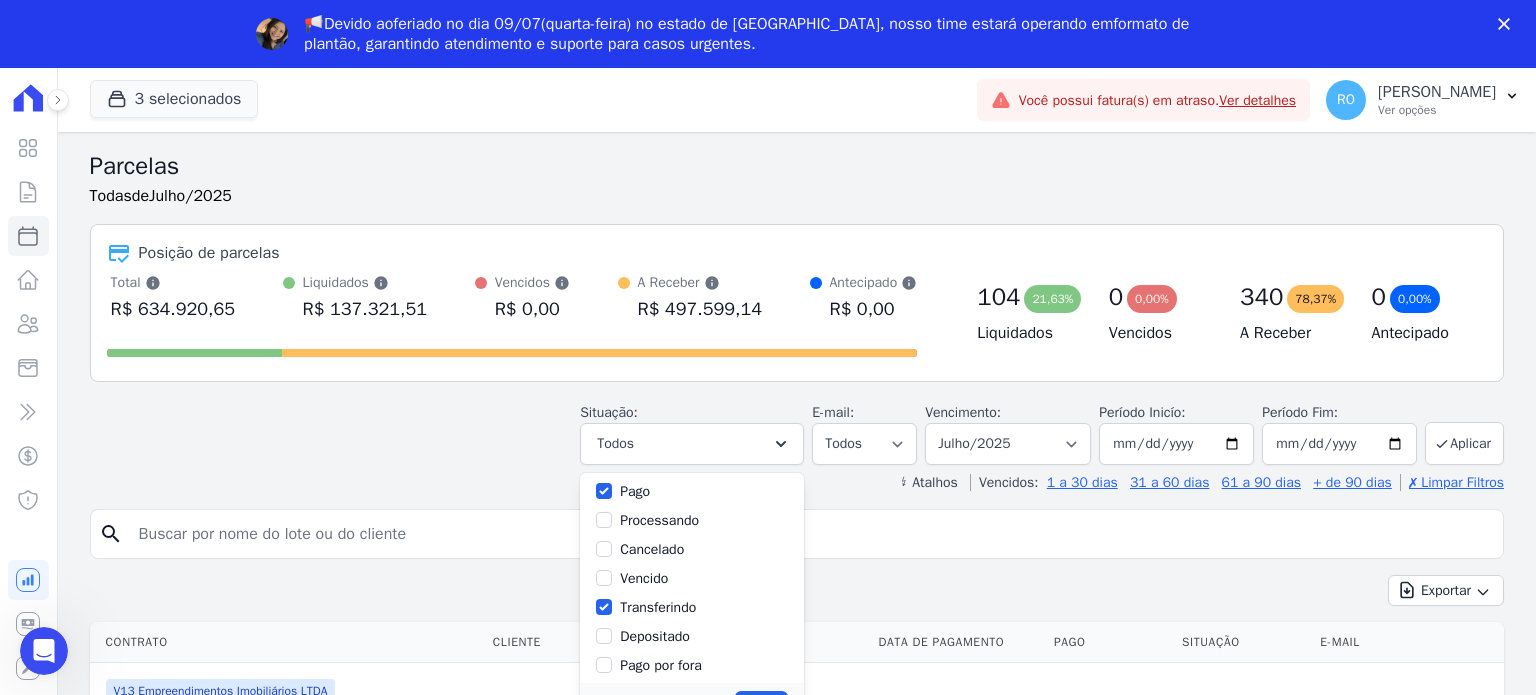 click on "Depositado" at bounding box center [655, 636] 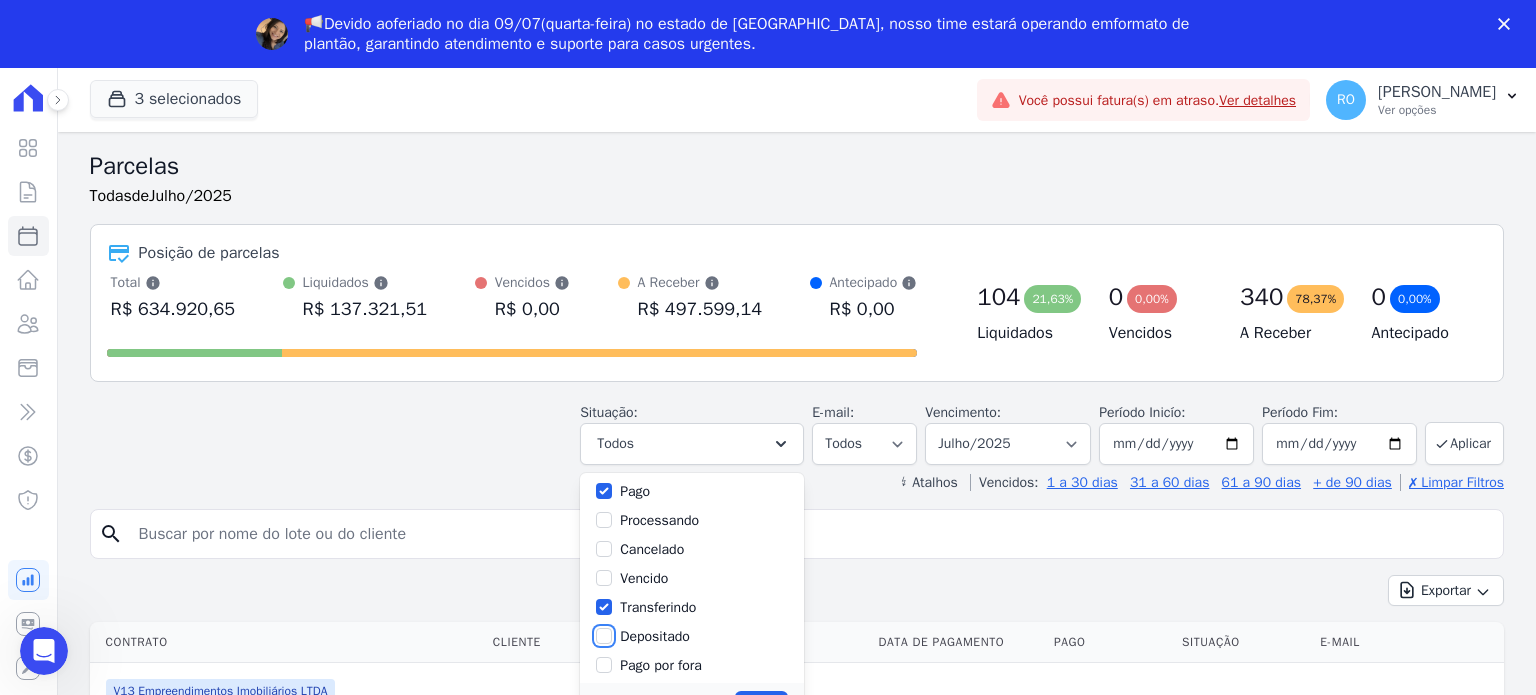 click on "Depositado" at bounding box center [604, 636] 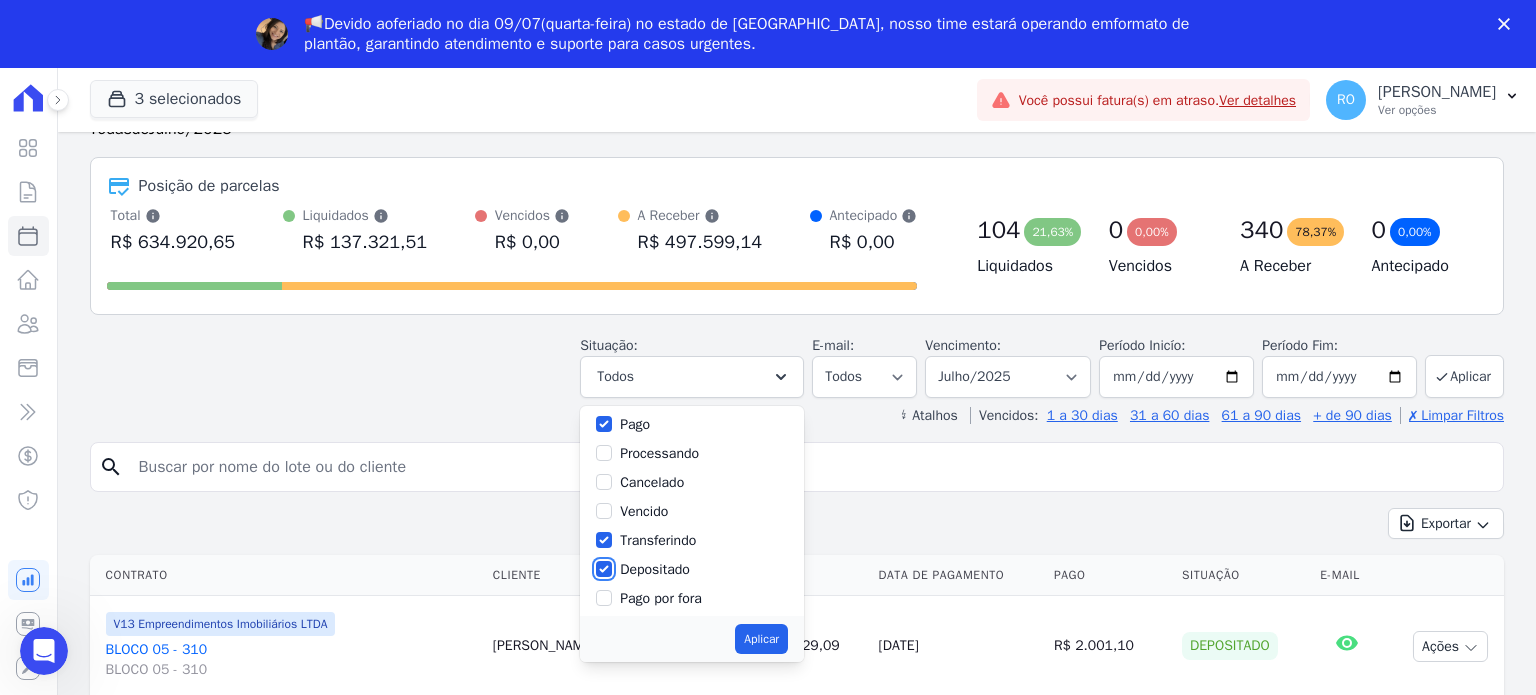 scroll, scrollTop: 100, scrollLeft: 0, axis: vertical 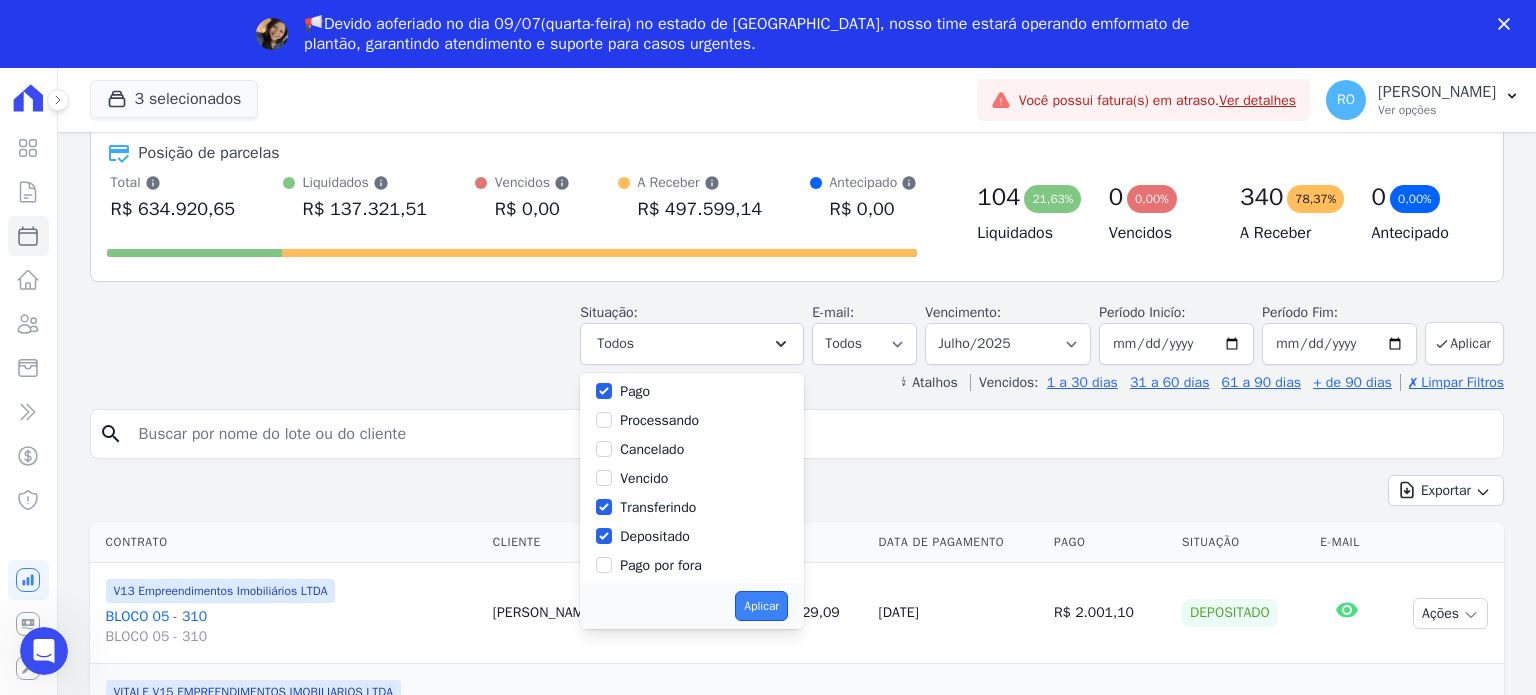 click on "Aplicar" at bounding box center (761, 606) 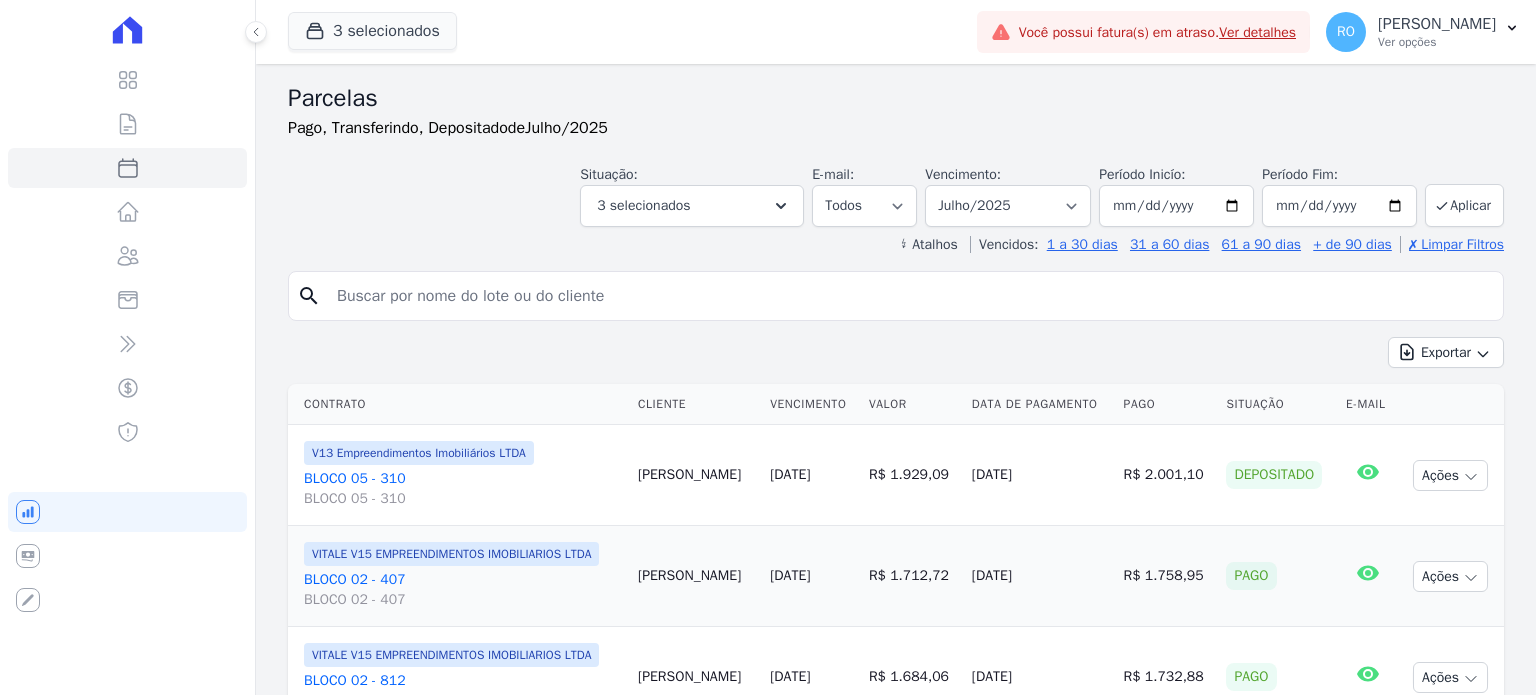 select 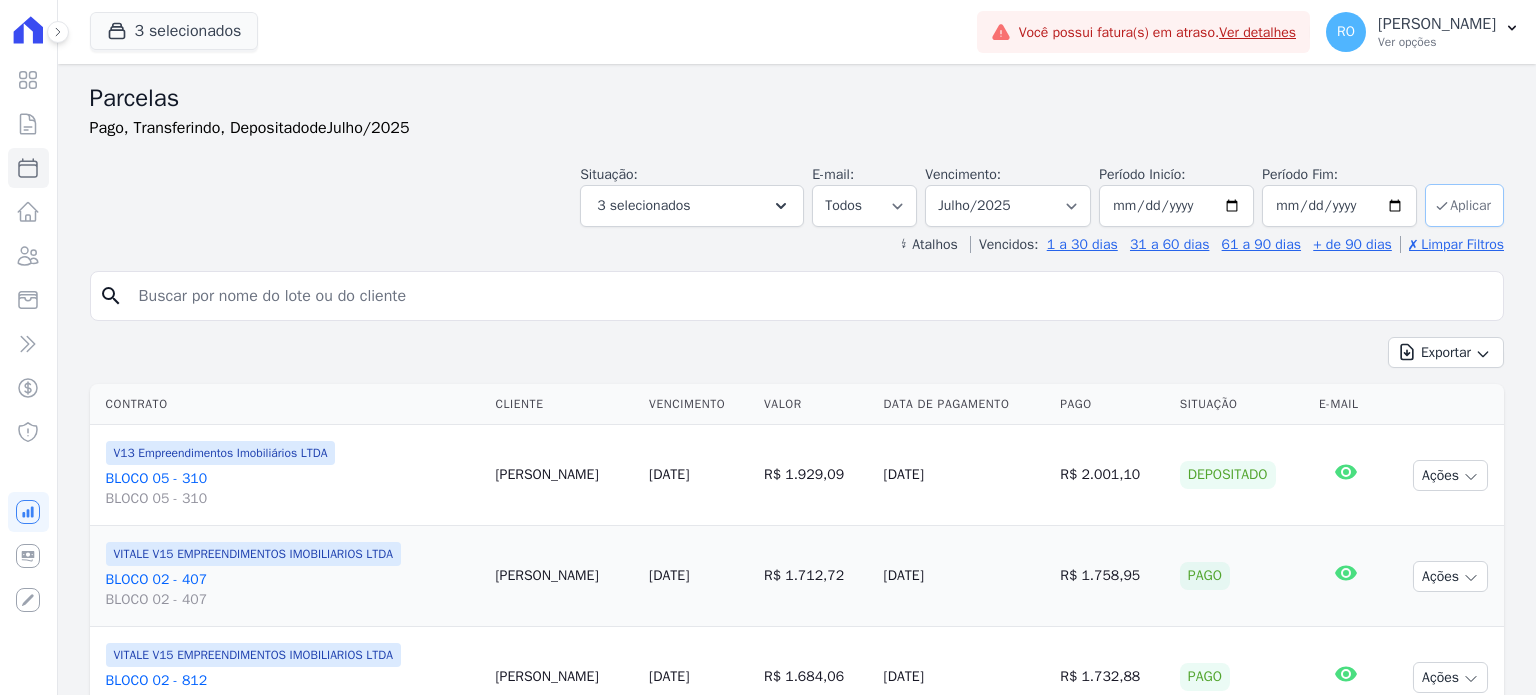 click on "Aplicar" at bounding box center (1464, 205) 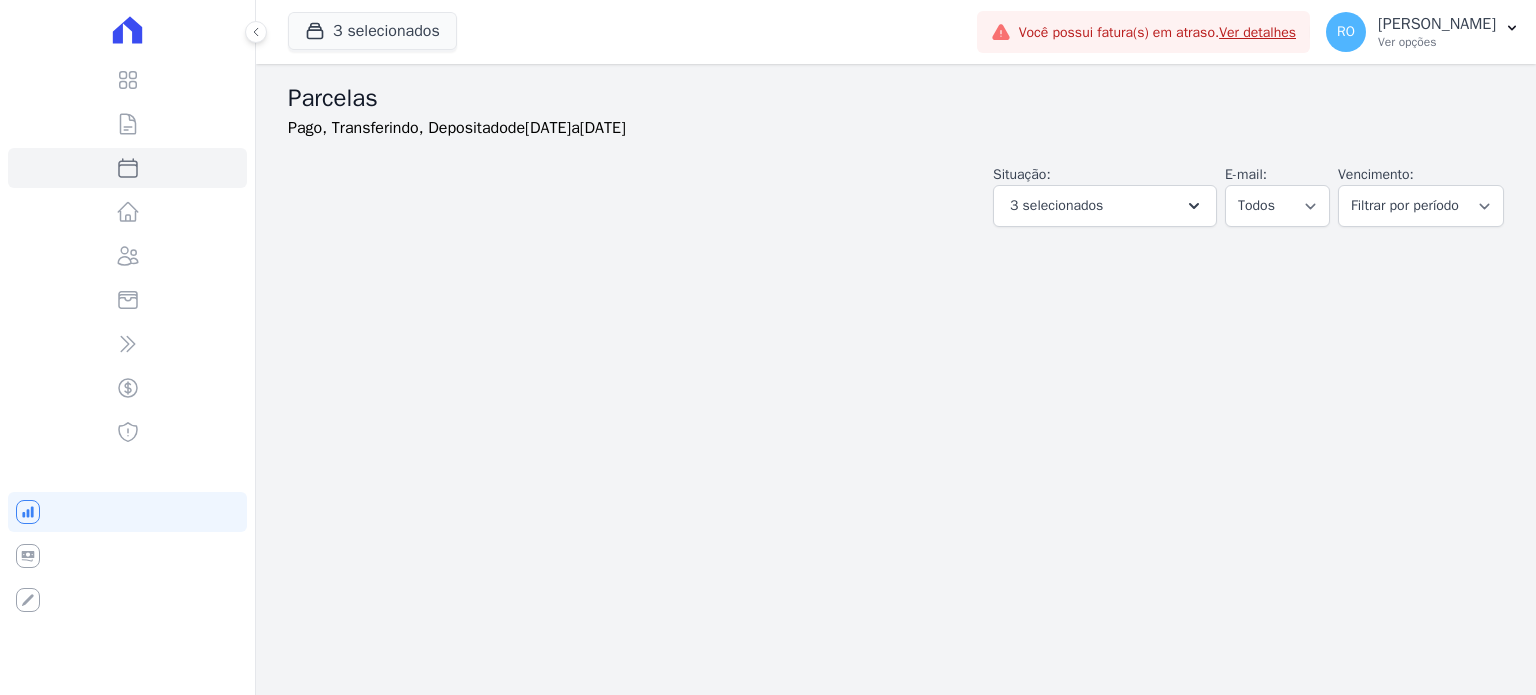 select 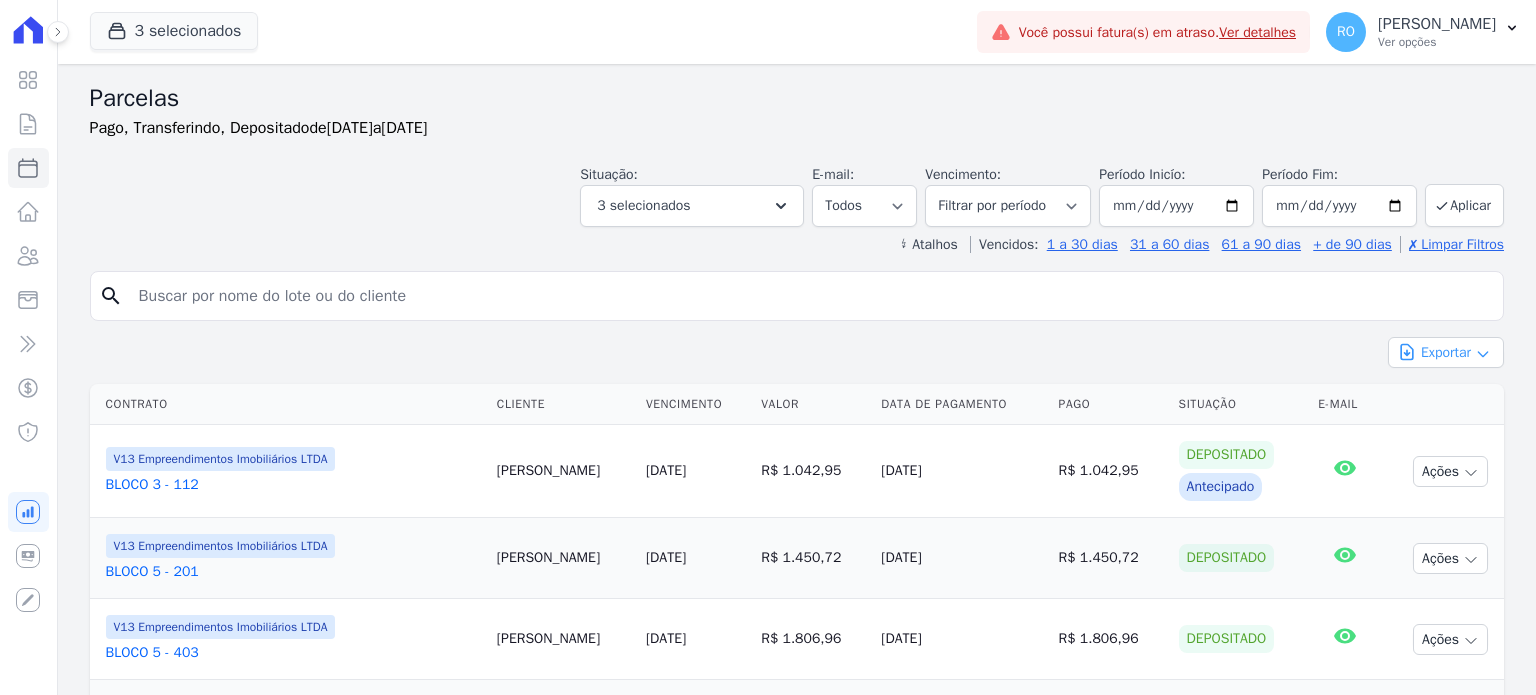 click on "Exportar" at bounding box center (1446, 352) 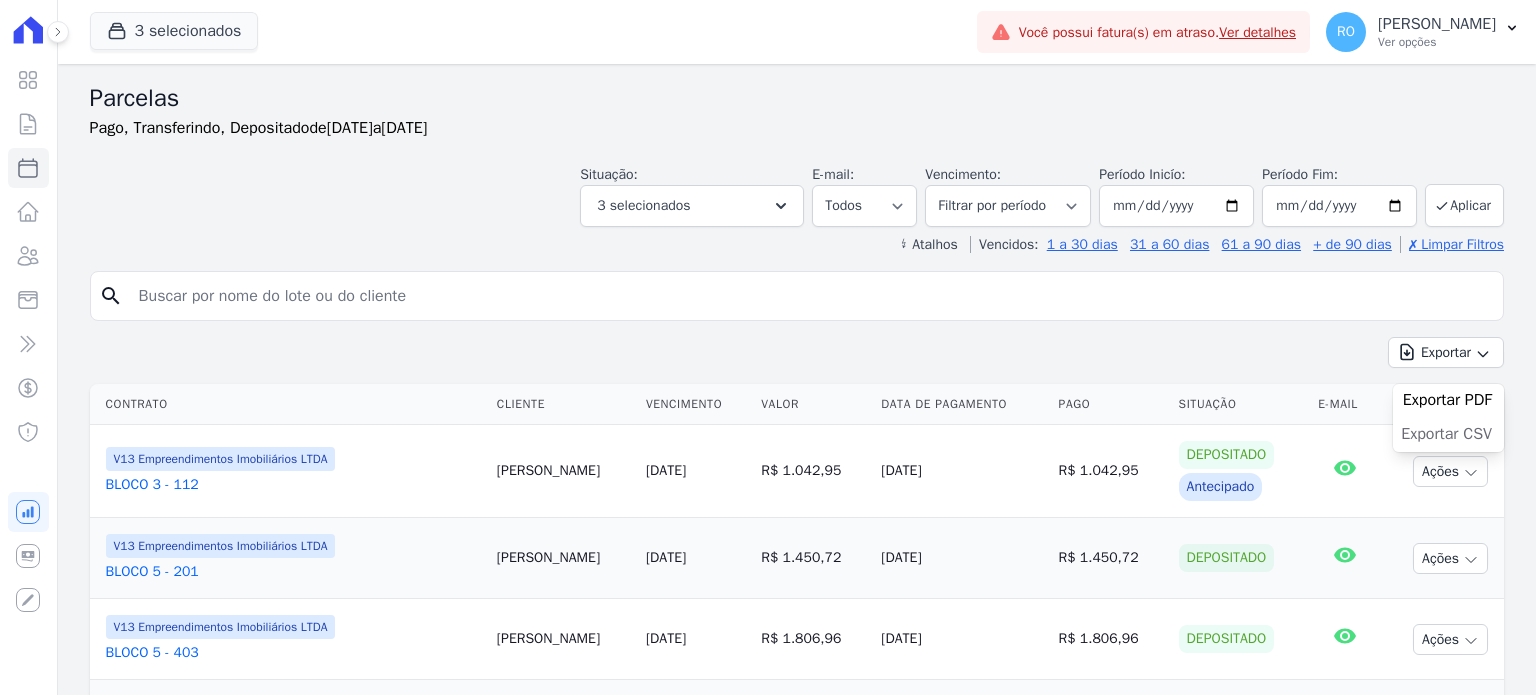 click on "Exportar CSV" at bounding box center [1446, 434] 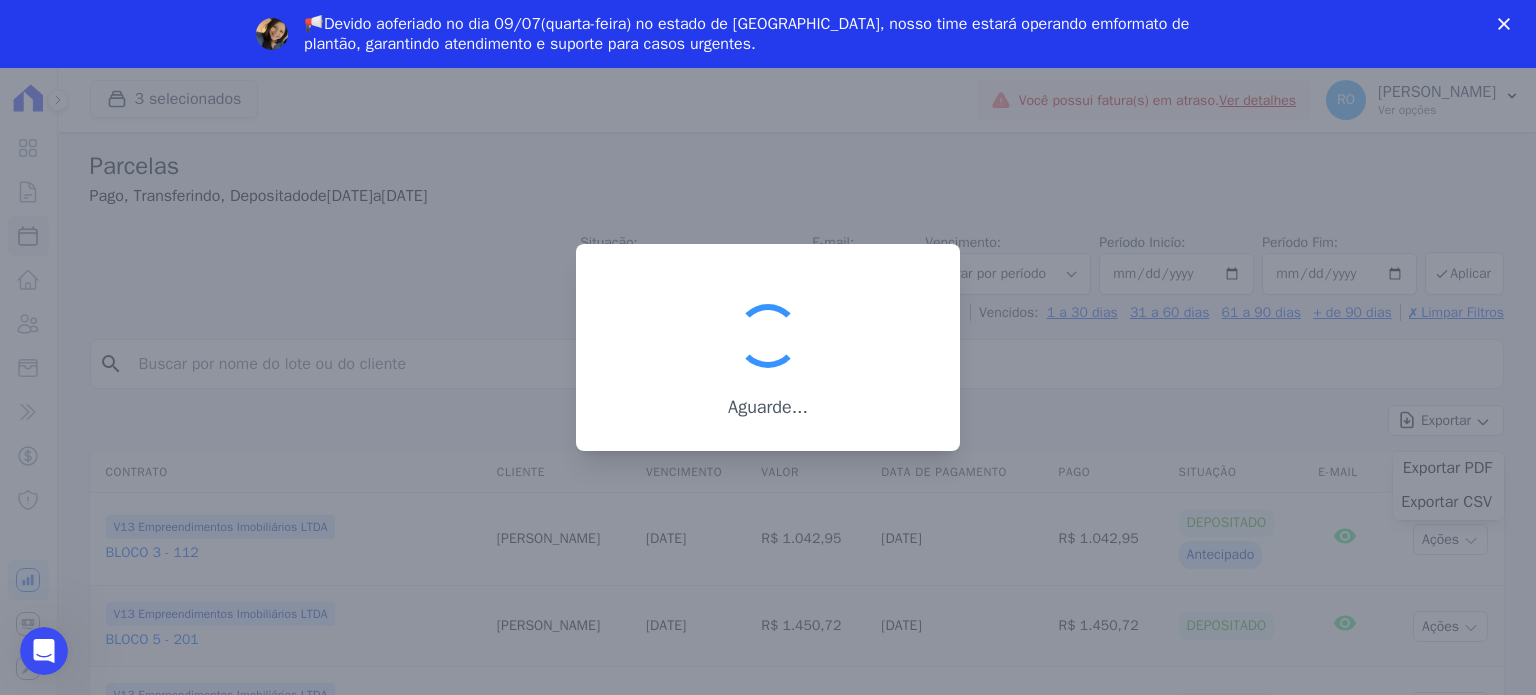 scroll, scrollTop: 0, scrollLeft: 0, axis: both 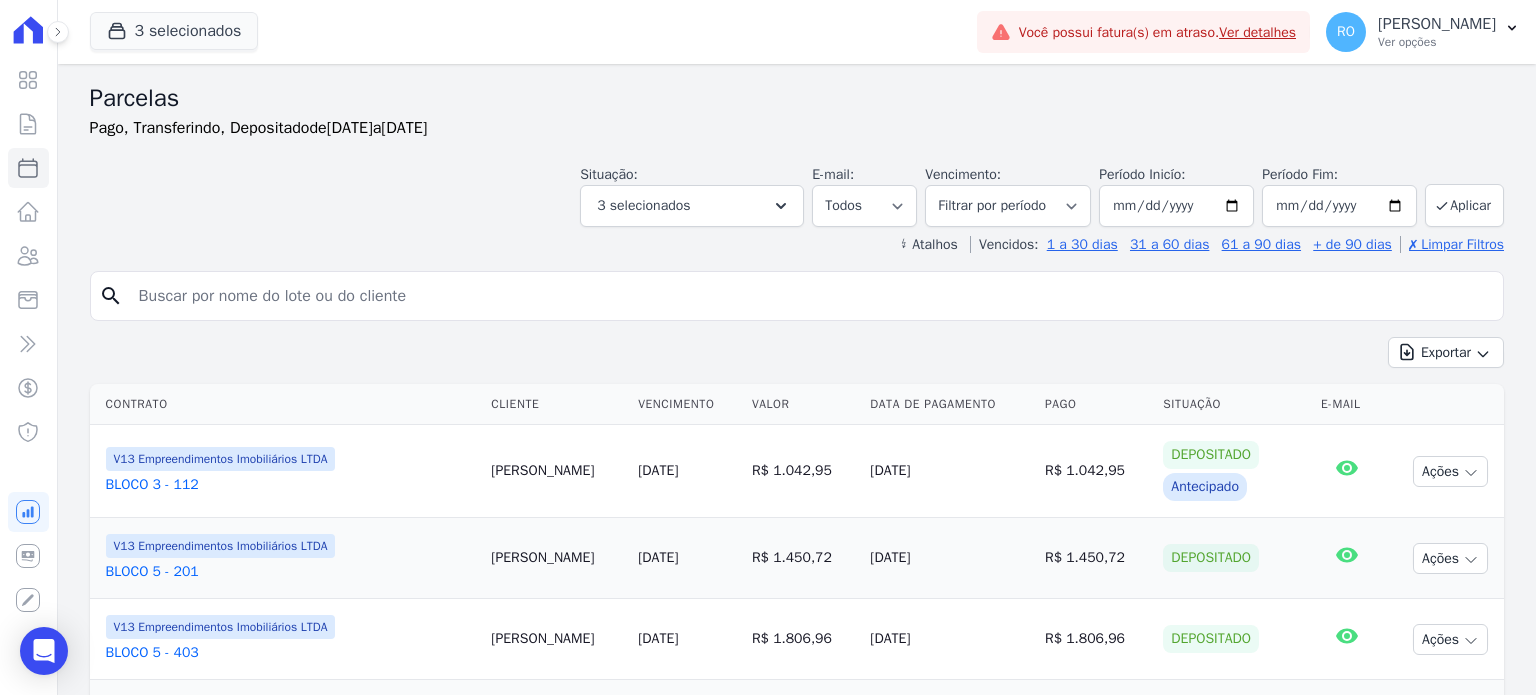 select 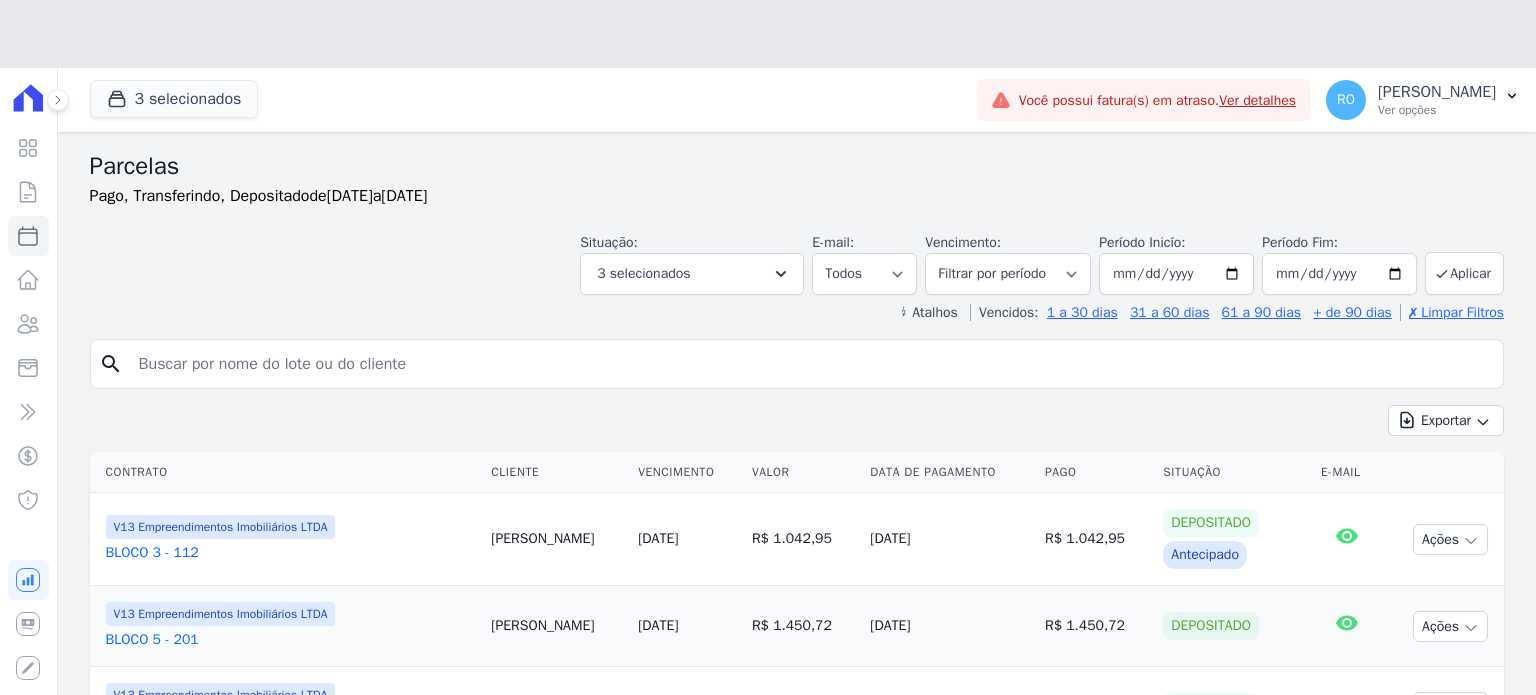 scroll, scrollTop: 0, scrollLeft: 0, axis: both 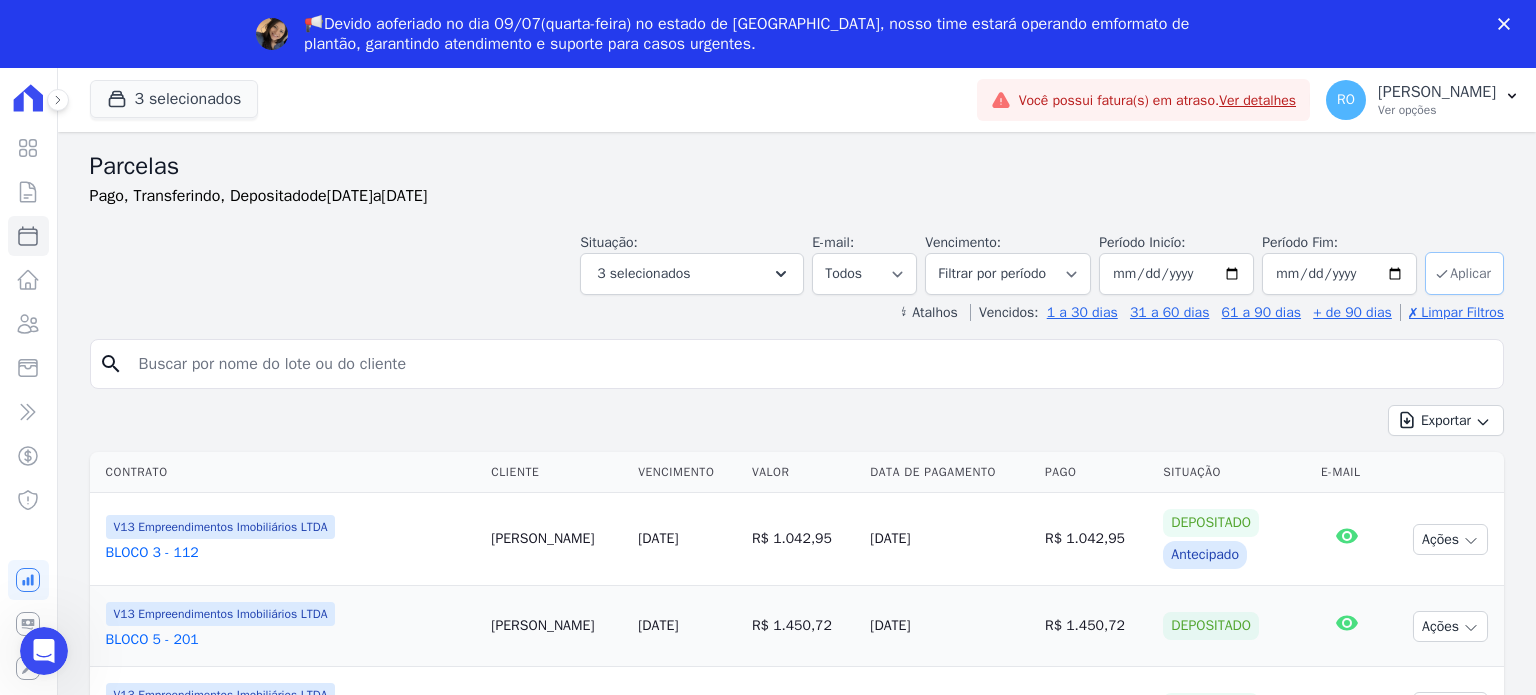 click on "Aplicar" at bounding box center (1464, 273) 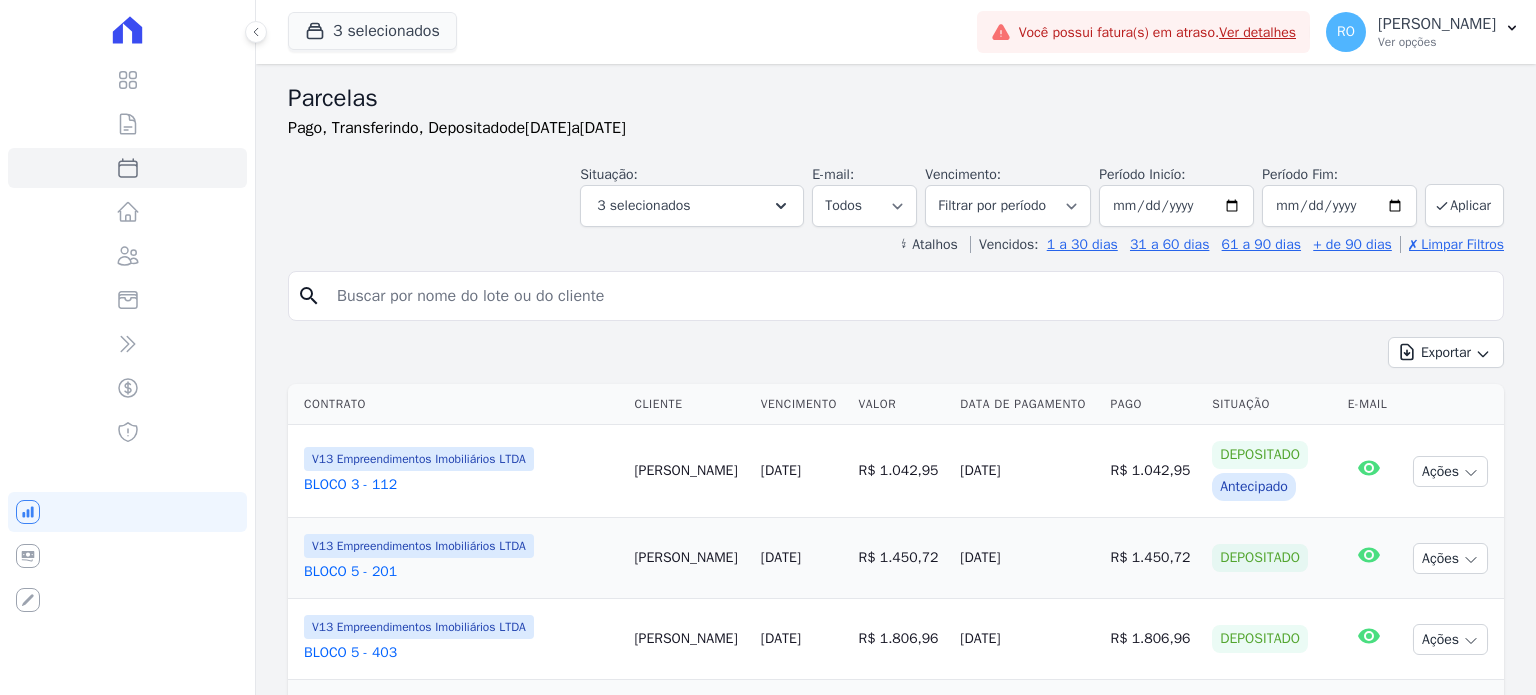 select 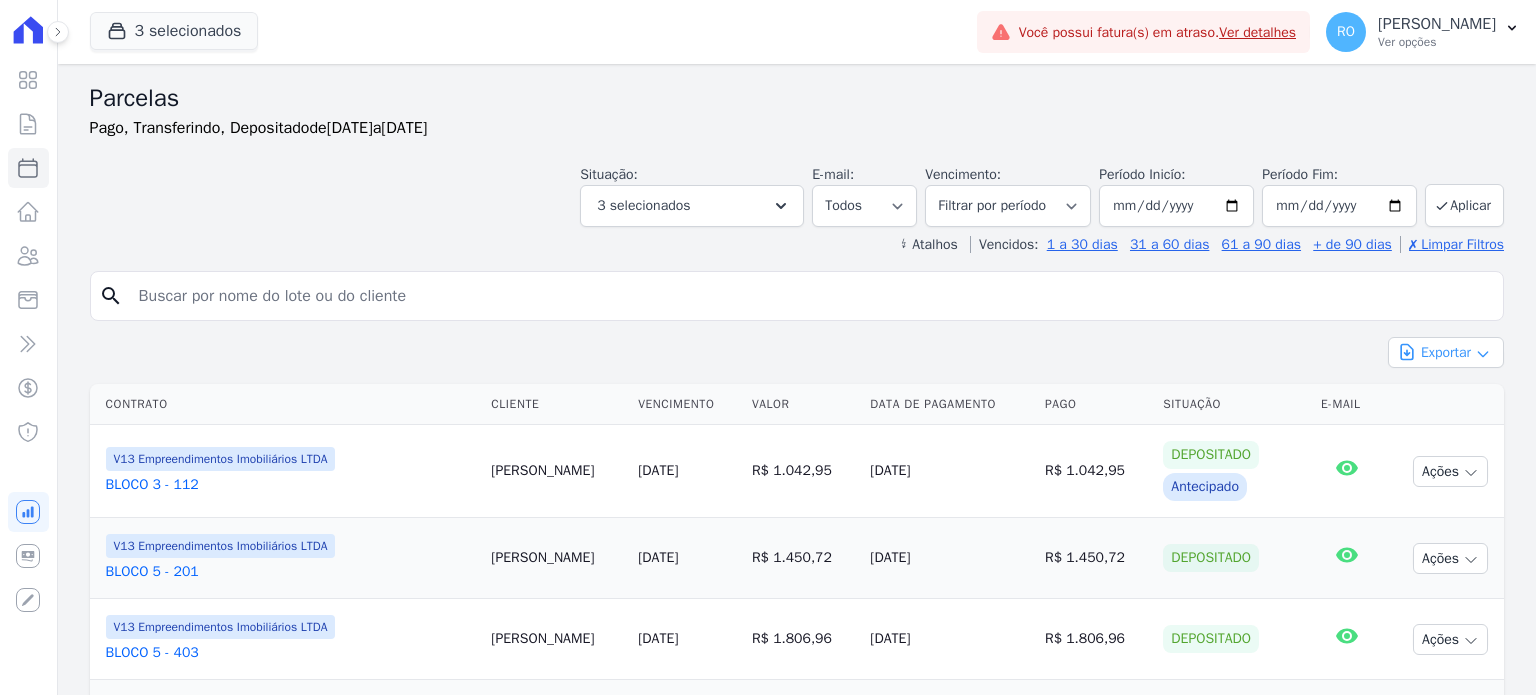 click on "Exportar" at bounding box center [1446, 352] 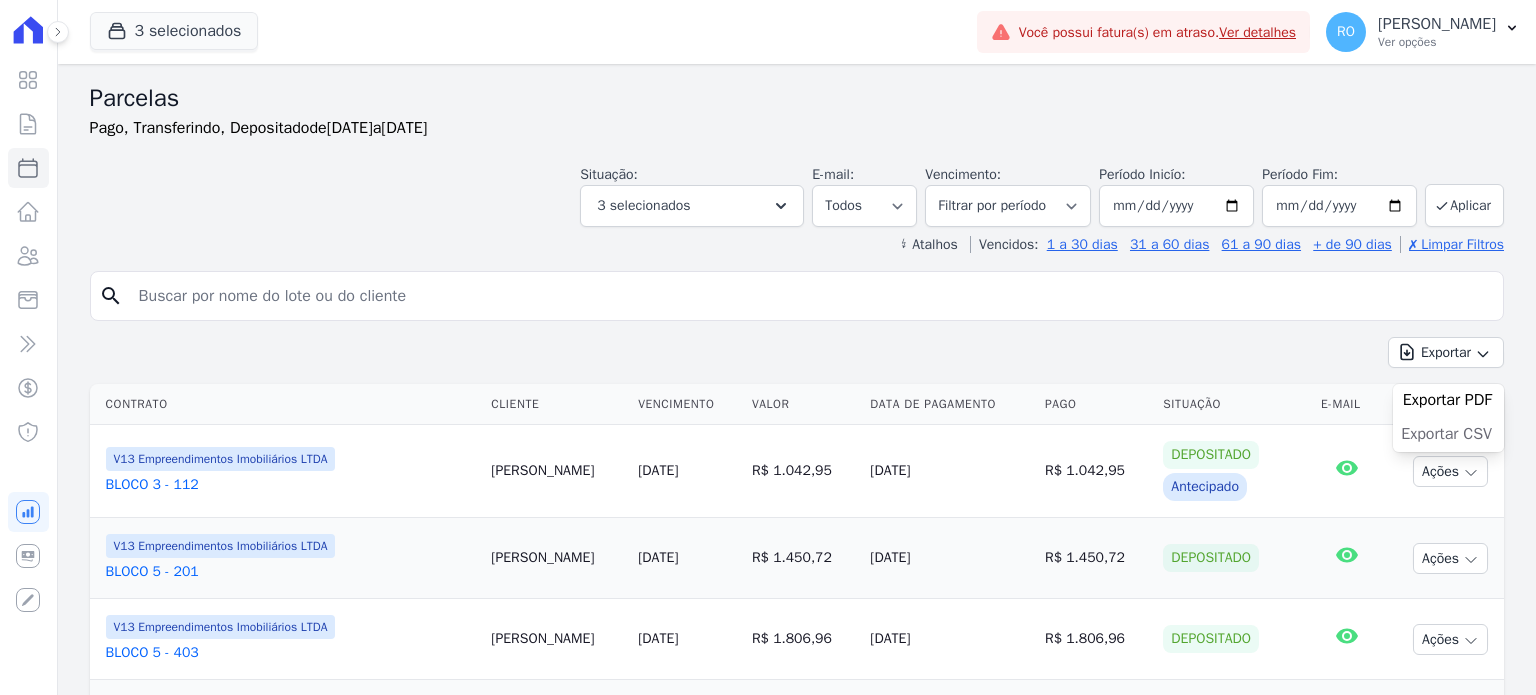 click on "Exportar CSV" at bounding box center [1446, 434] 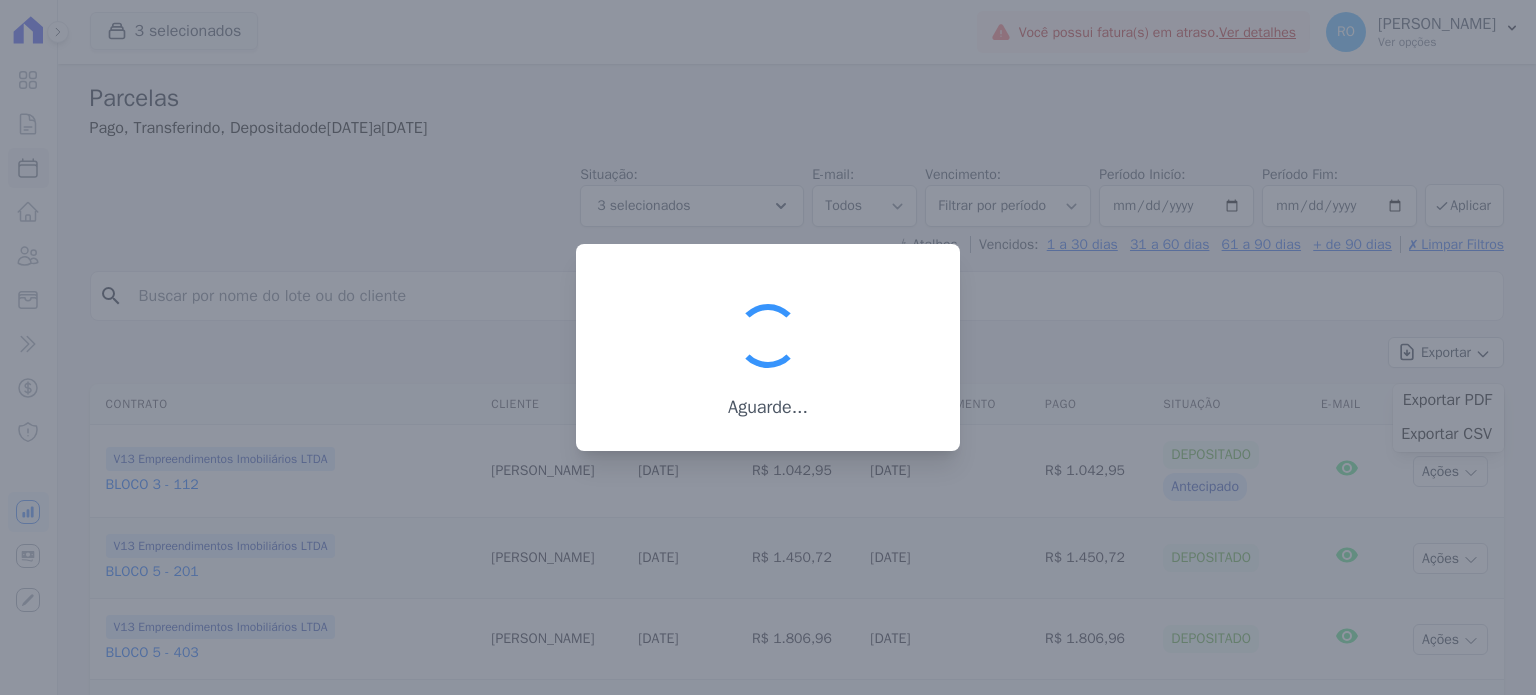 click at bounding box center [768, 347] 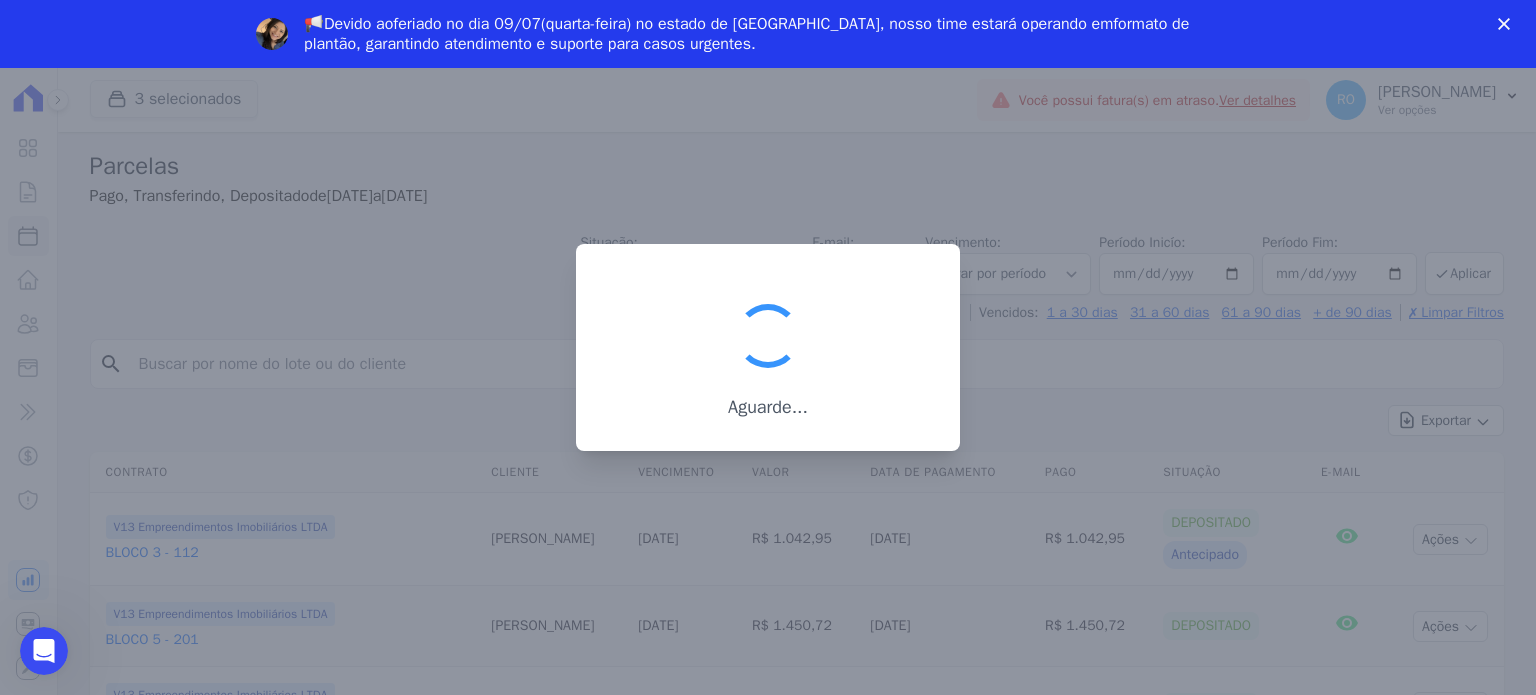scroll, scrollTop: 0, scrollLeft: 0, axis: both 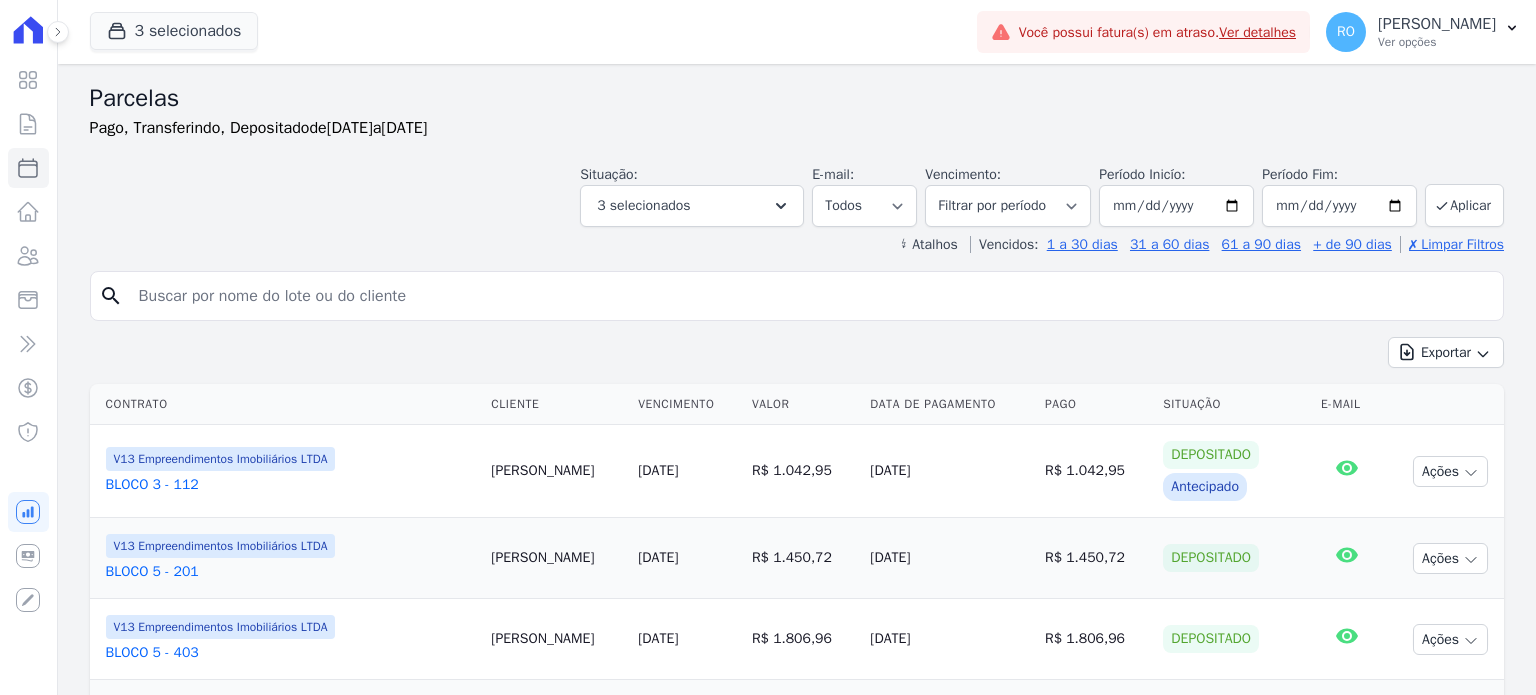 select 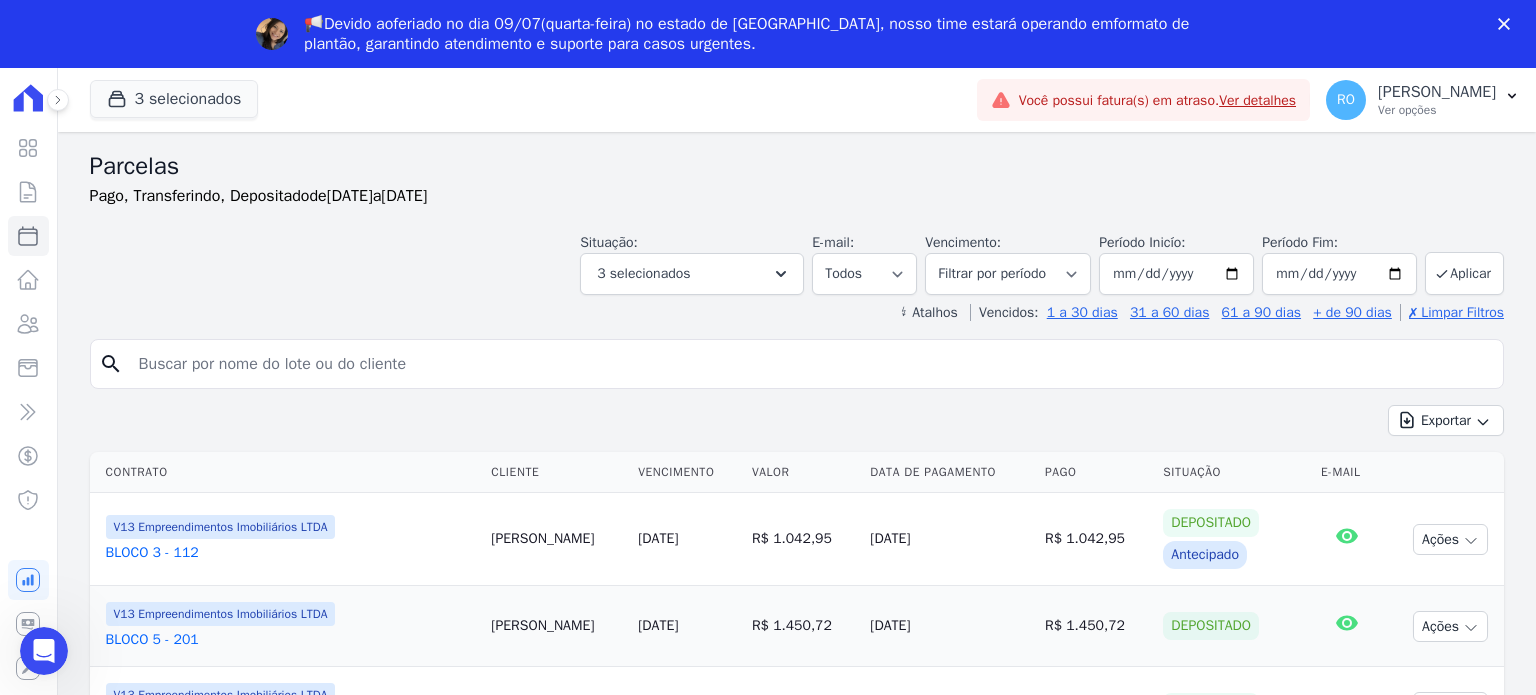 scroll, scrollTop: 0, scrollLeft: 0, axis: both 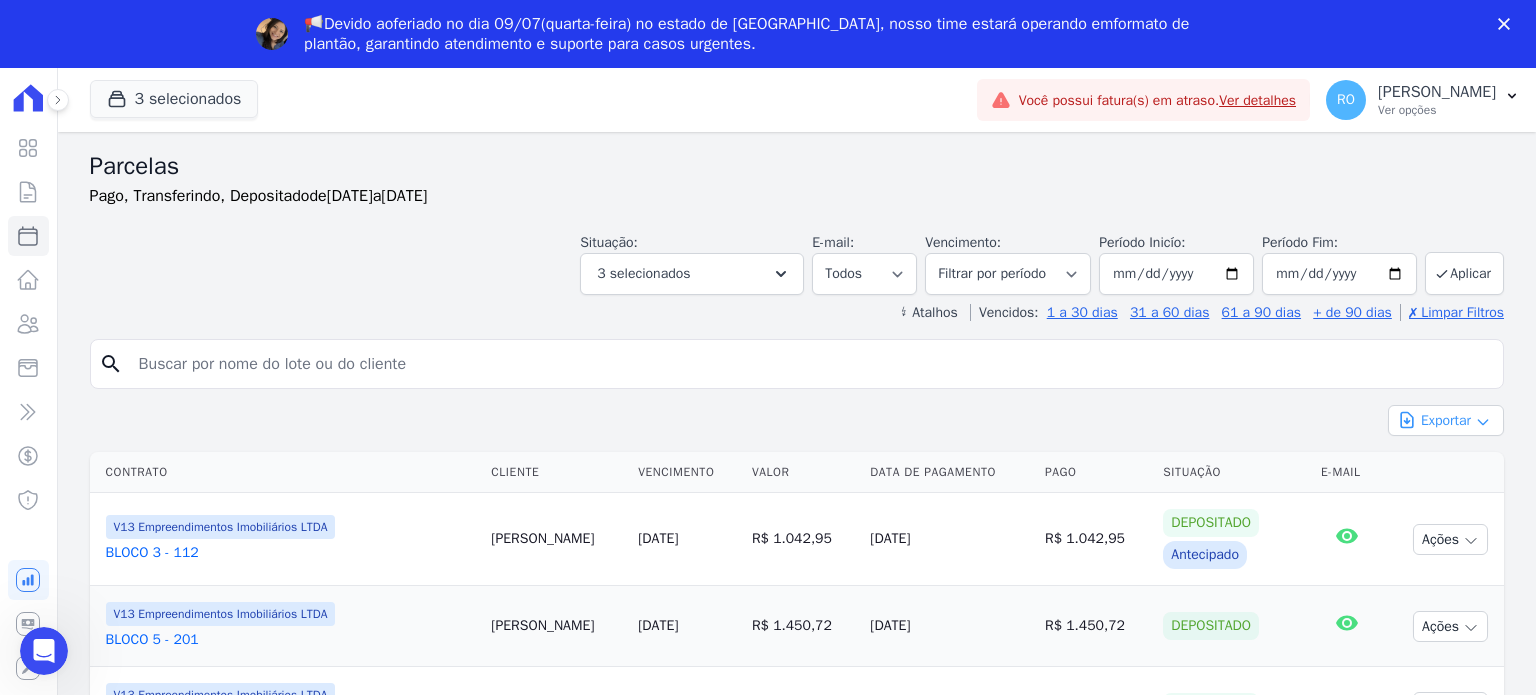 click on "Exportar" at bounding box center (1446, 420) 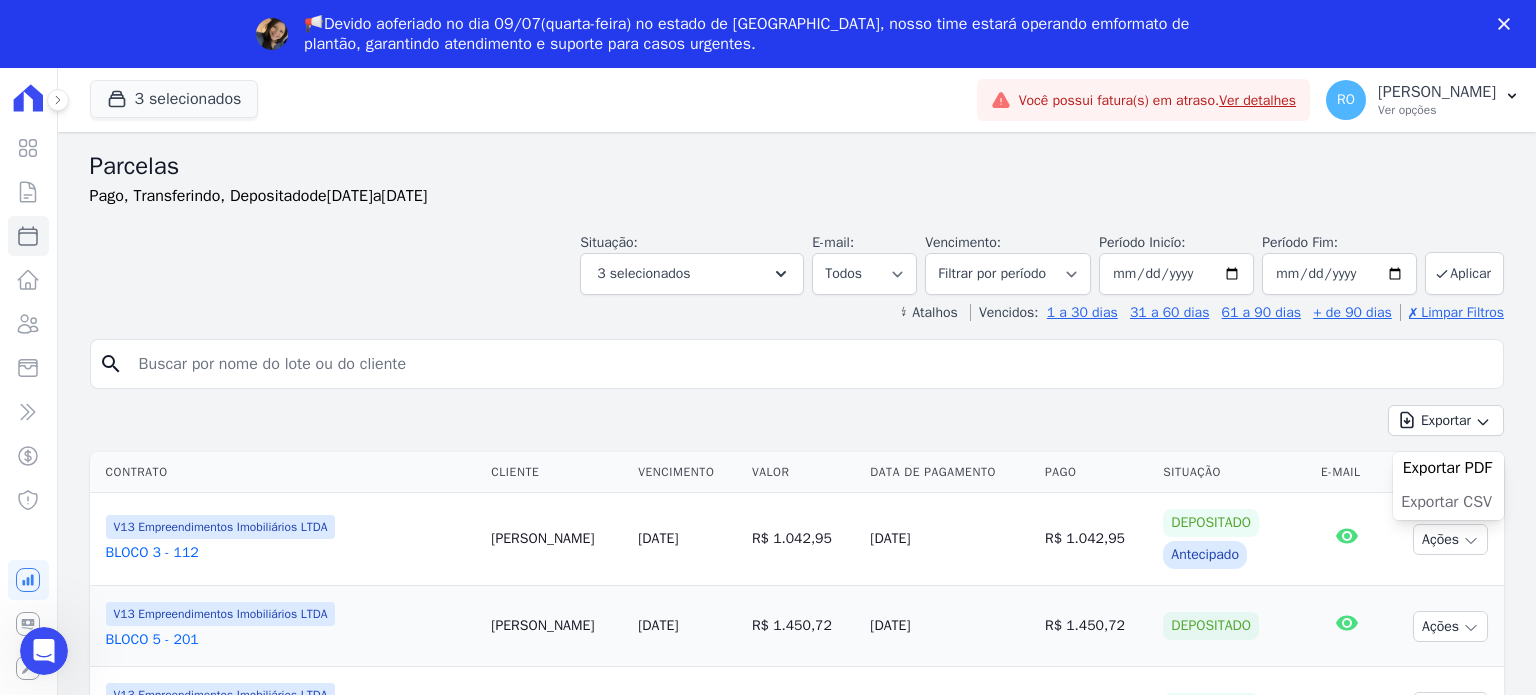 click on "Exportar CSV" at bounding box center [1446, 502] 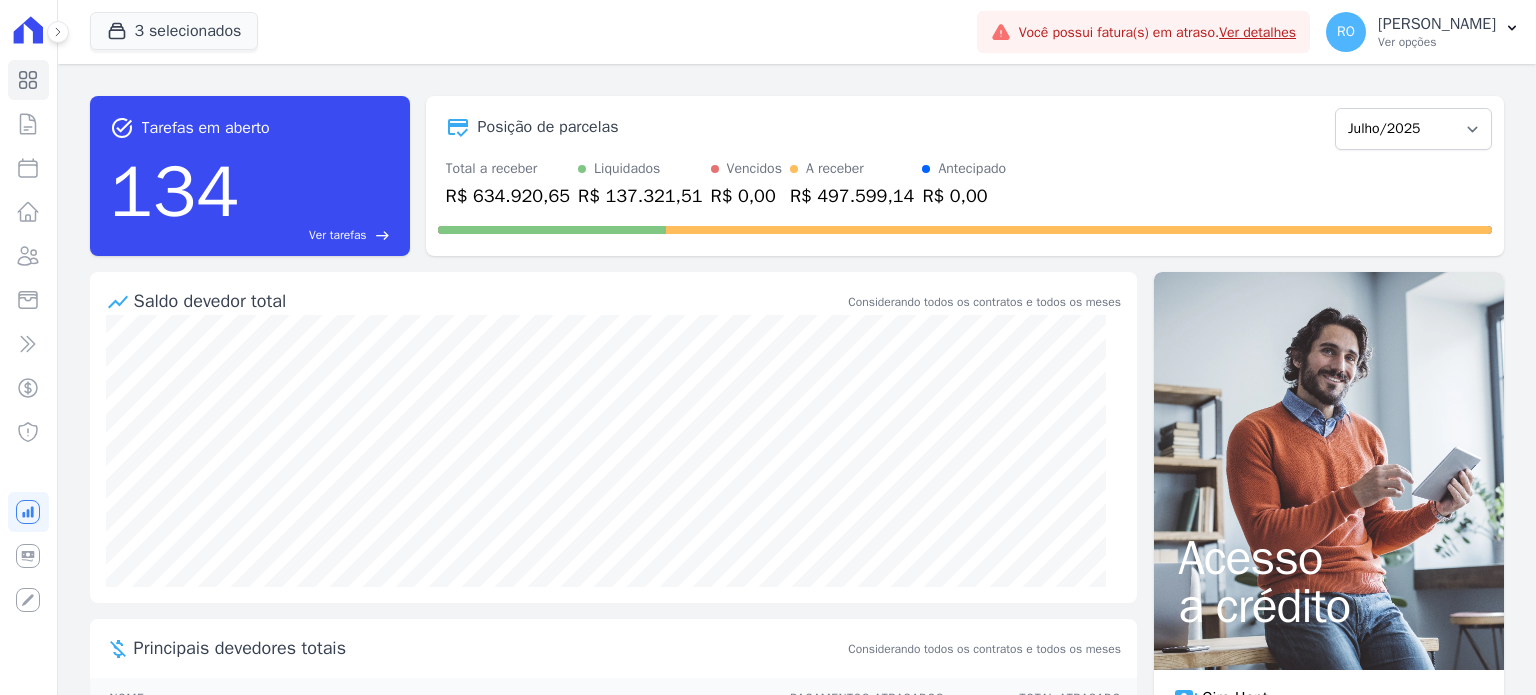 scroll, scrollTop: 0, scrollLeft: 0, axis: both 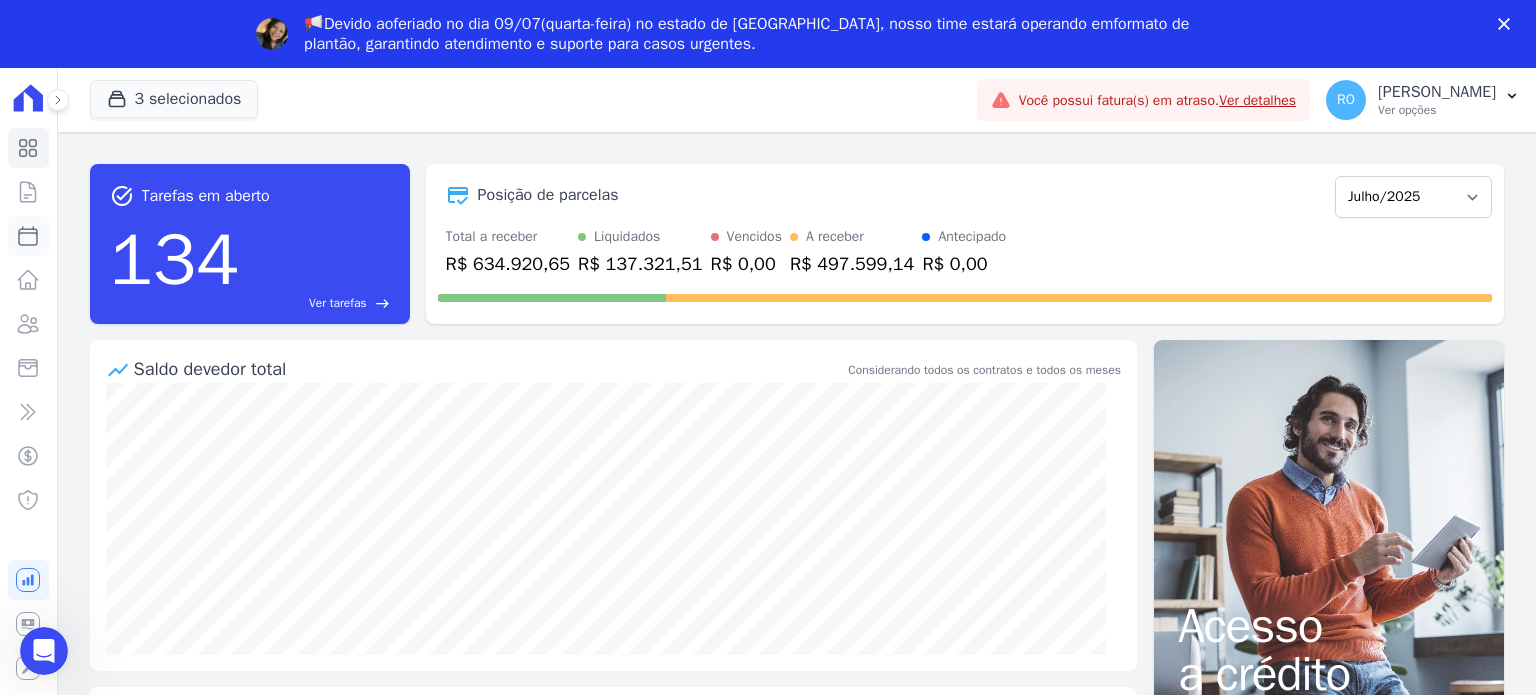 click 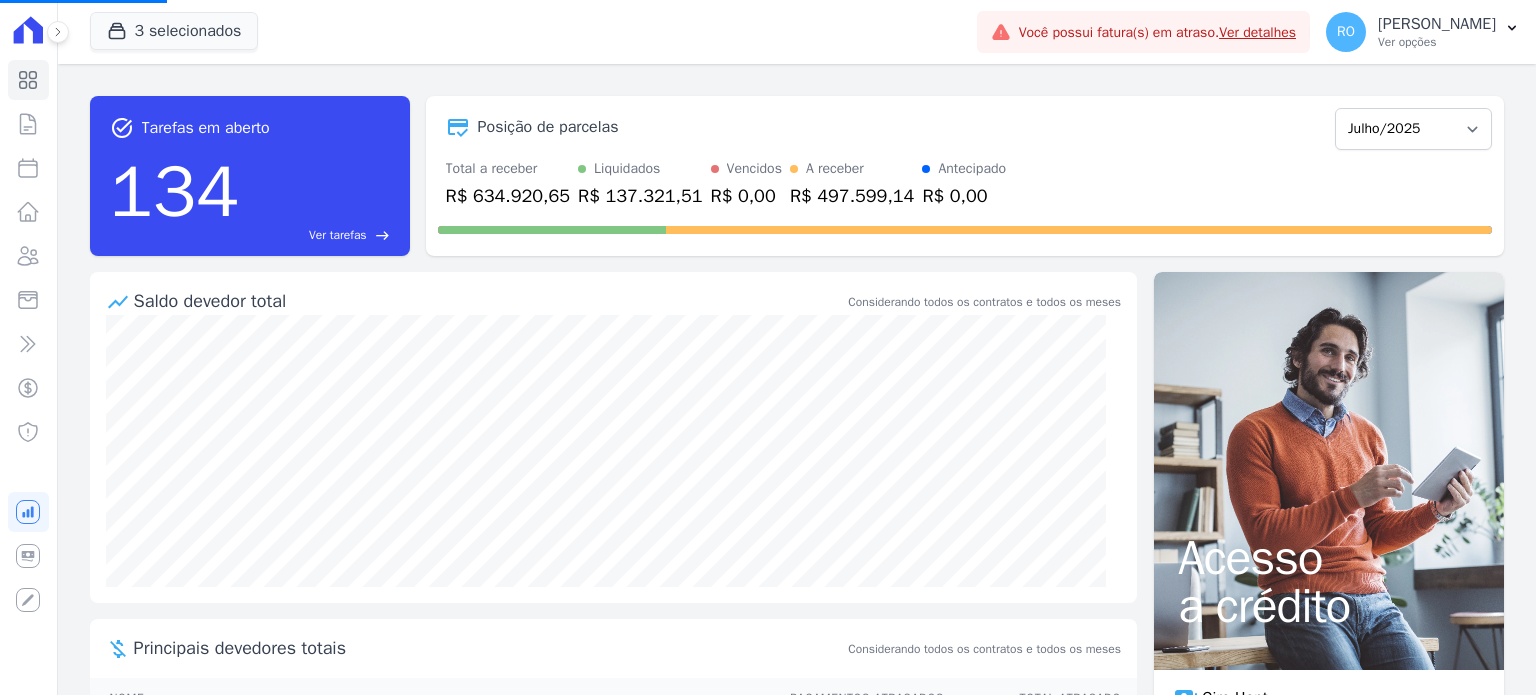 select 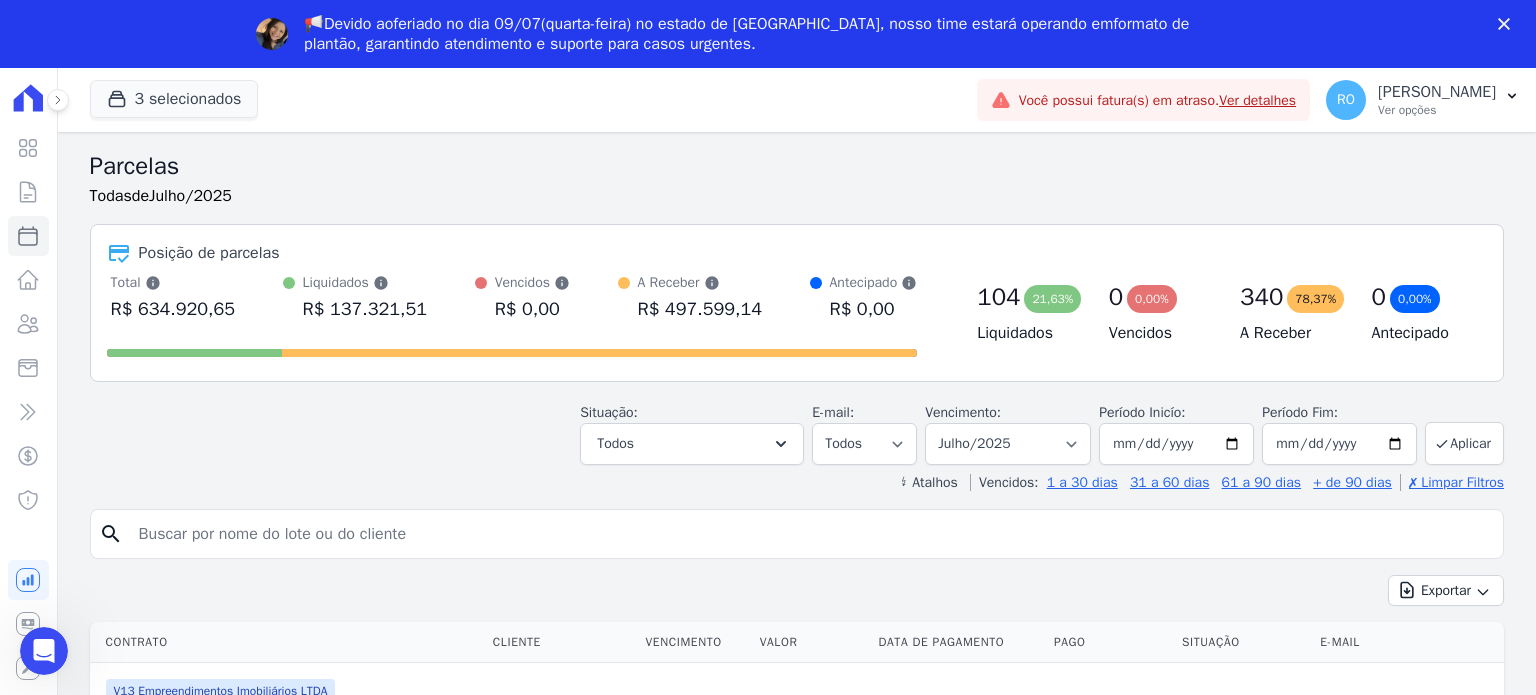 scroll, scrollTop: 0, scrollLeft: 0, axis: both 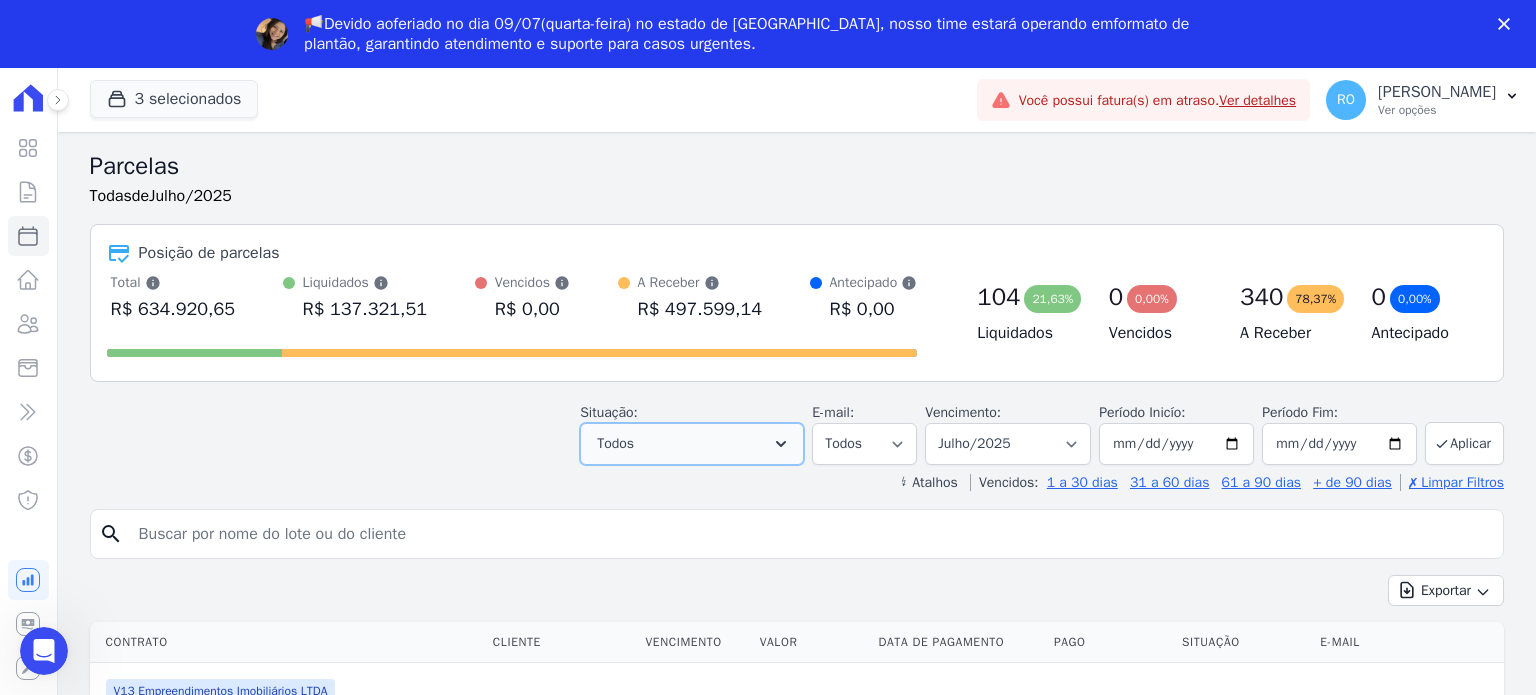 click 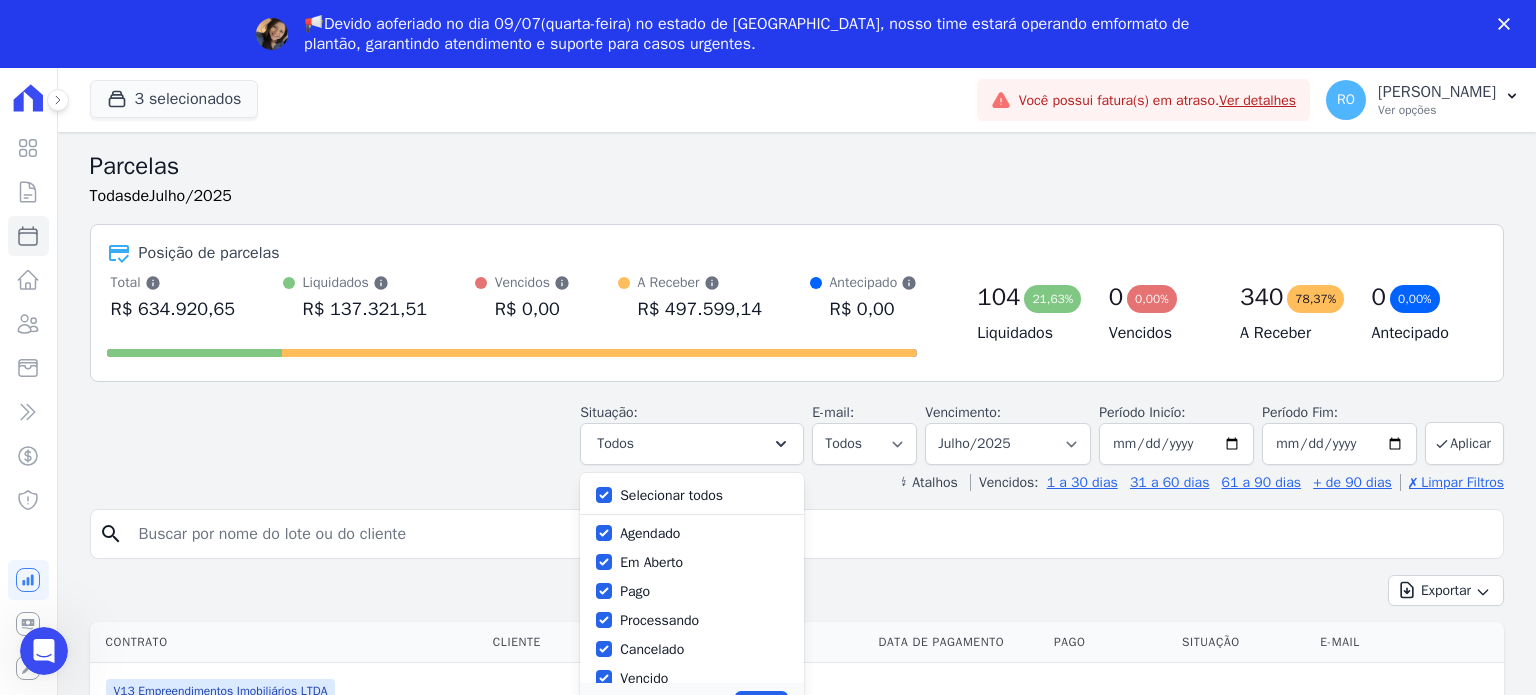 click on "Selecionar todos" at bounding box center [671, 495] 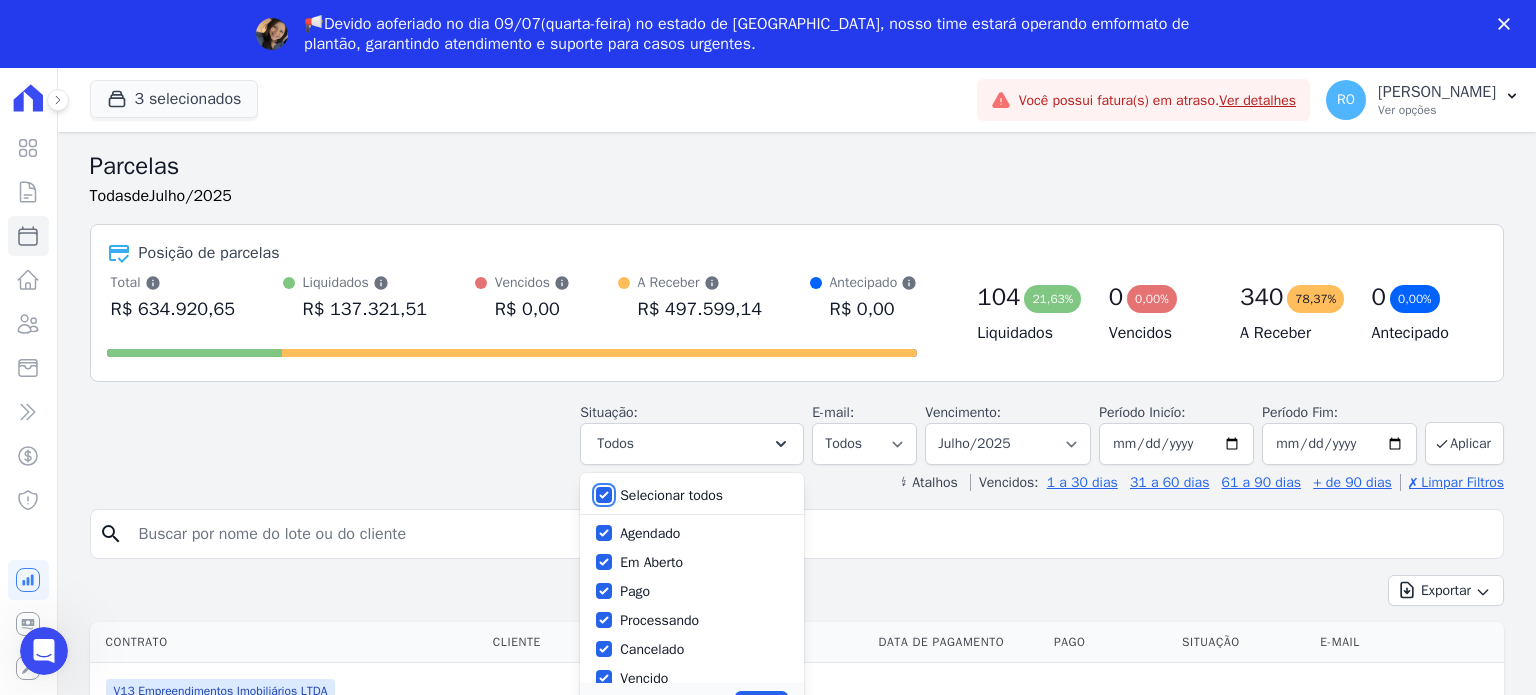 click on "Selecionar todos" at bounding box center (604, 495) 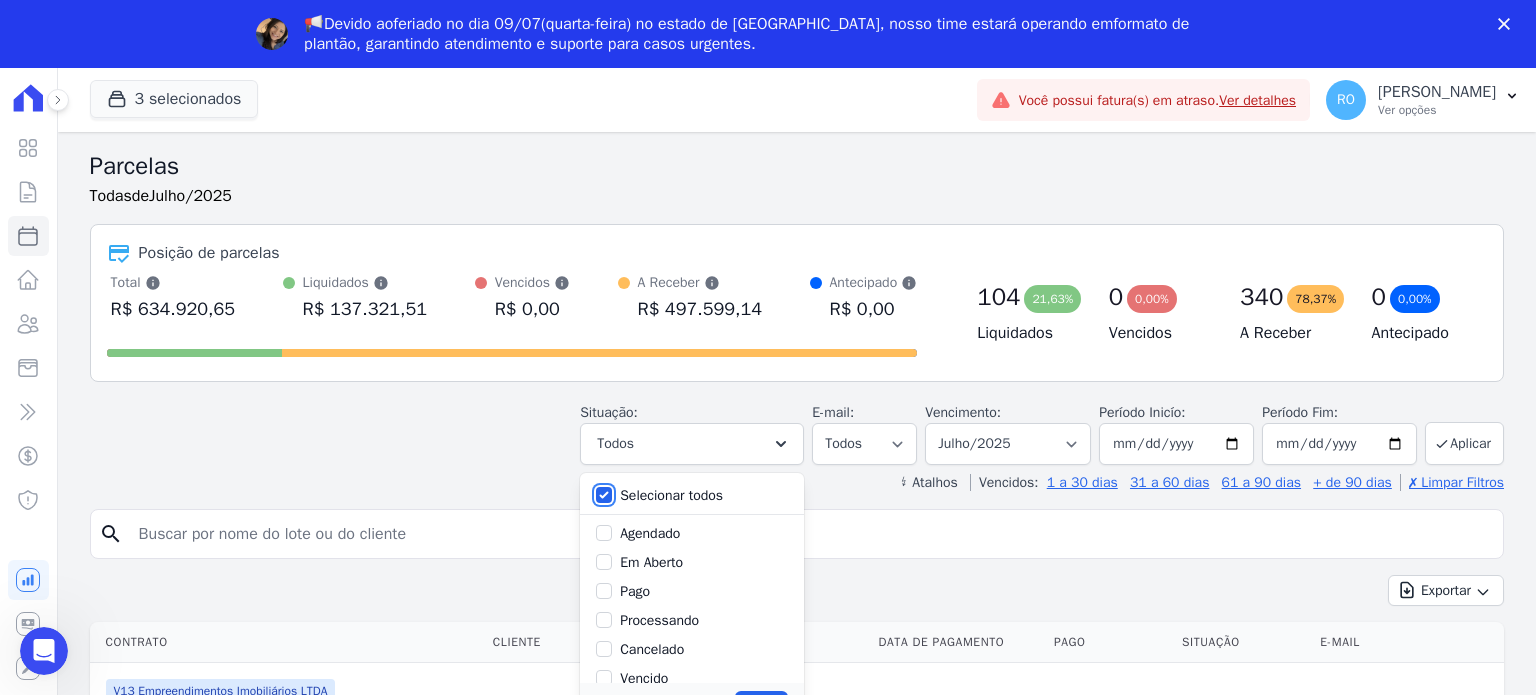 checkbox on "false" 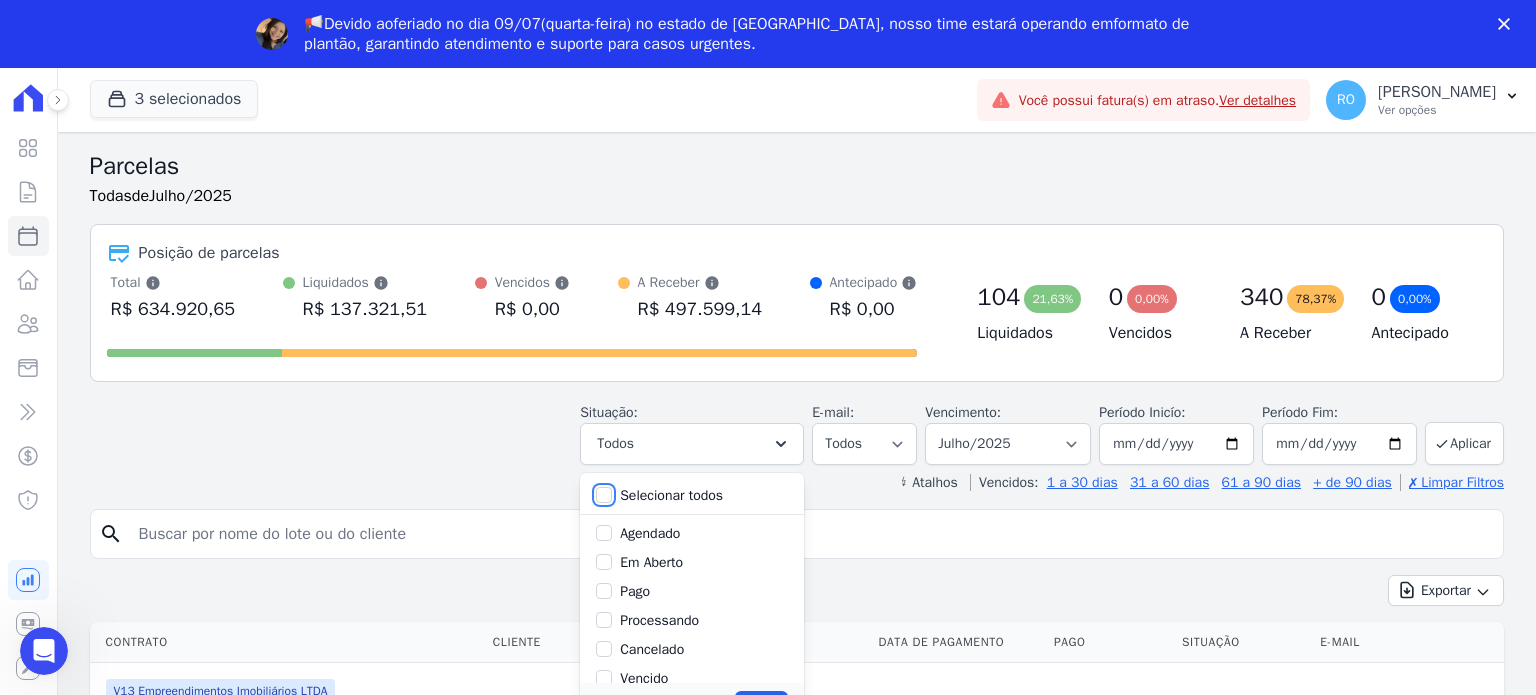 checkbox on "false" 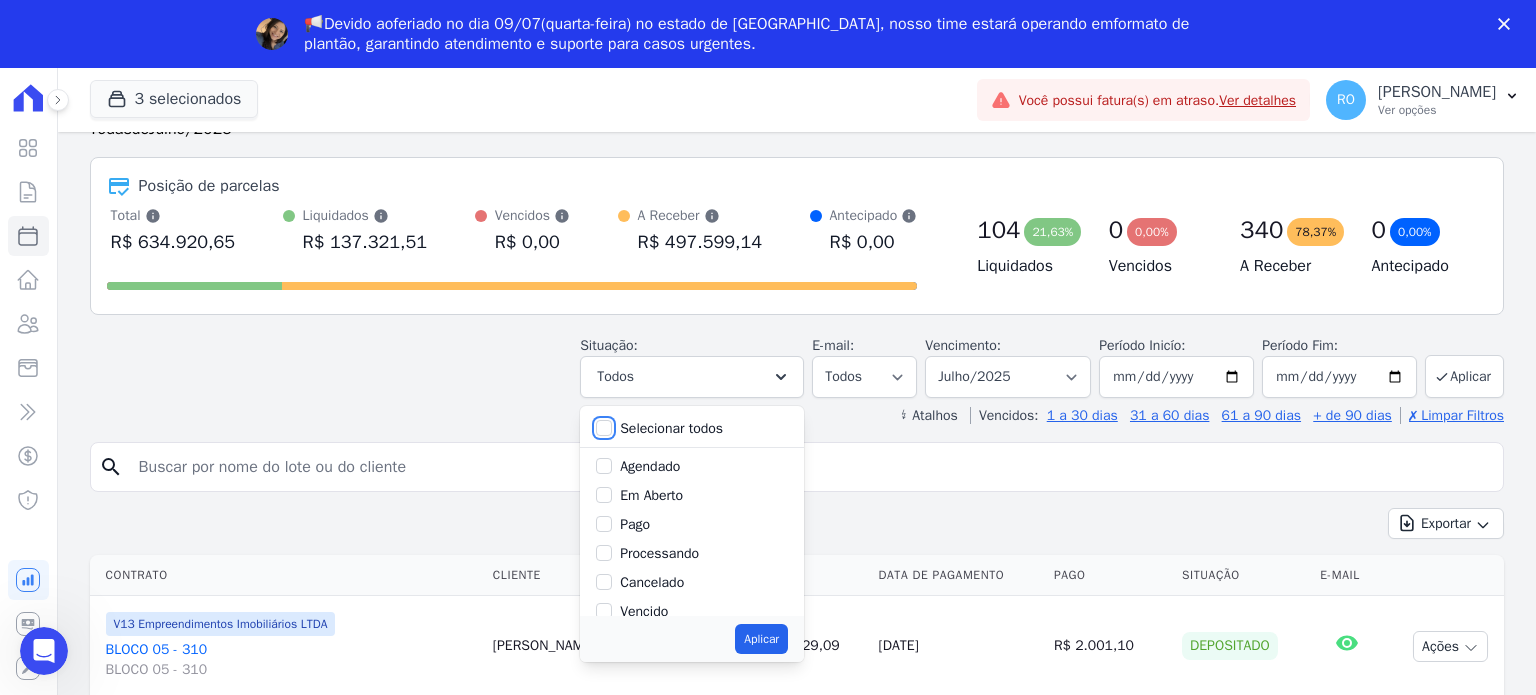 scroll, scrollTop: 100, scrollLeft: 0, axis: vertical 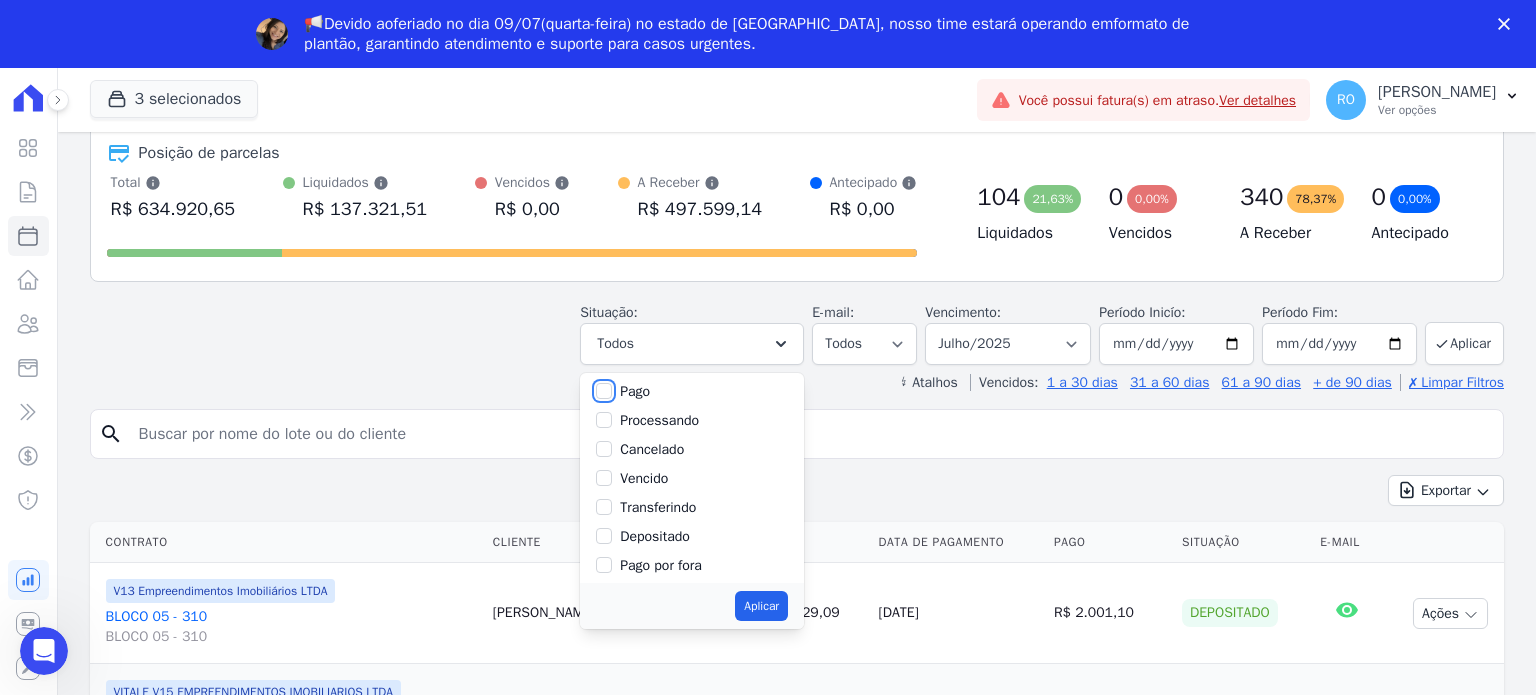 click on "Pago" at bounding box center [604, 391] 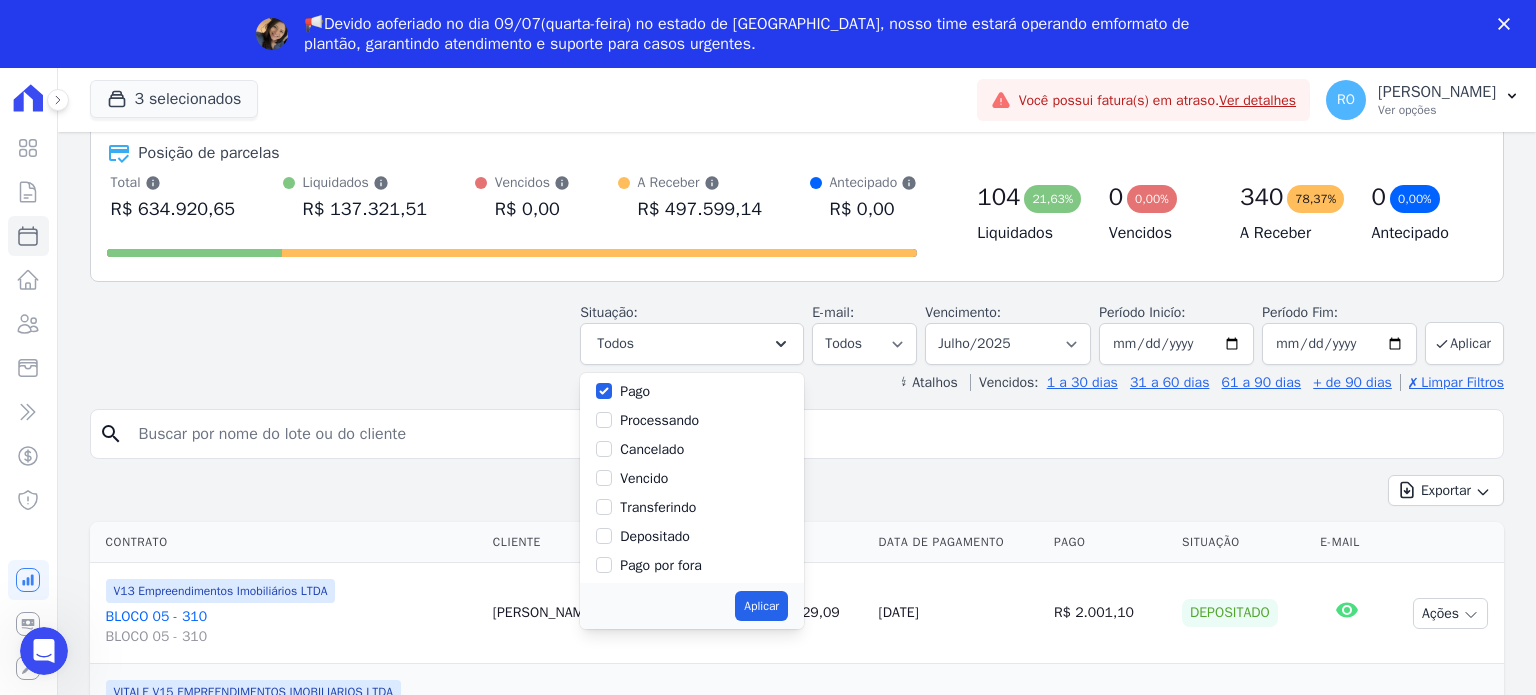 click on "Transferindo" at bounding box center [692, 507] 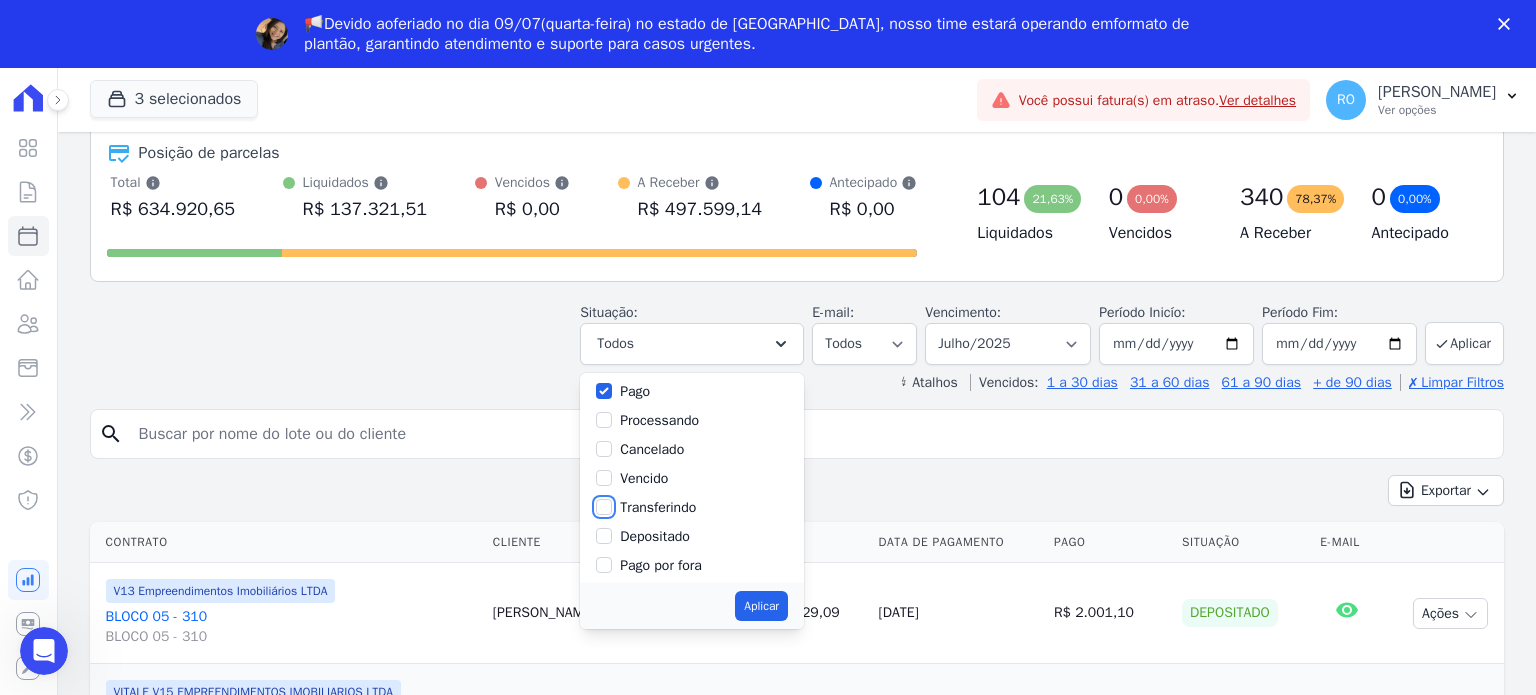 click on "Transferindo" at bounding box center (604, 507) 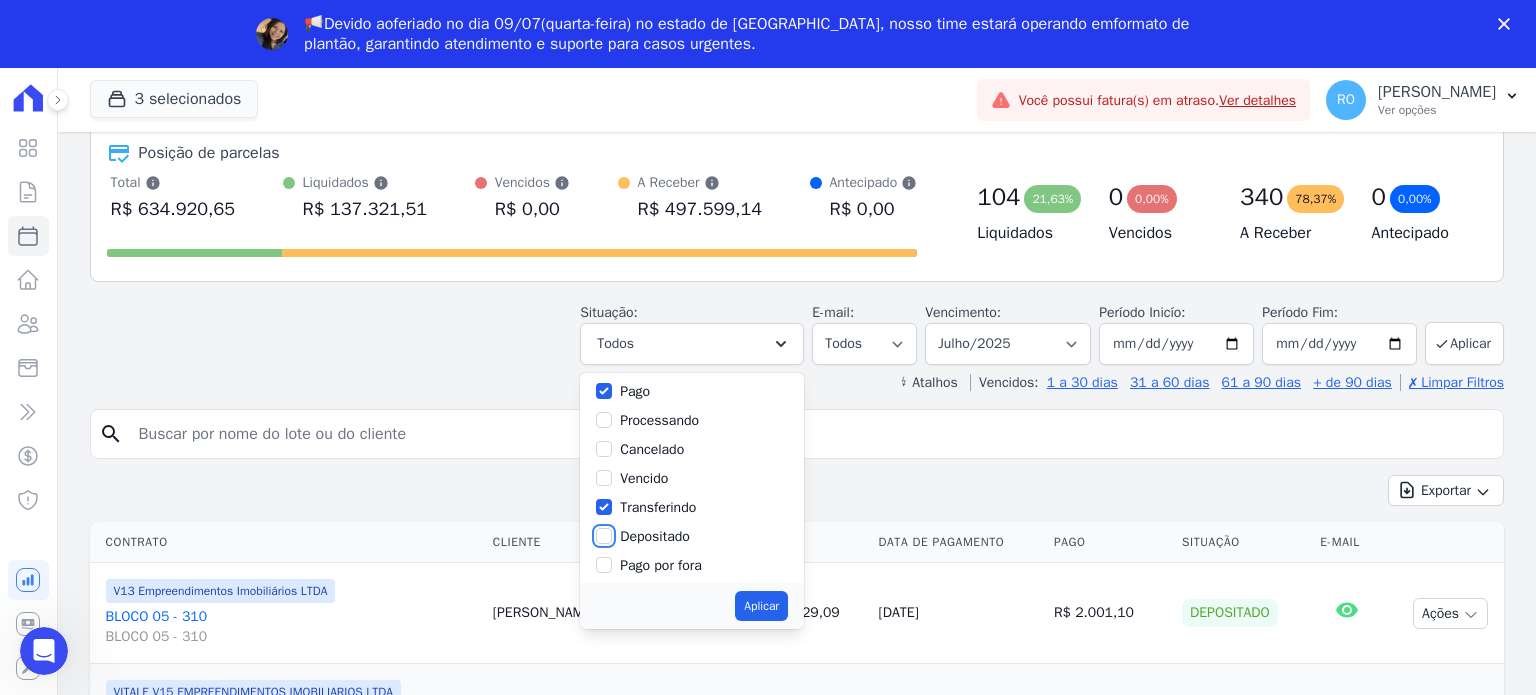 click on "Depositado" at bounding box center (604, 536) 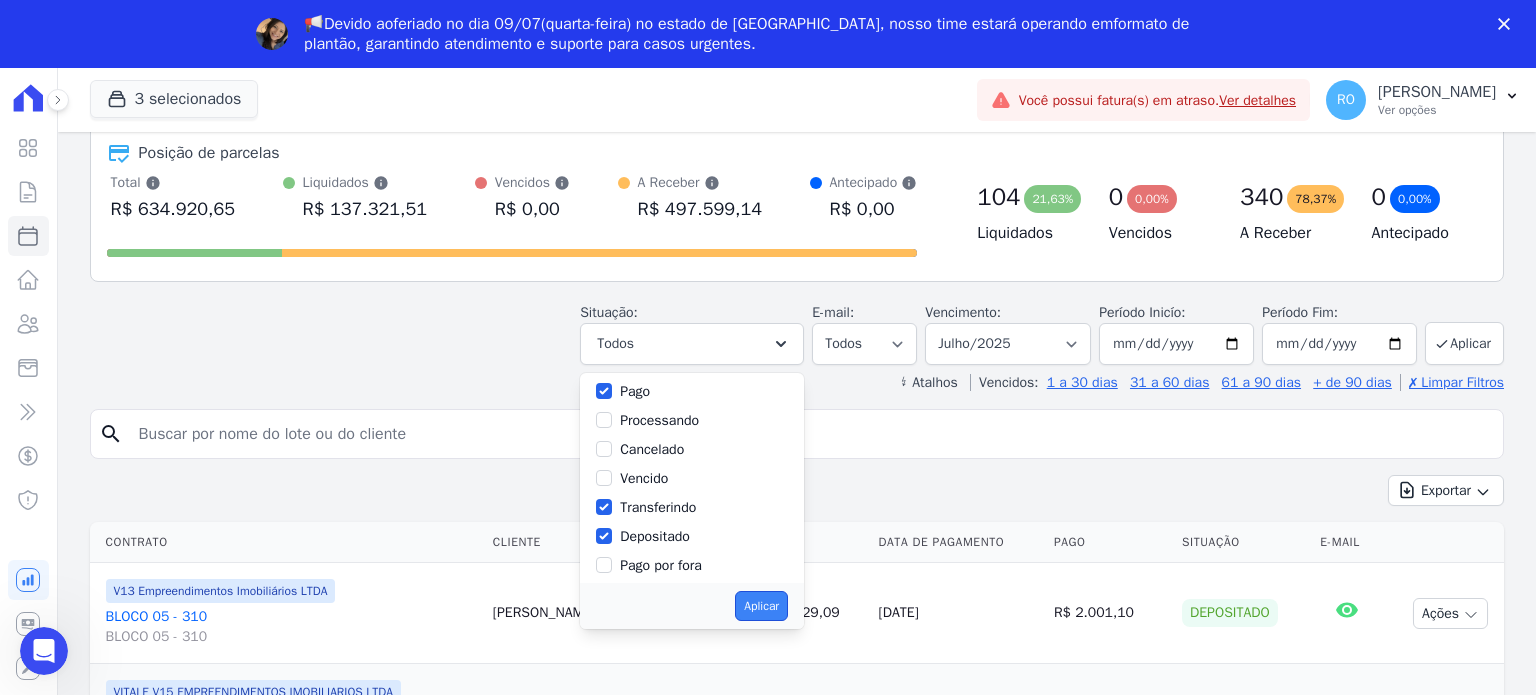 click on "Aplicar" at bounding box center [761, 606] 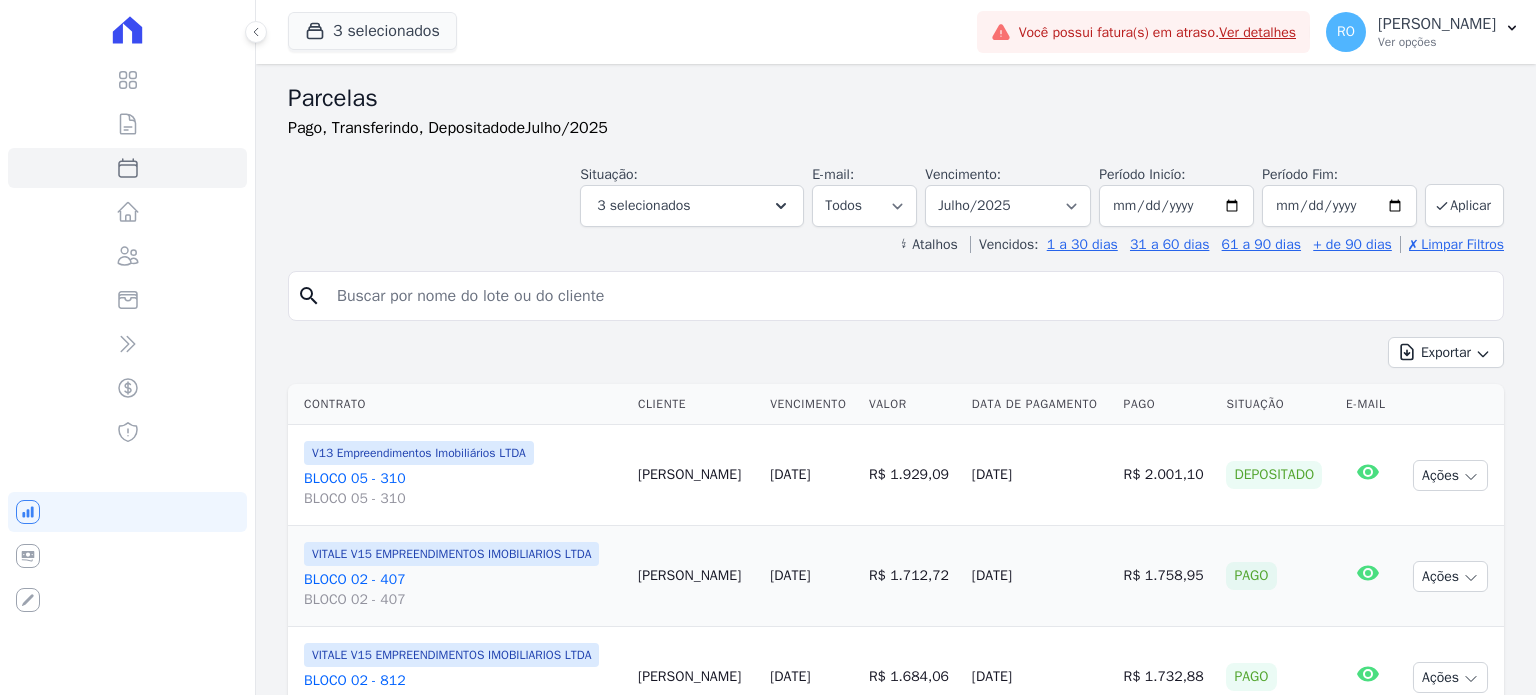 select 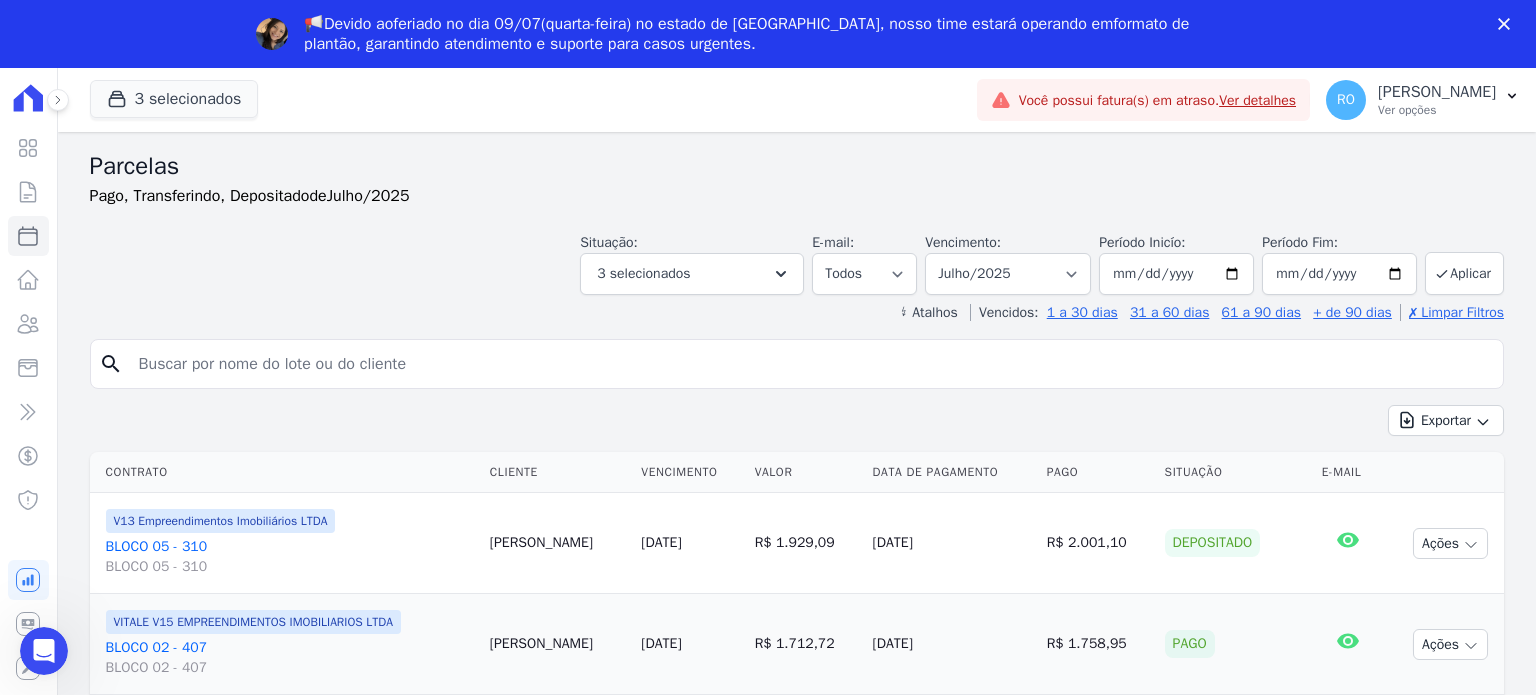 scroll, scrollTop: 0, scrollLeft: 0, axis: both 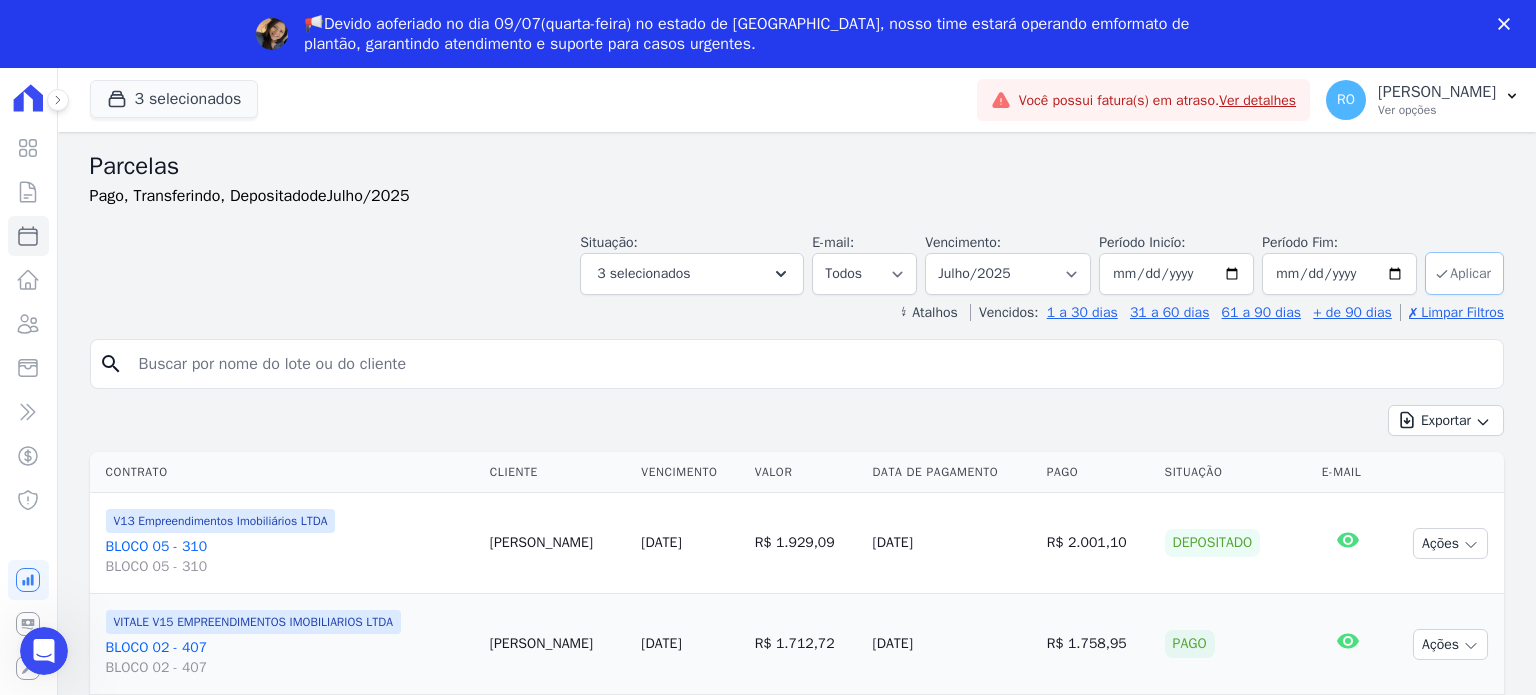 click on "Aplicar" at bounding box center (1464, 273) 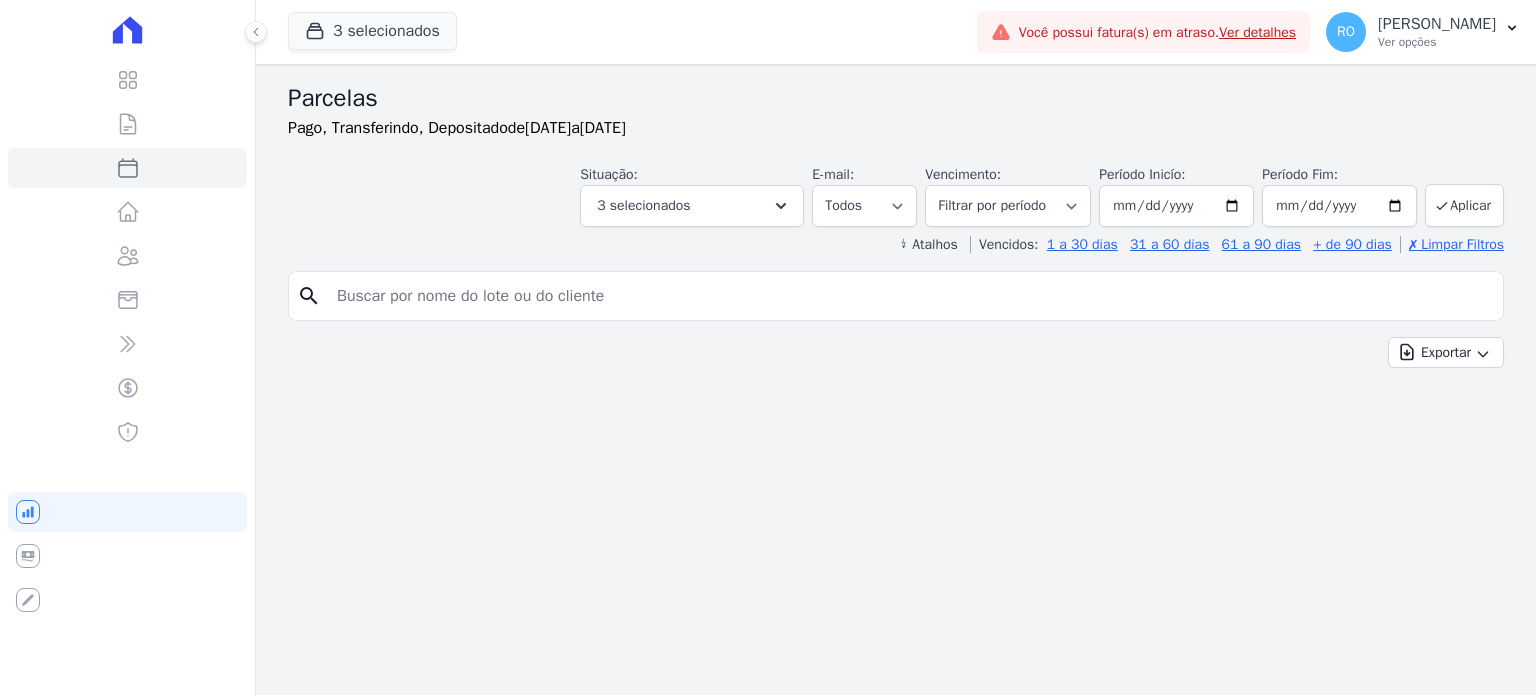 select 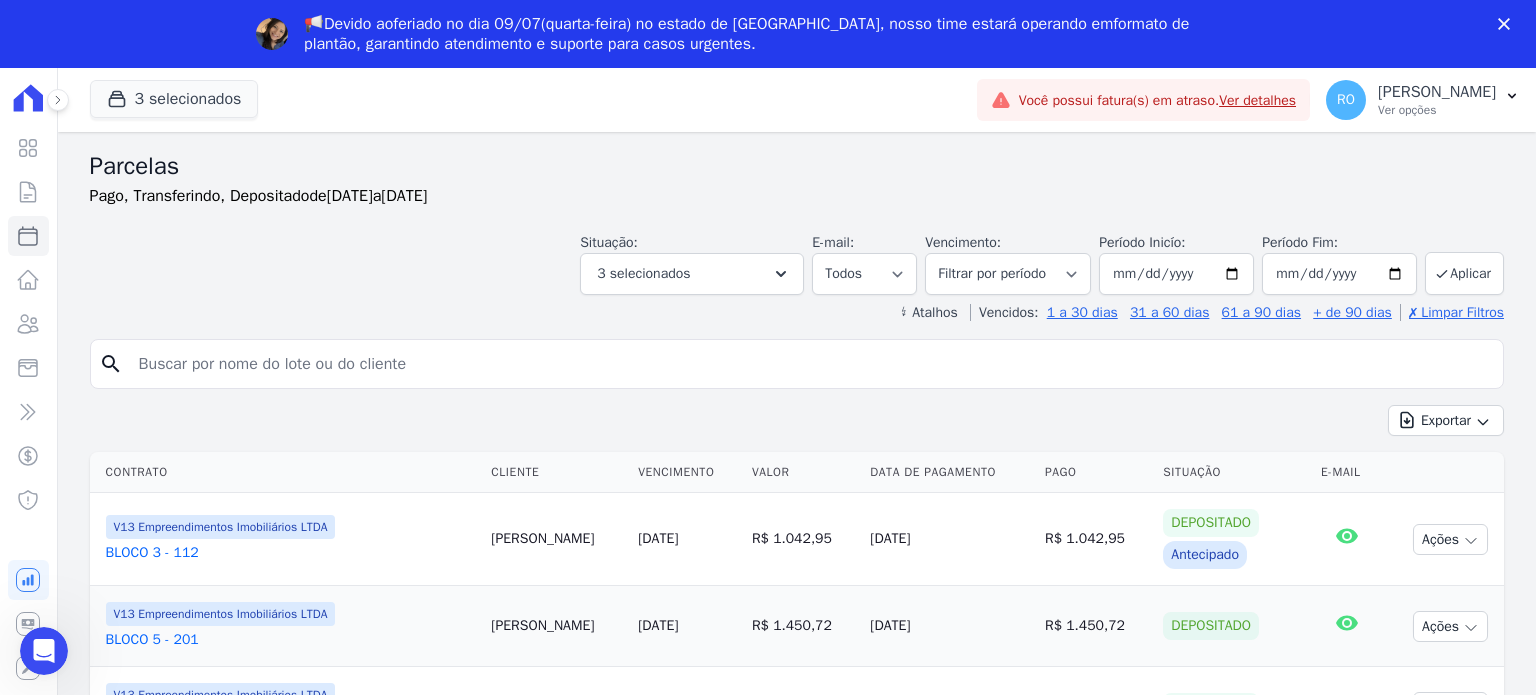 scroll, scrollTop: 0, scrollLeft: 0, axis: both 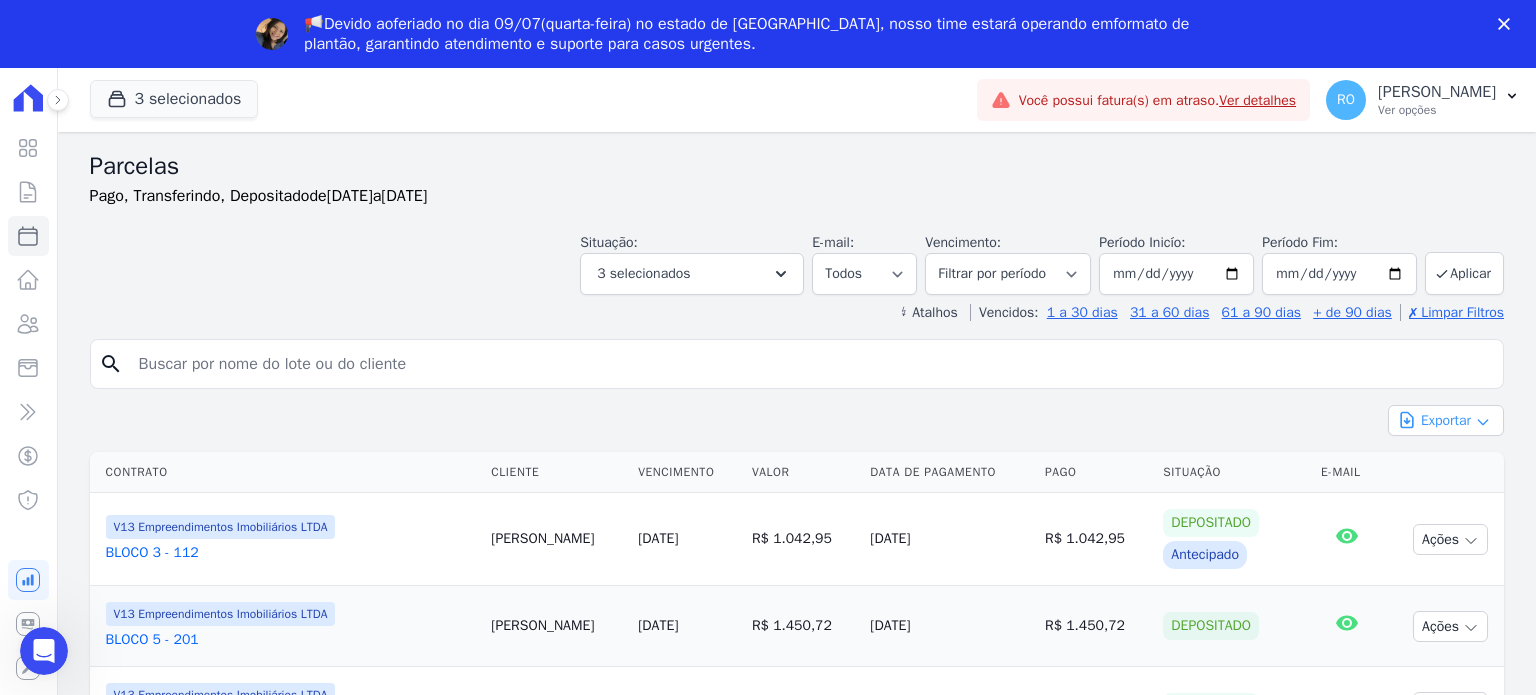 click on "Exportar" at bounding box center (1446, 420) 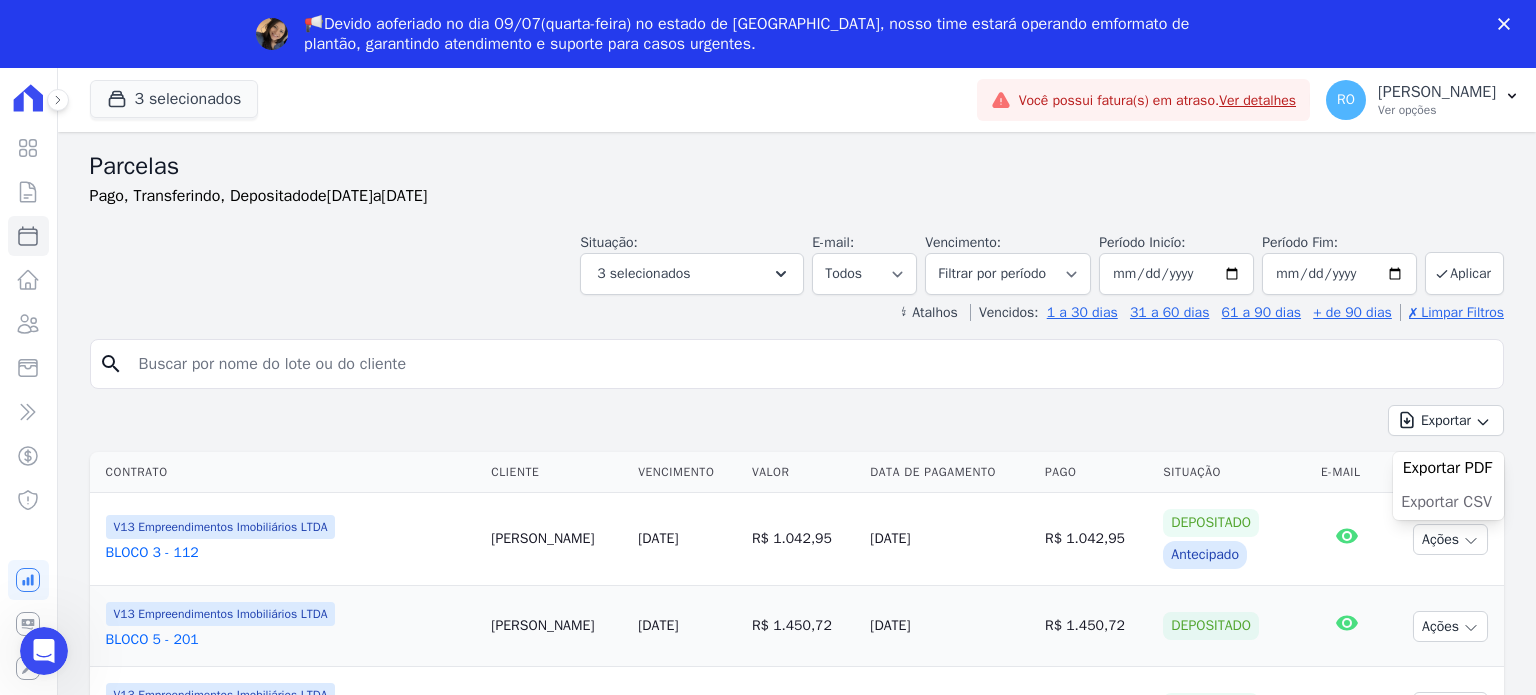 click on "Exportar CSV" at bounding box center (1446, 502) 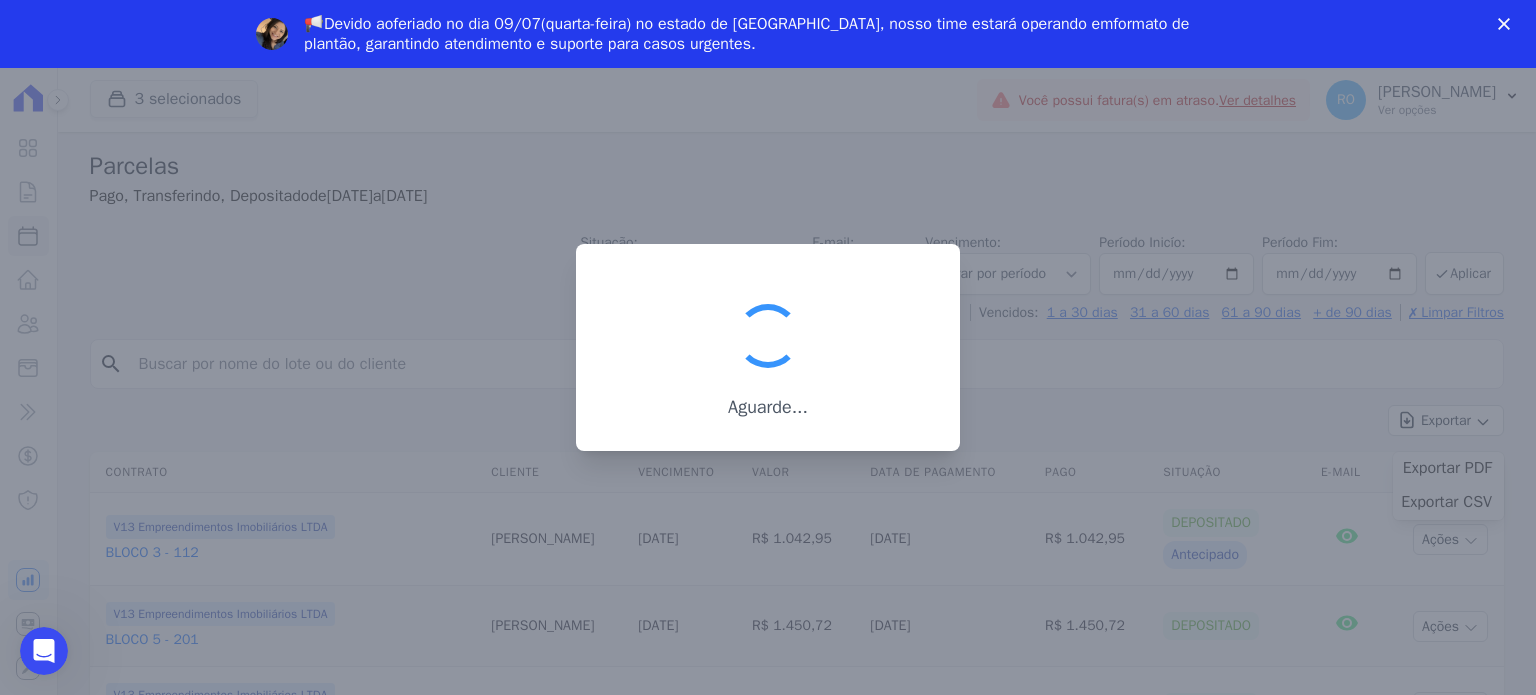 click 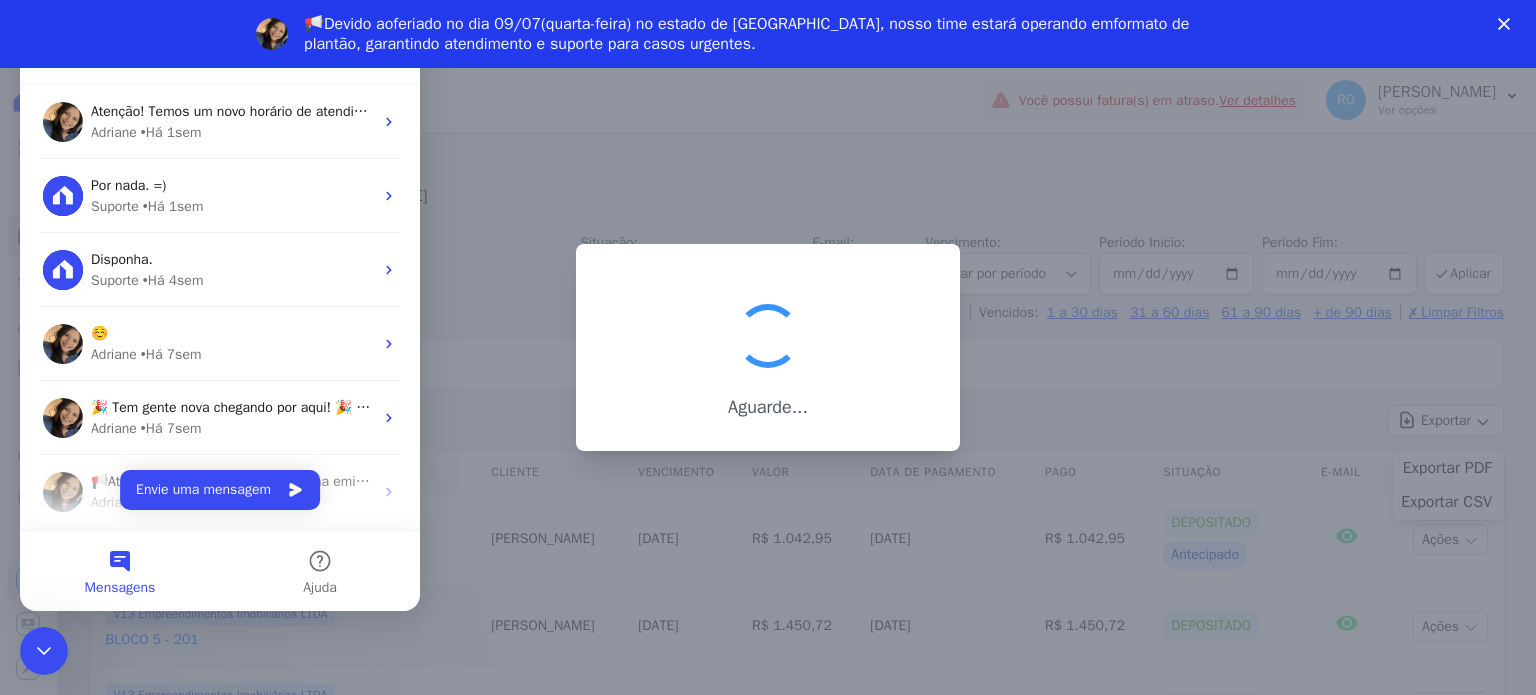 scroll, scrollTop: 0, scrollLeft: 0, axis: both 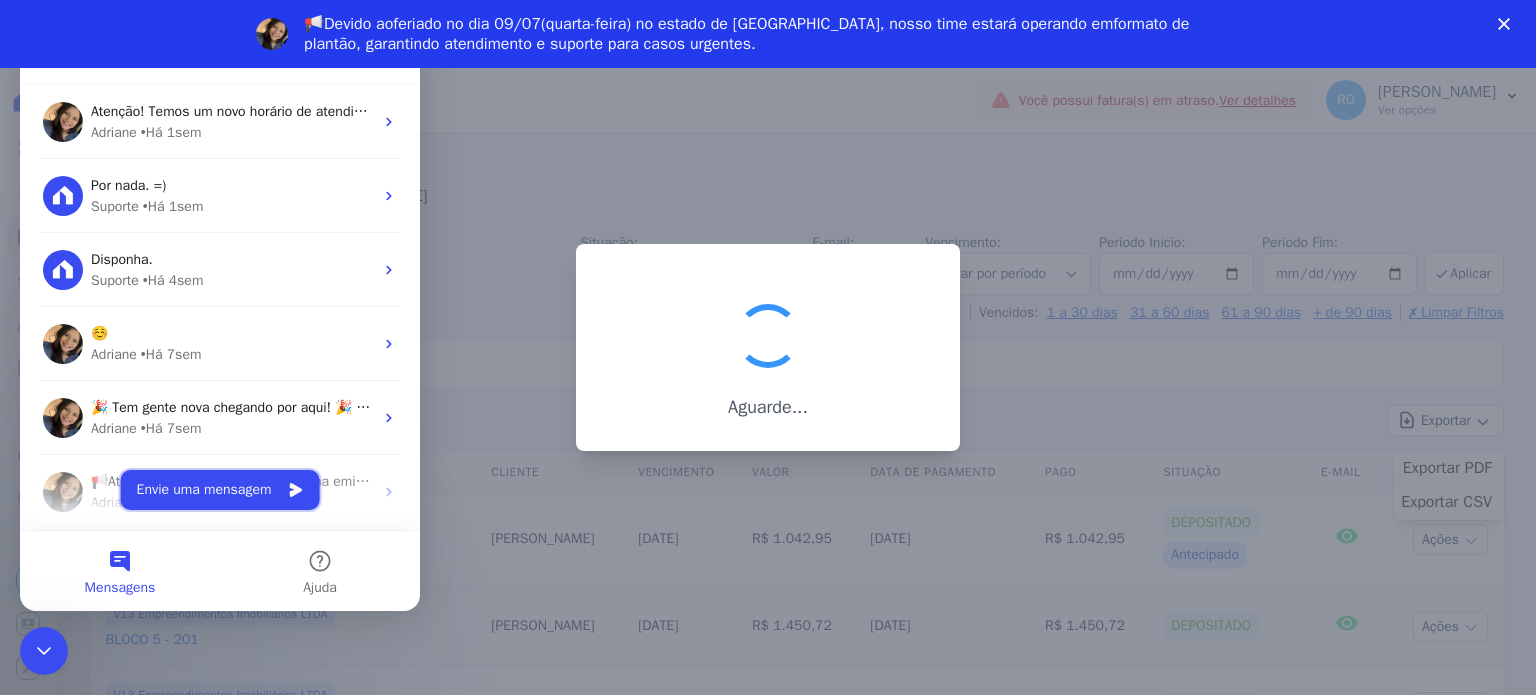 click on "Envie uma mensagem" at bounding box center (220, 490) 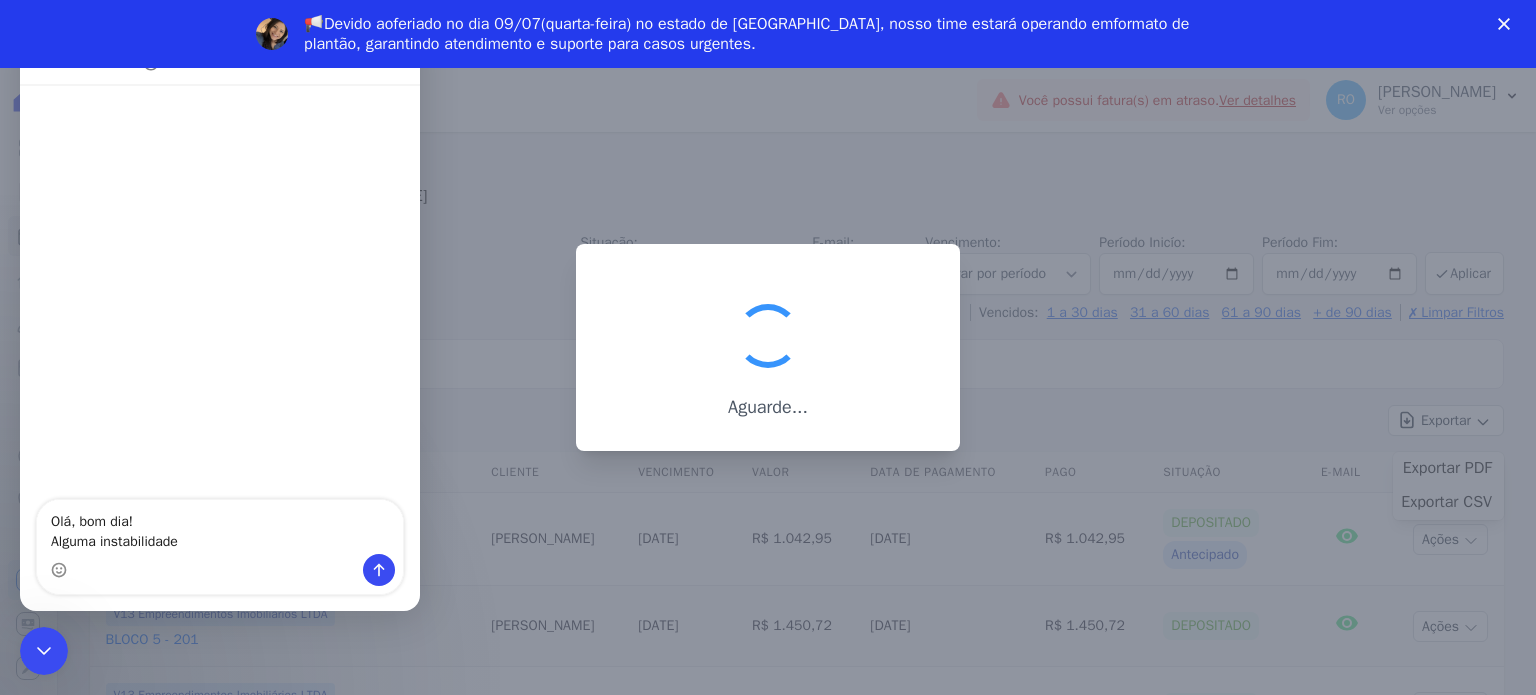 click on "Olá, bom dia!
Alguma instabilidade" at bounding box center (220, 527) 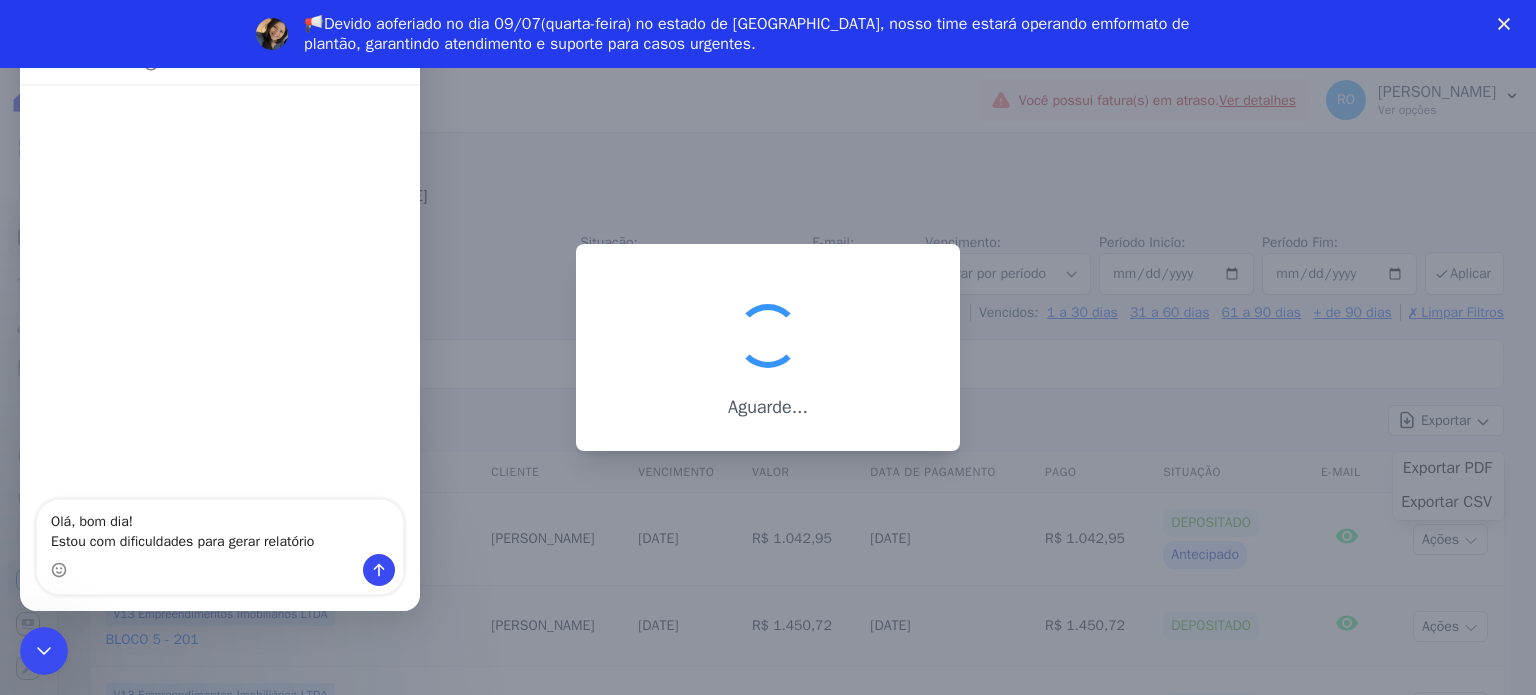 click on "Olá, bom dia!
Estou com dificuldades para gerar relatório" at bounding box center (220, 527) 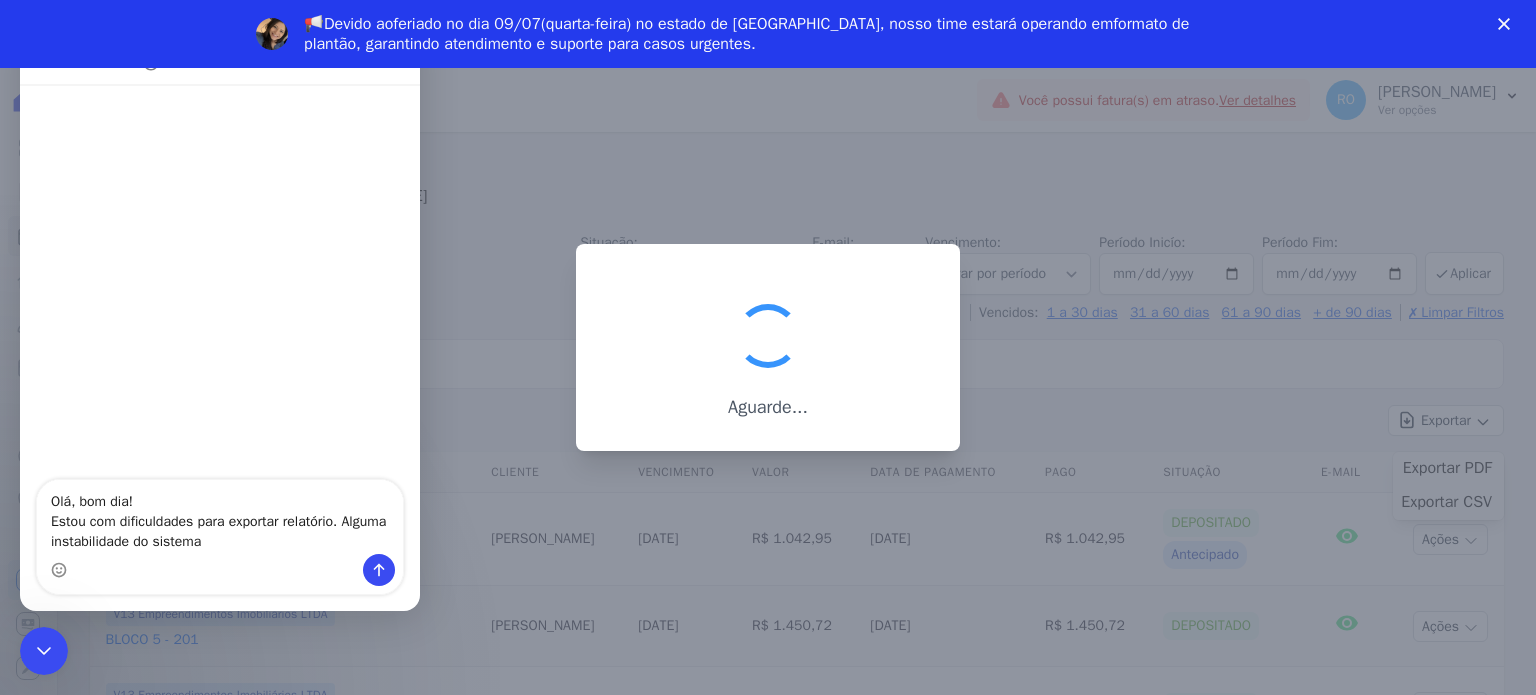 type on "Olá, bom dia!
Estou com dificuldades para exportar relatório. Alguma instabilidade do sistema?" 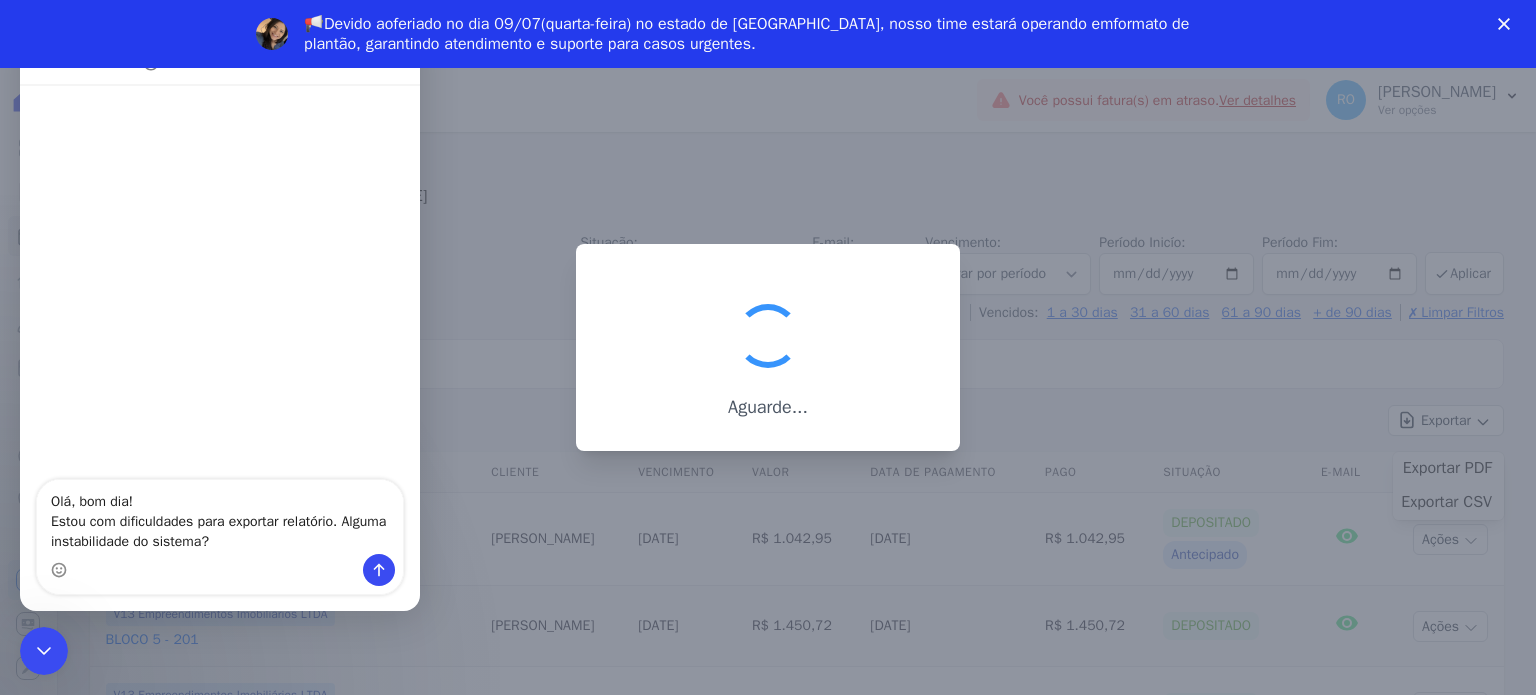 type 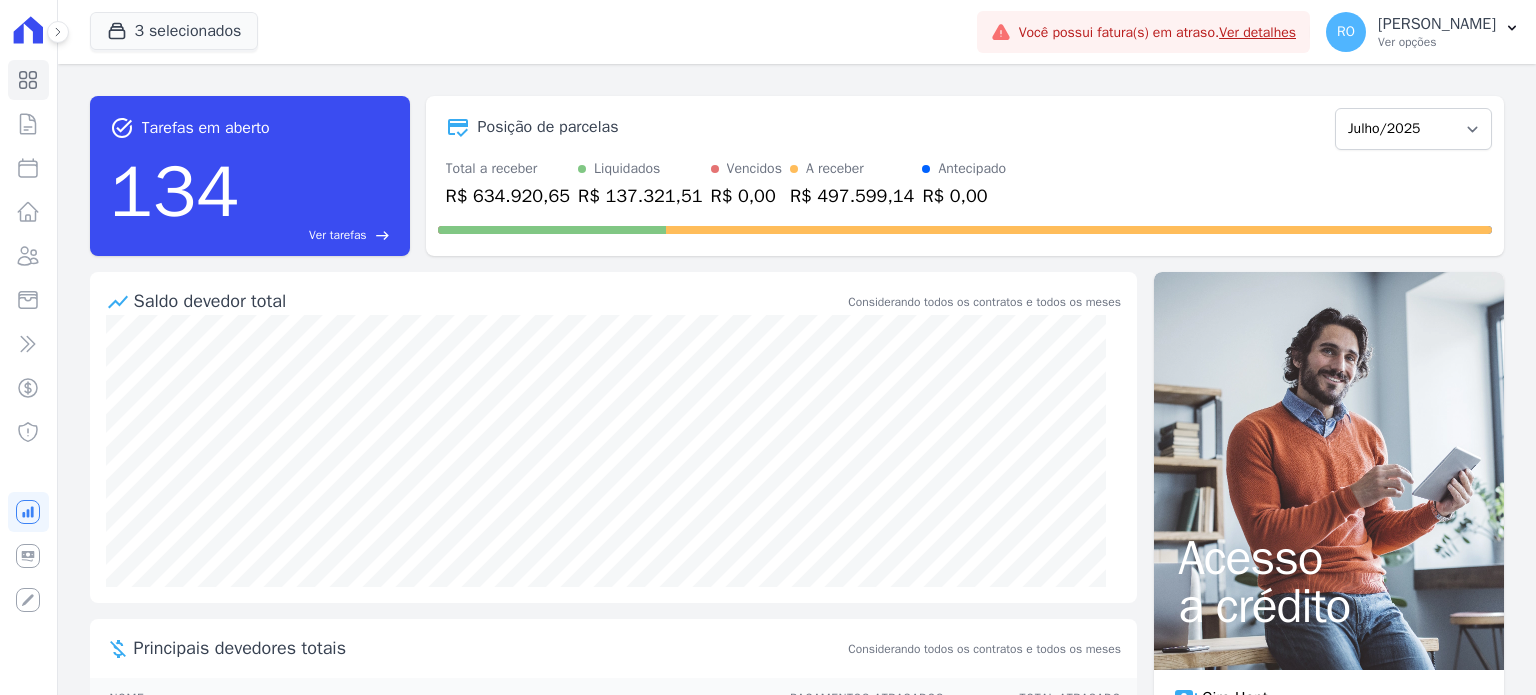scroll, scrollTop: 0, scrollLeft: 0, axis: both 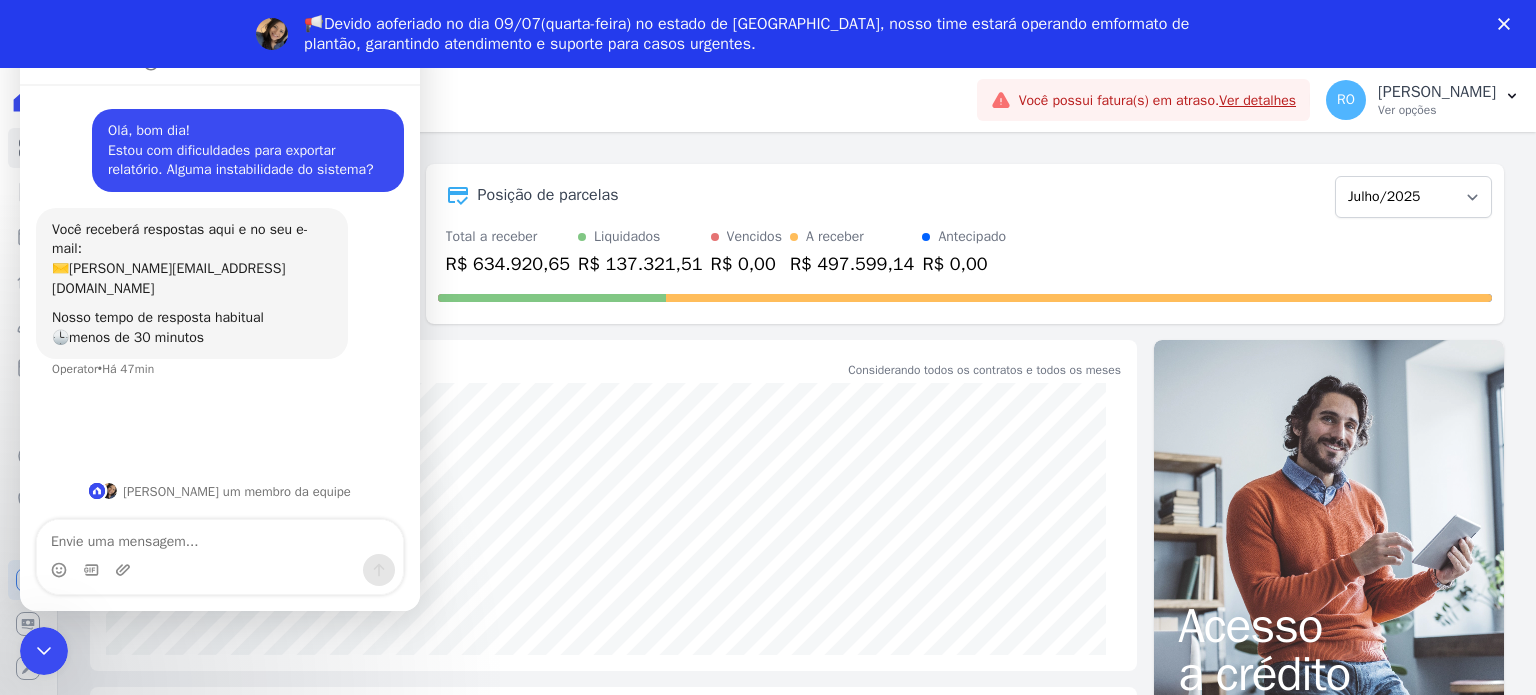 click 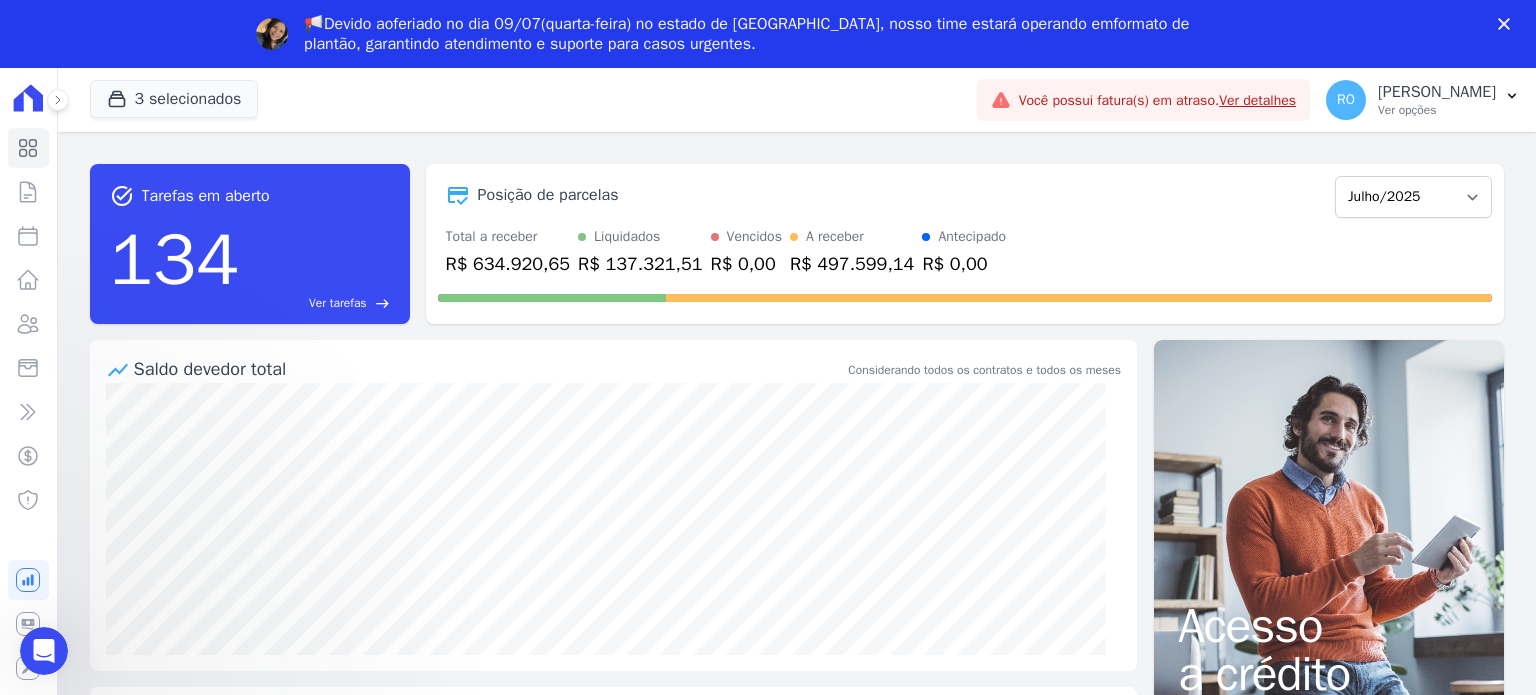 scroll, scrollTop: 0, scrollLeft: 0, axis: both 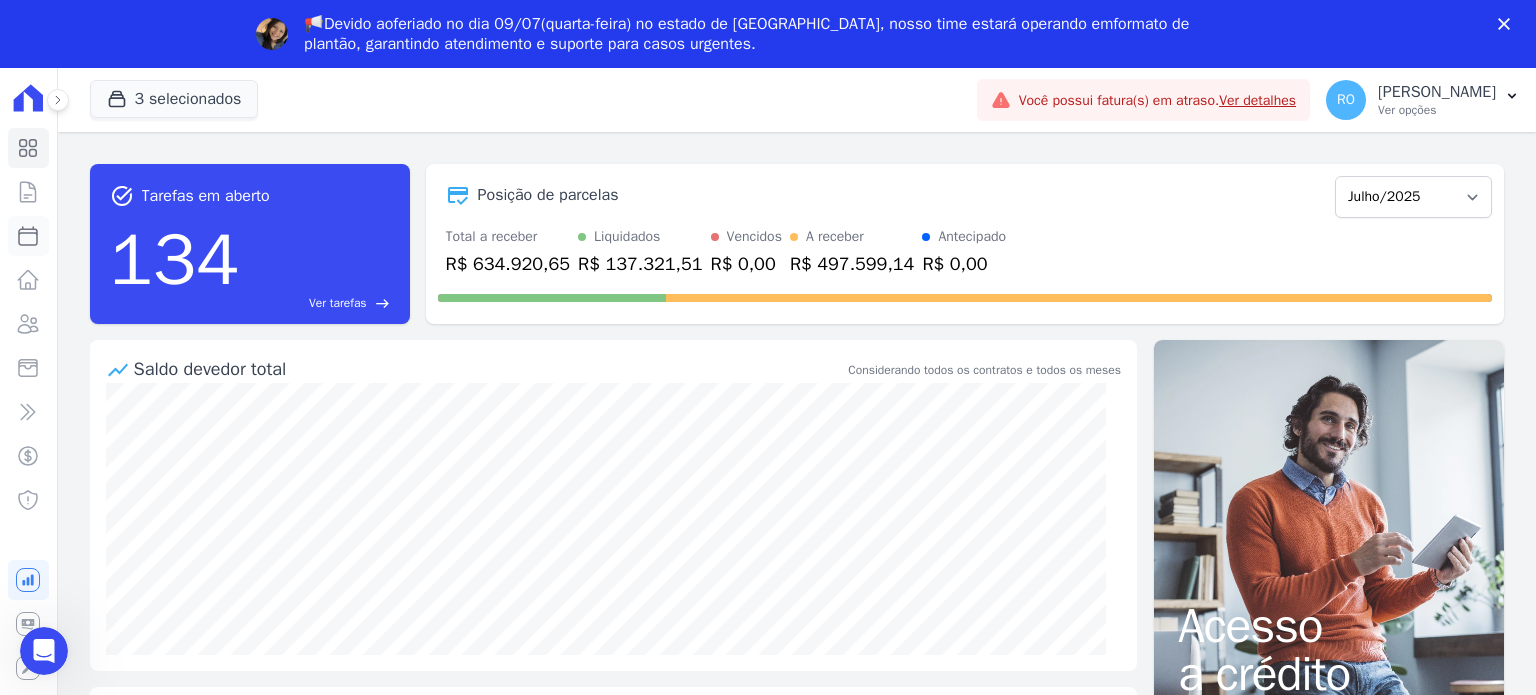 click 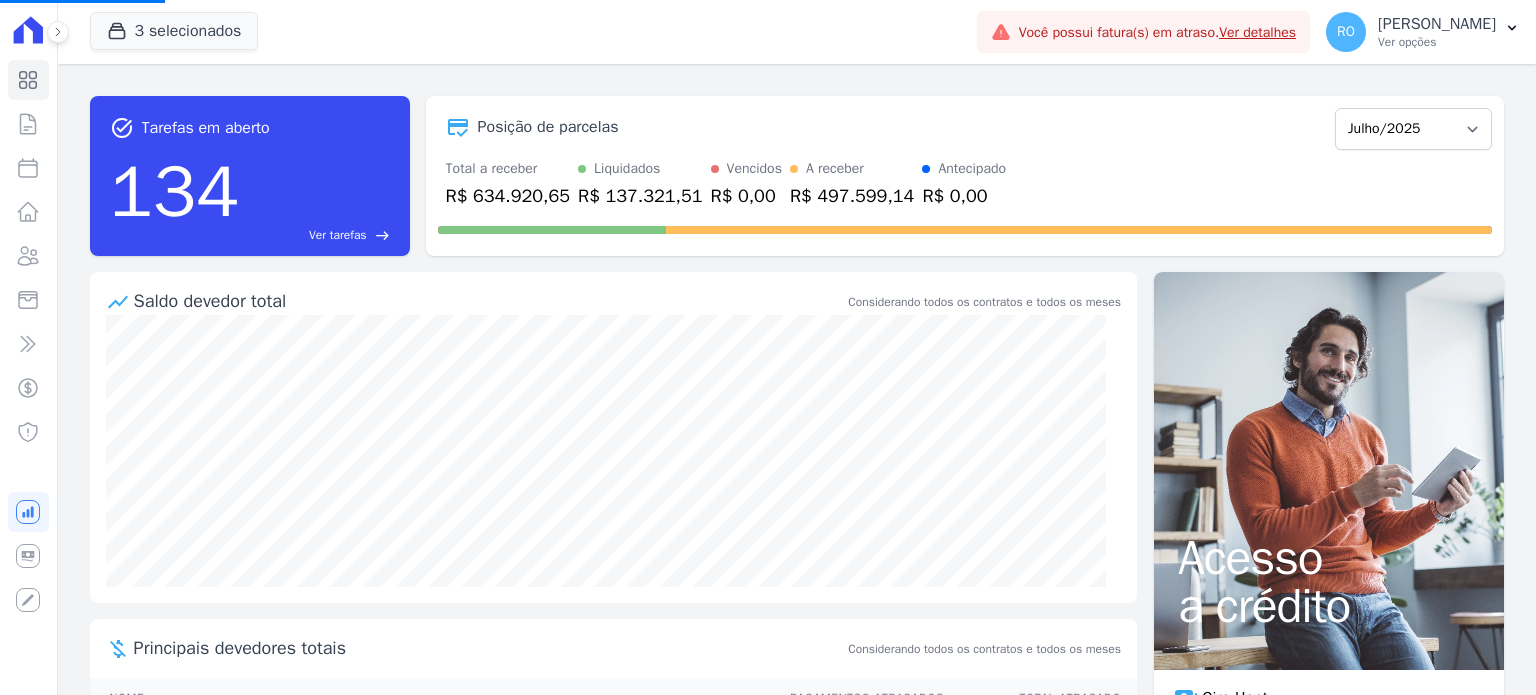 select 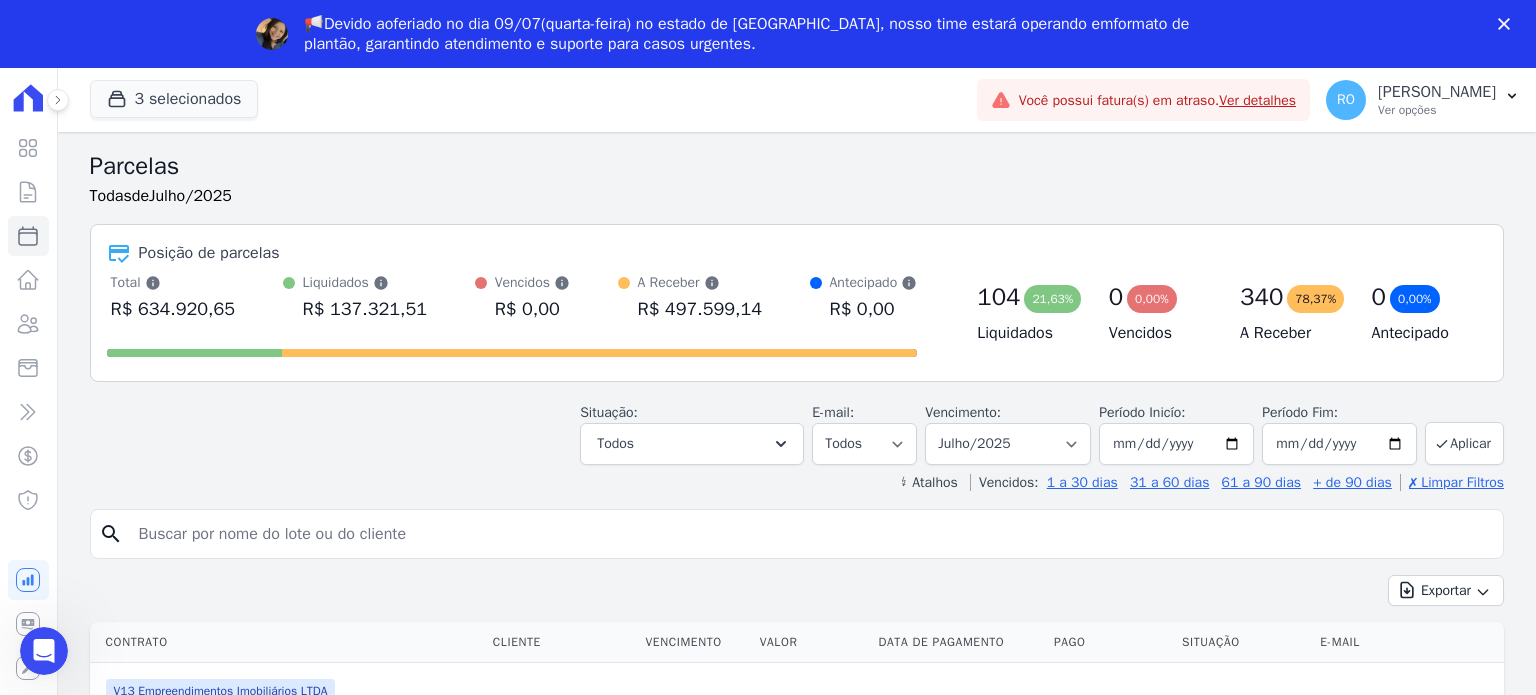 scroll, scrollTop: 0, scrollLeft: 0, axis: both 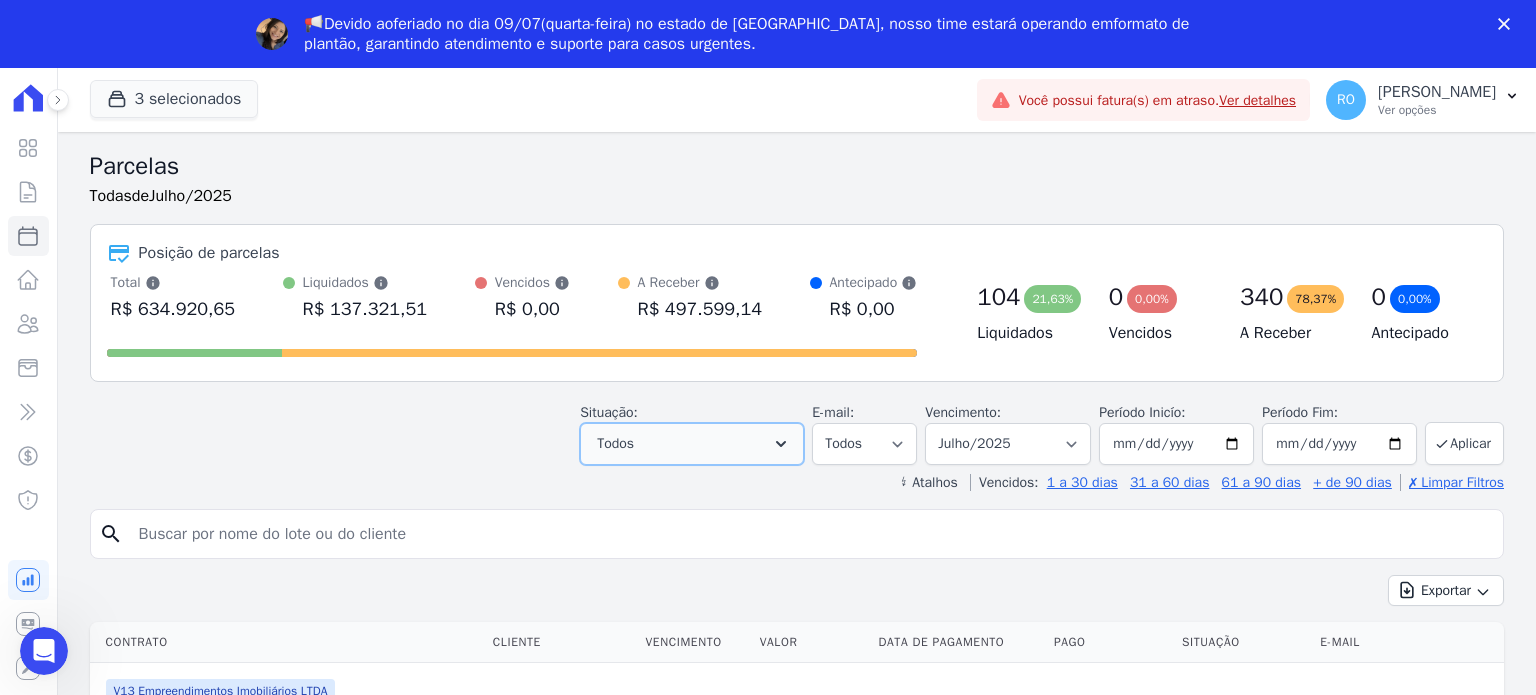 click on "Todos" at bounding box center (692, 444) 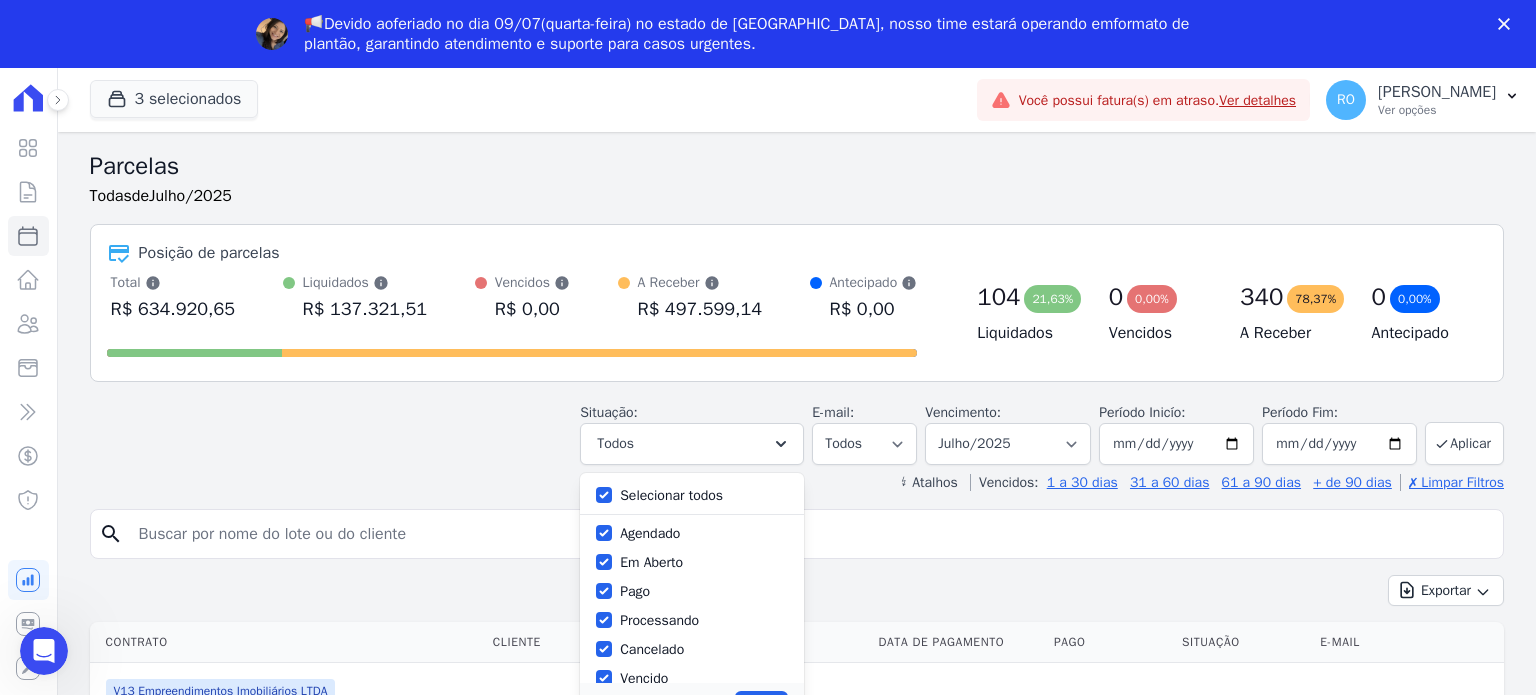 click on "Selecionar todos" at bounding box center [671, 495] 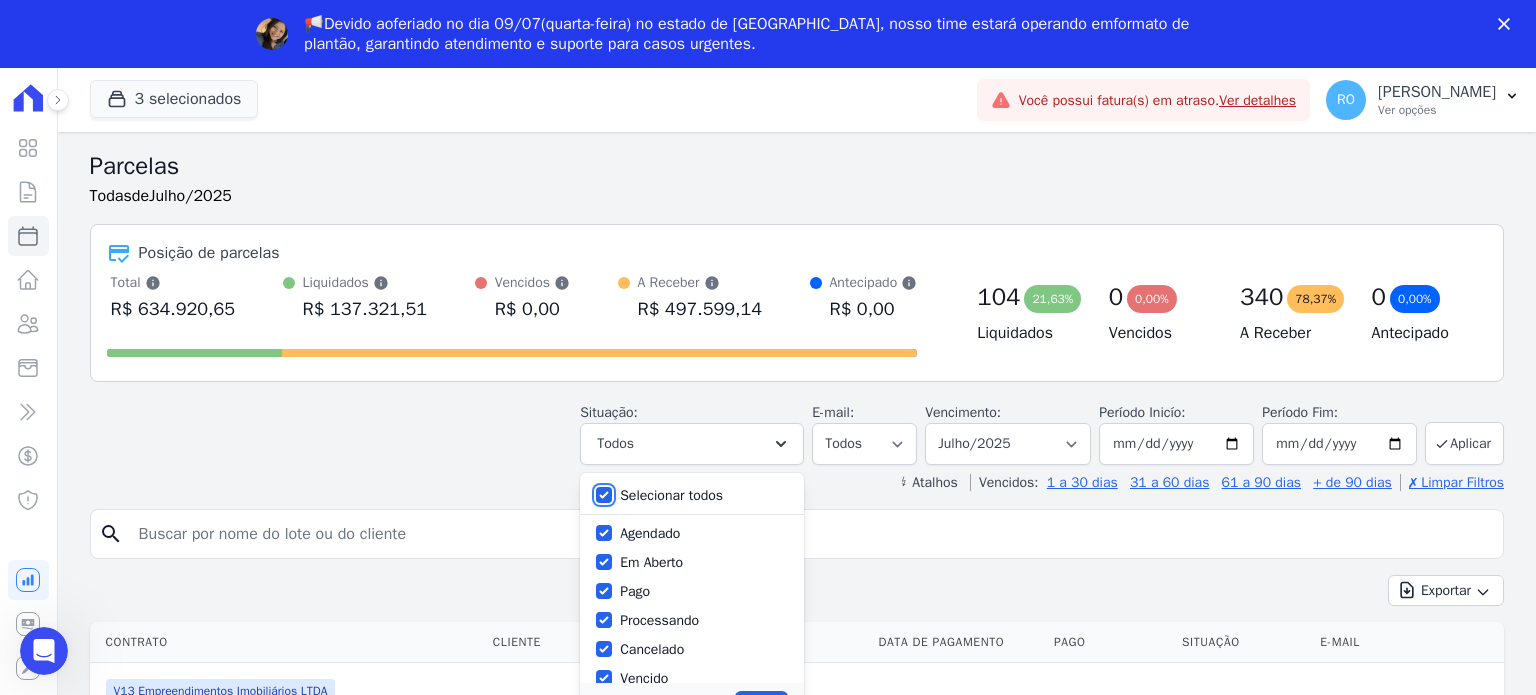 click on "Selecionar todos" at bounding box center (604, 495) 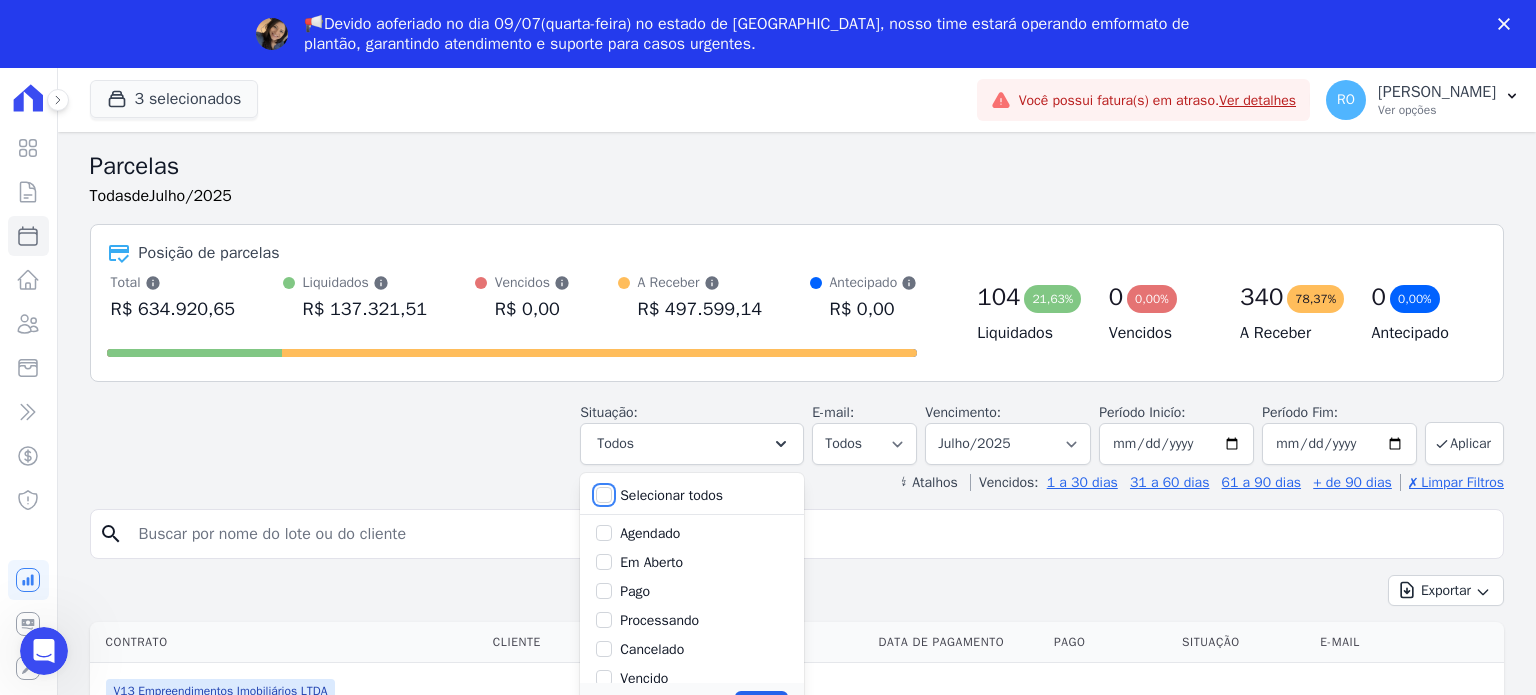 checkbox on "false" 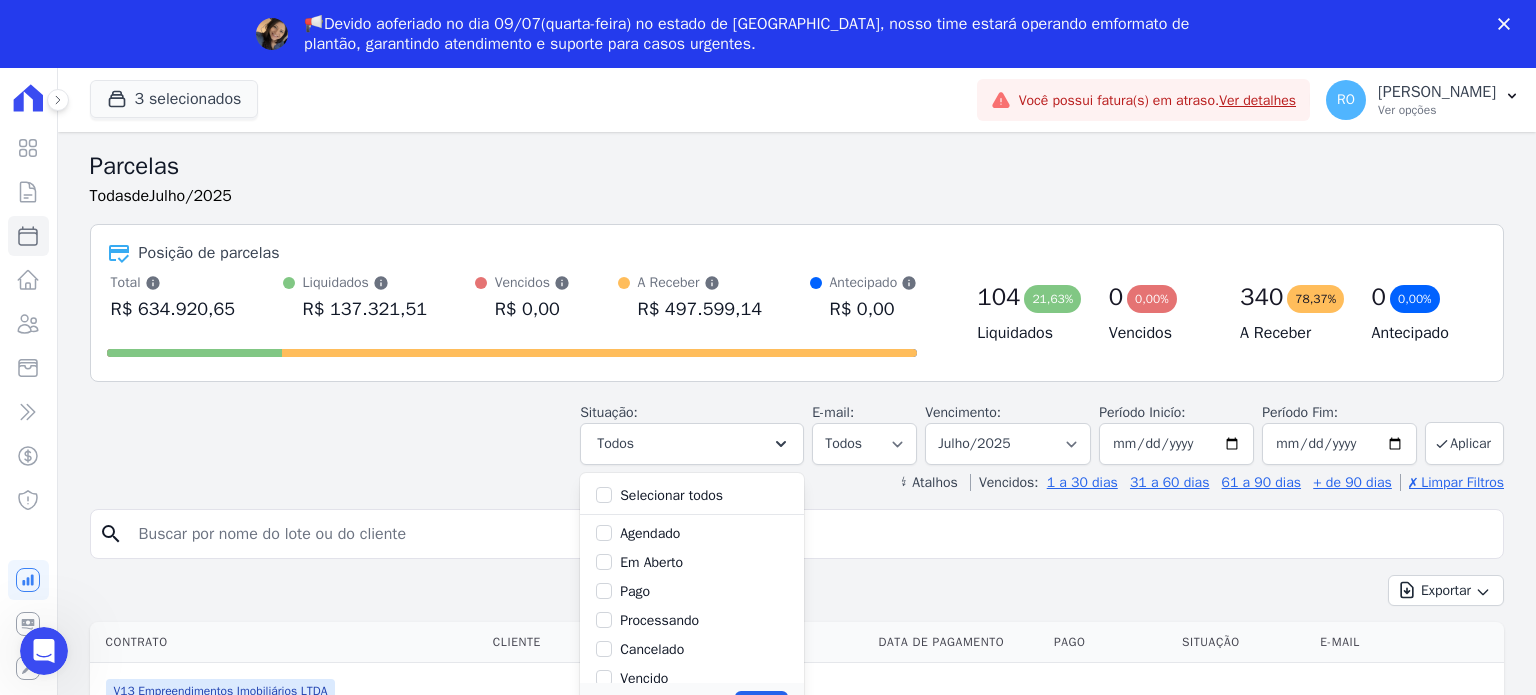 click on "Pago" at bounding box center [635, 591] 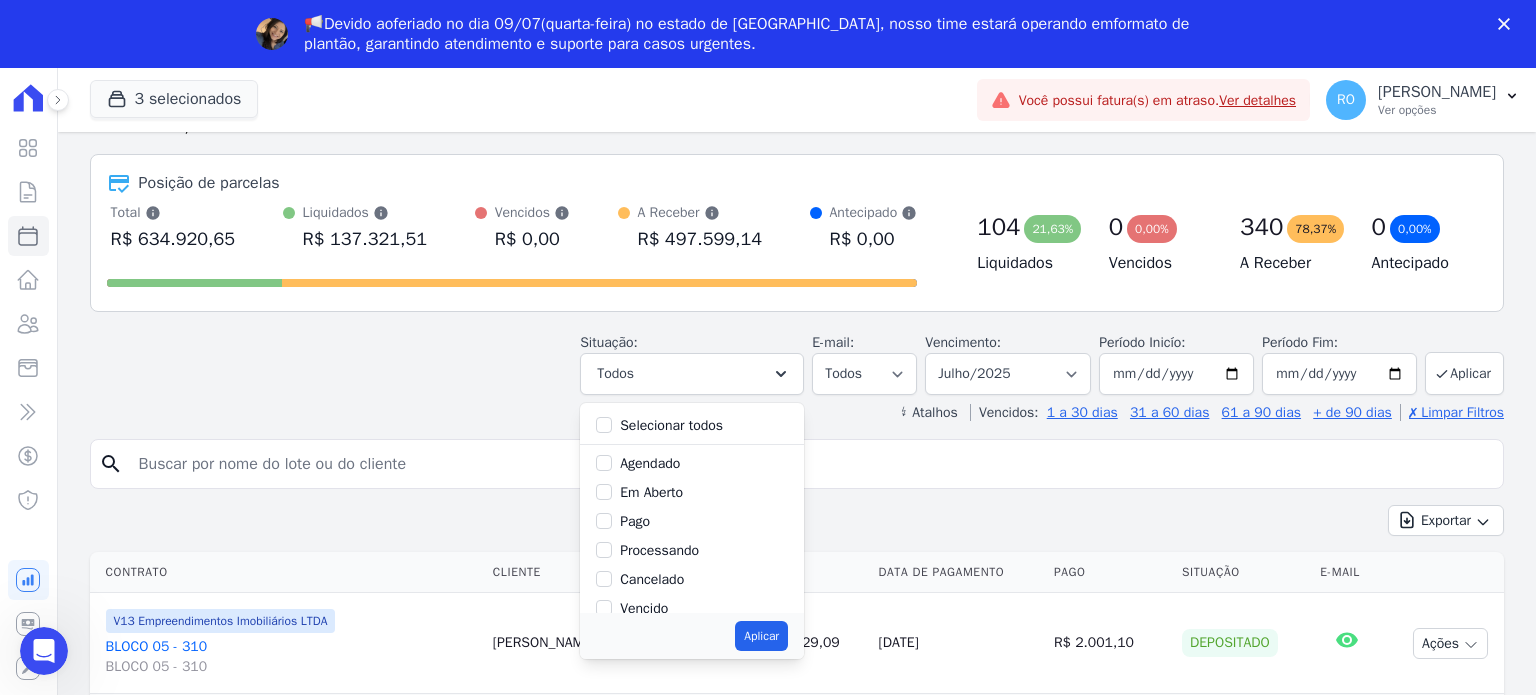 scroll, scrollTop: 100, scrollLeft: 0, axis: vertical 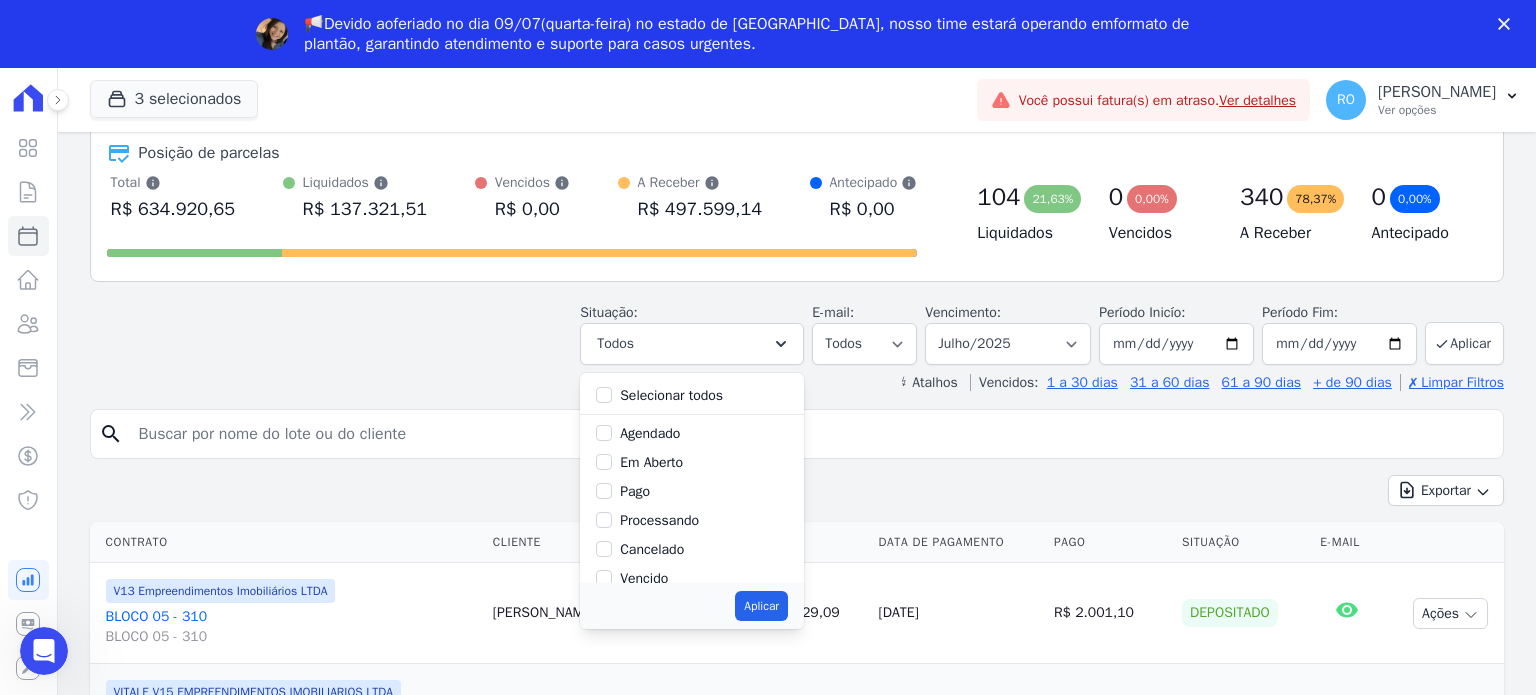 click on "Pago" at bounding box center [635, 491] 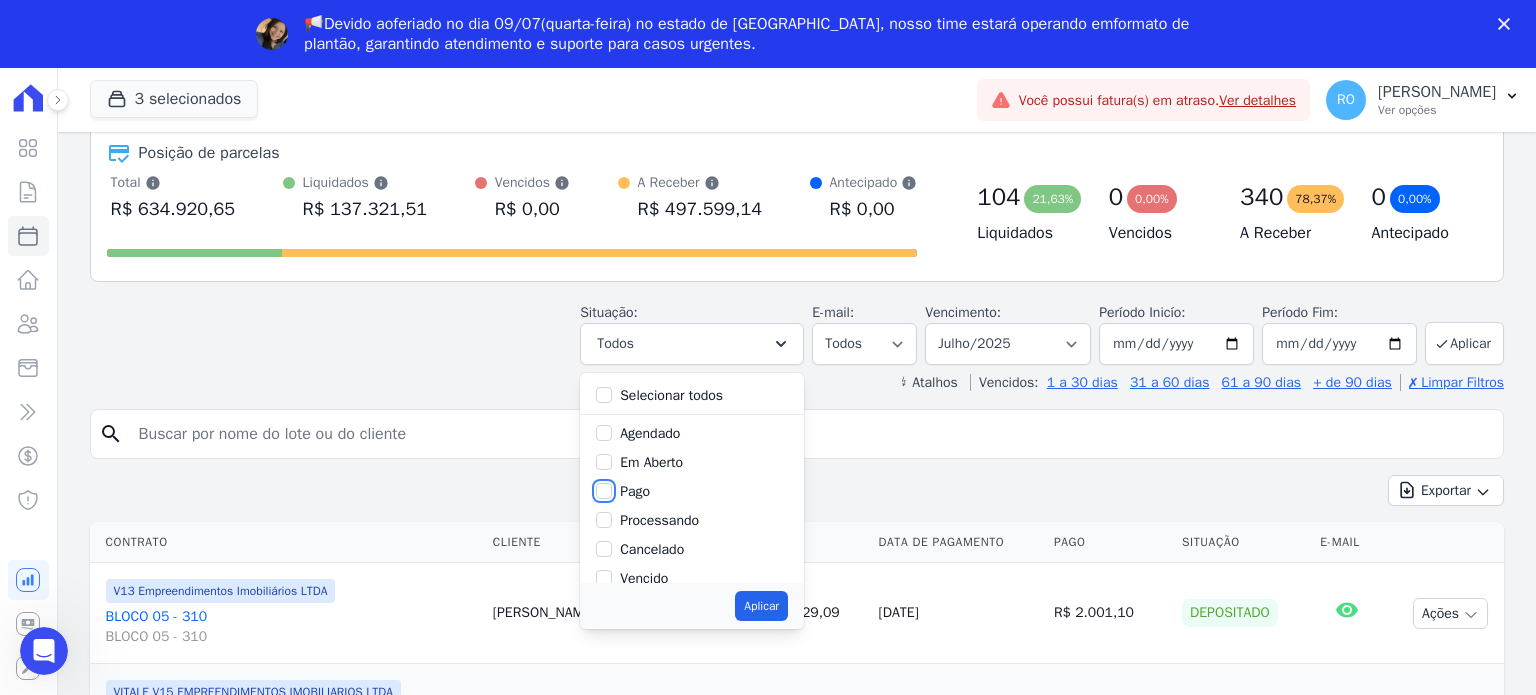 click on "Pago" at bounding box center (604, 491) 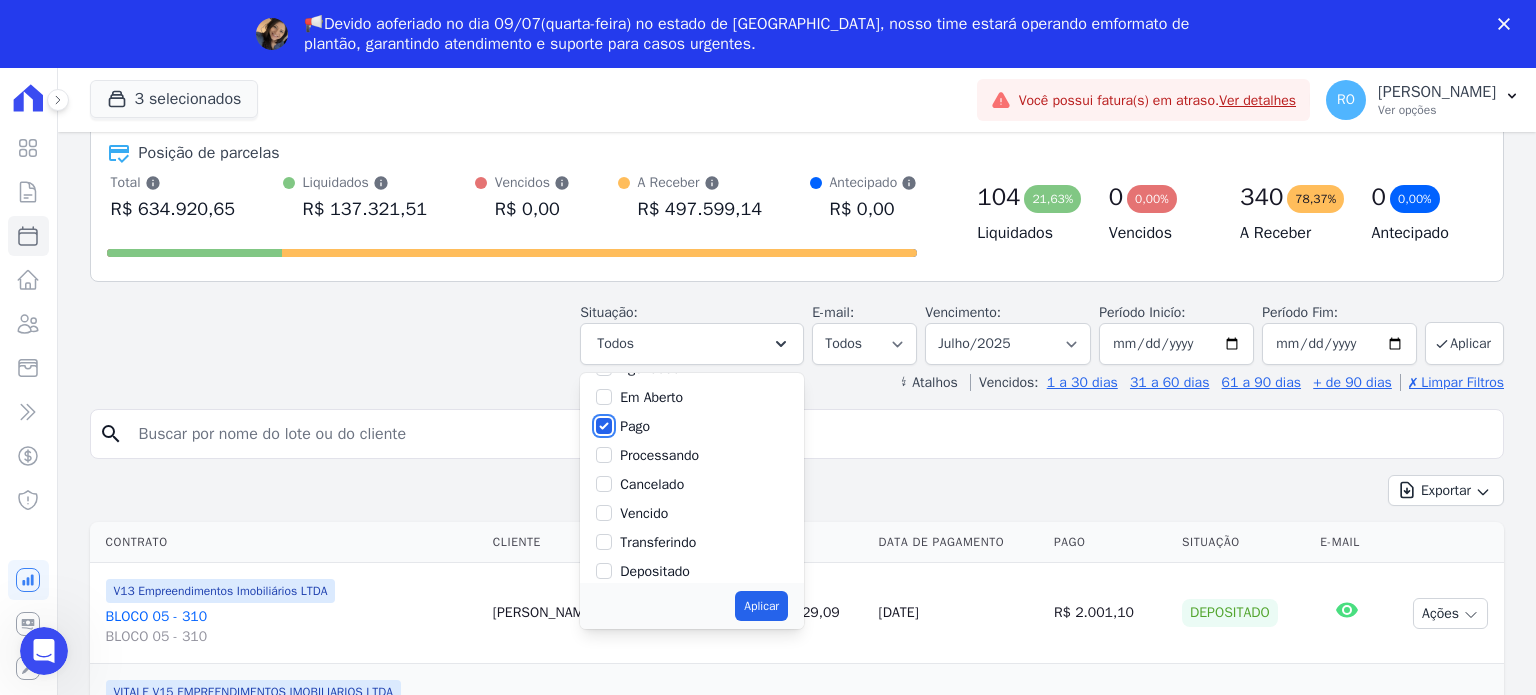 scroll, scrollTop: 100, scrollLeft: 0, axis: vertical 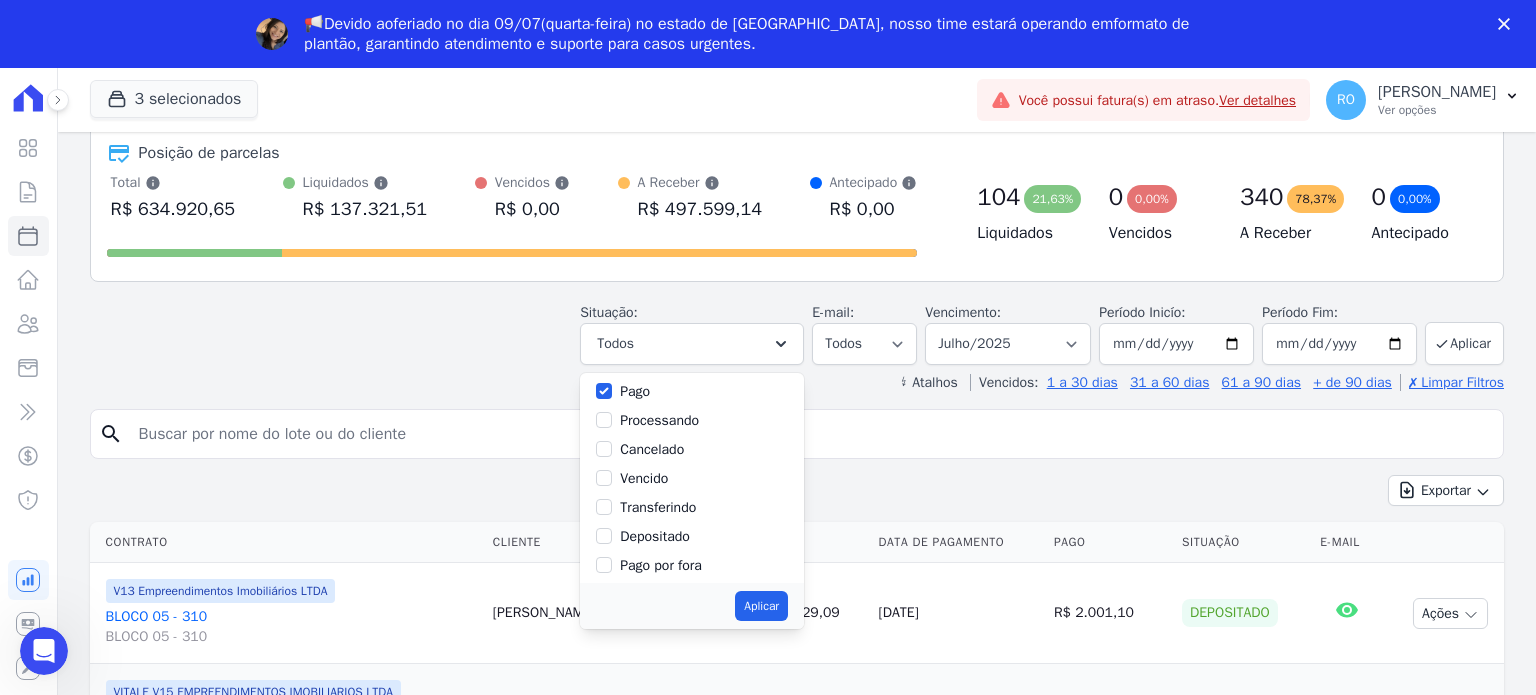 click on "Transferindo" at bounding box center [658, 507] 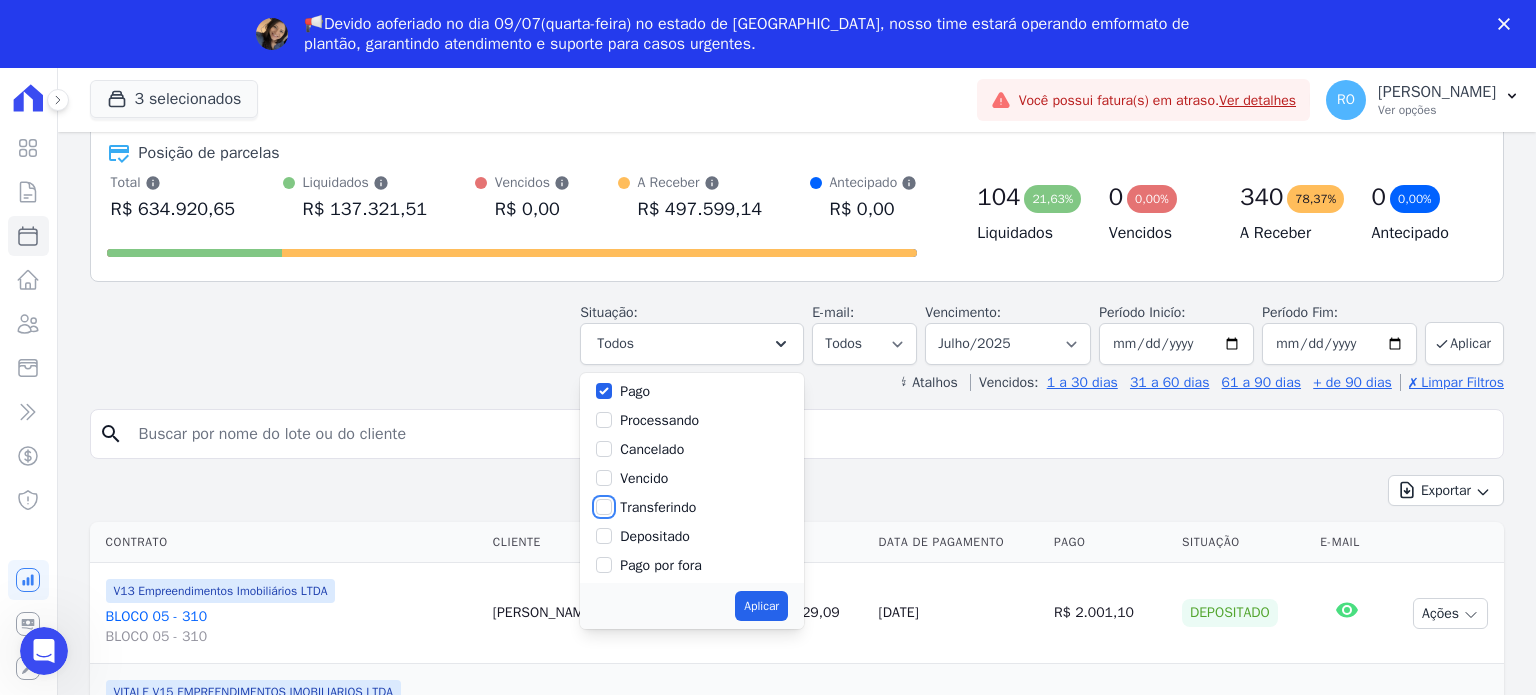 click on "Transferindo" at bounding box center (604, 507) 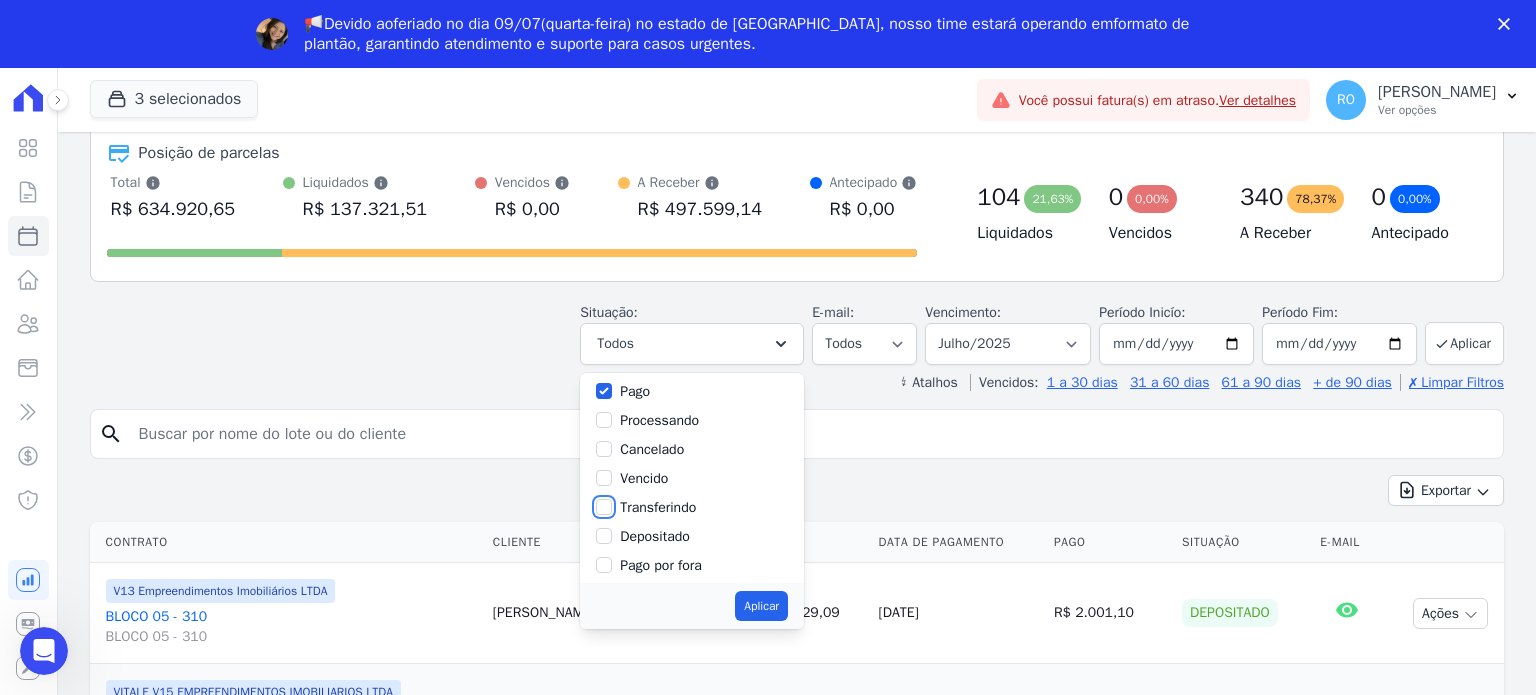 checkbox on "true" 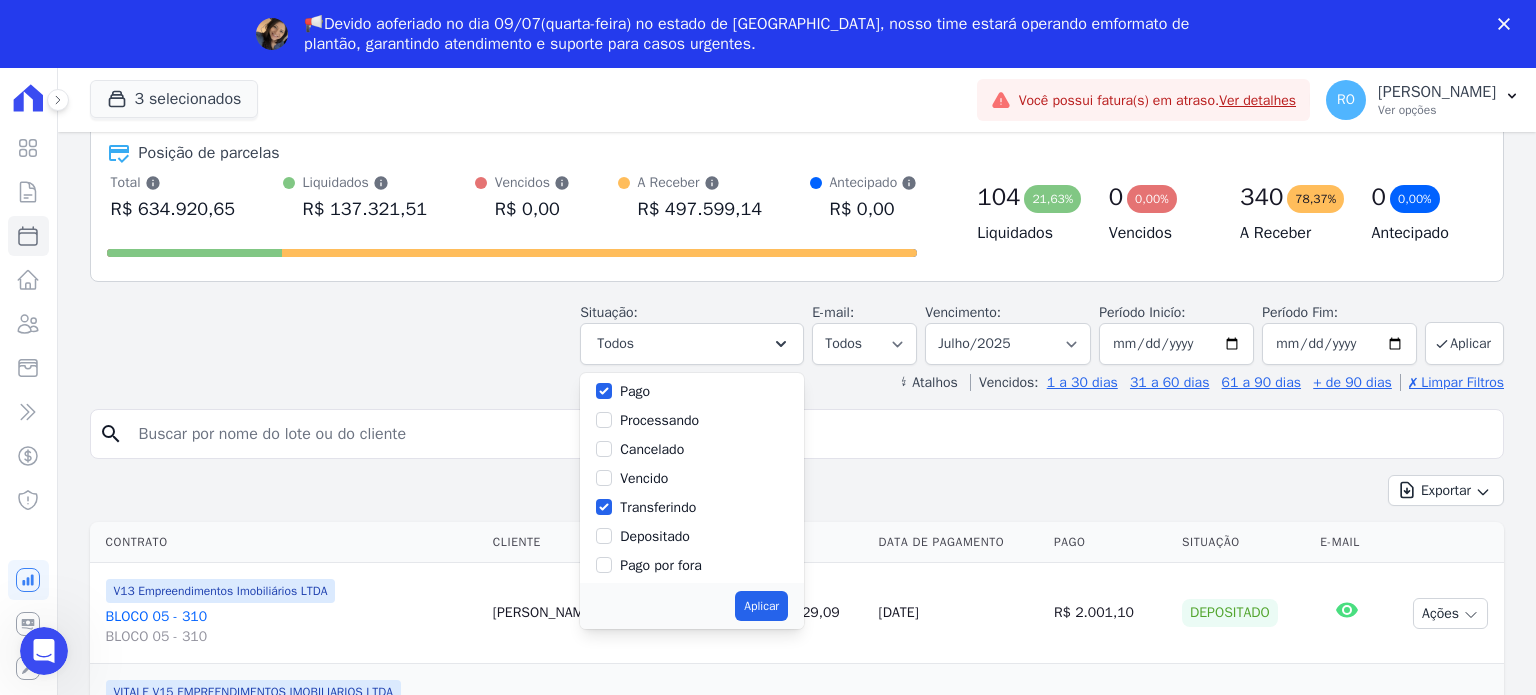 click on "Depositado" at bounding box center [655, 536] 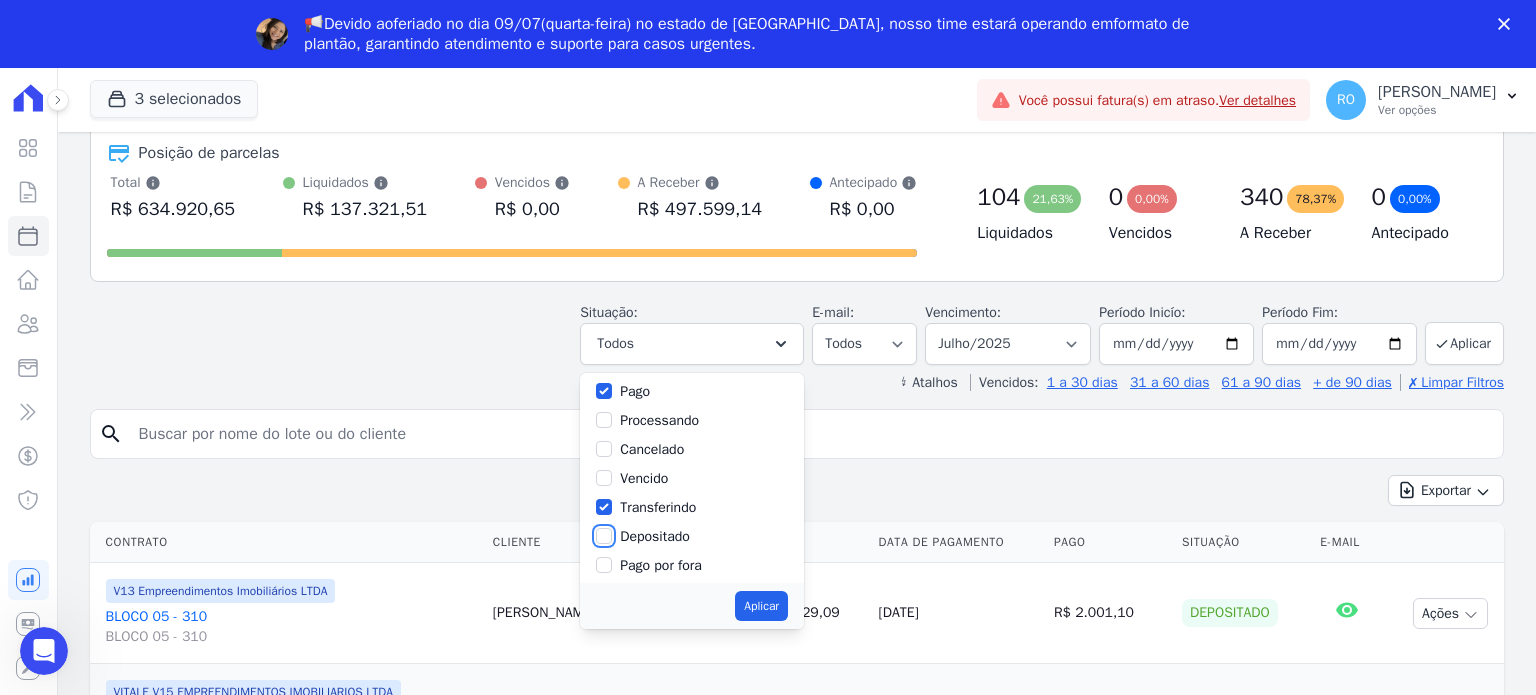 click on "Depositado" at bounding box center (604, 536) 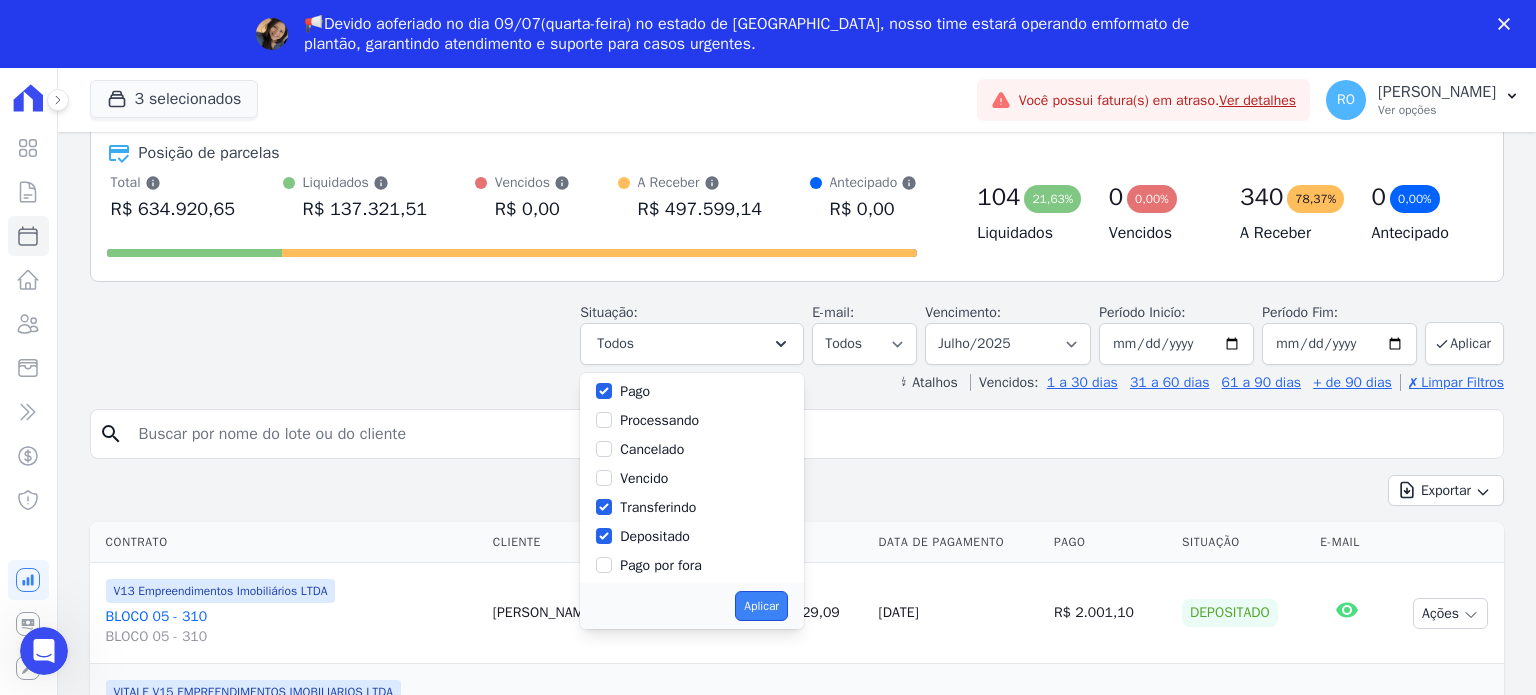 click on "Aplicar" at bounding box center [761, 606] 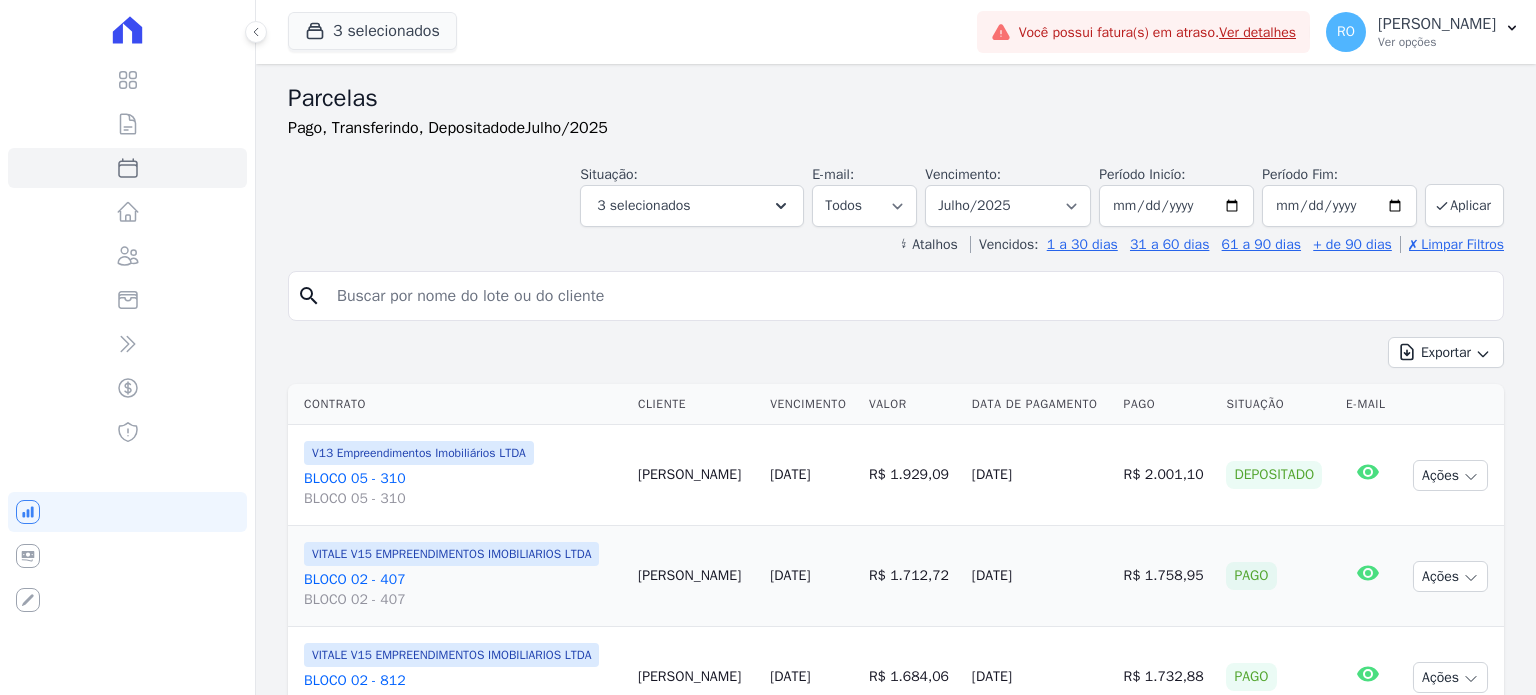 select 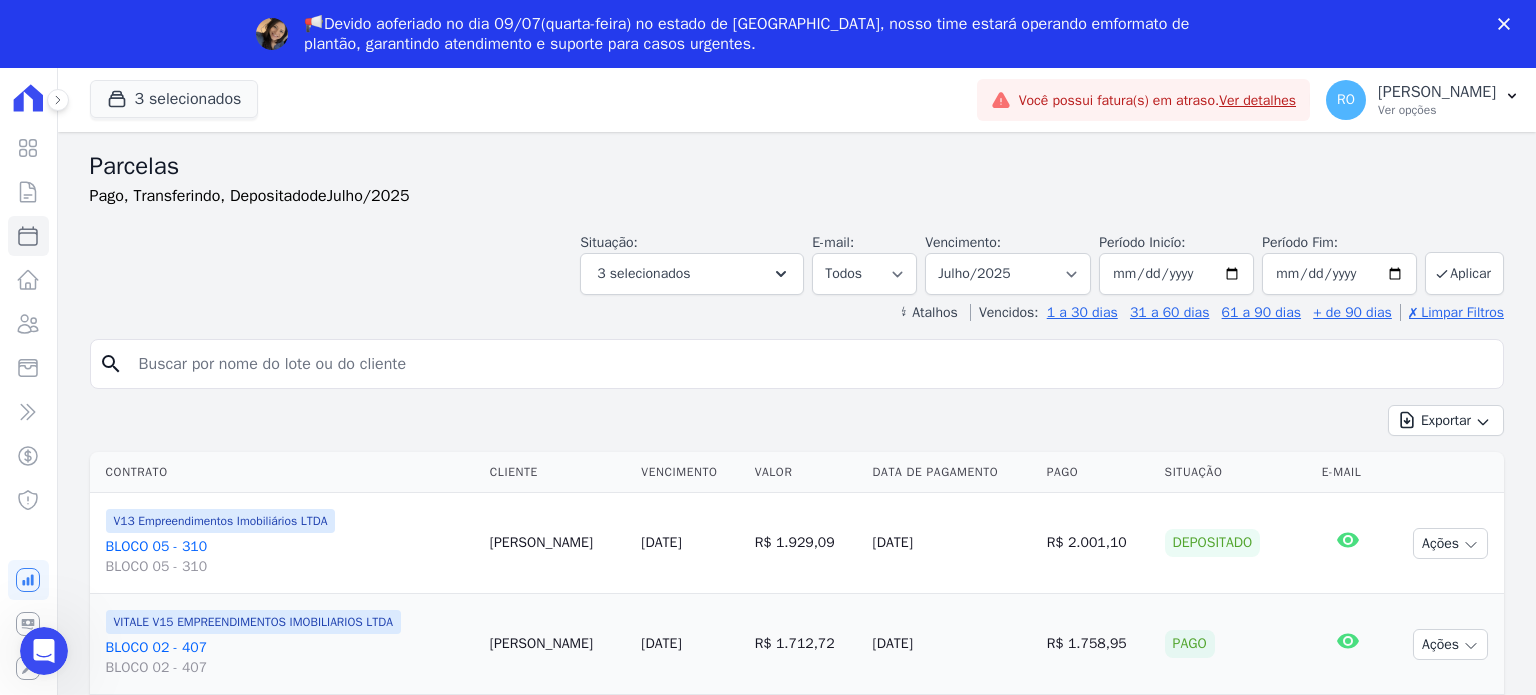 scroll, scrollTop: 0, scrollLeft: 0, axis: both 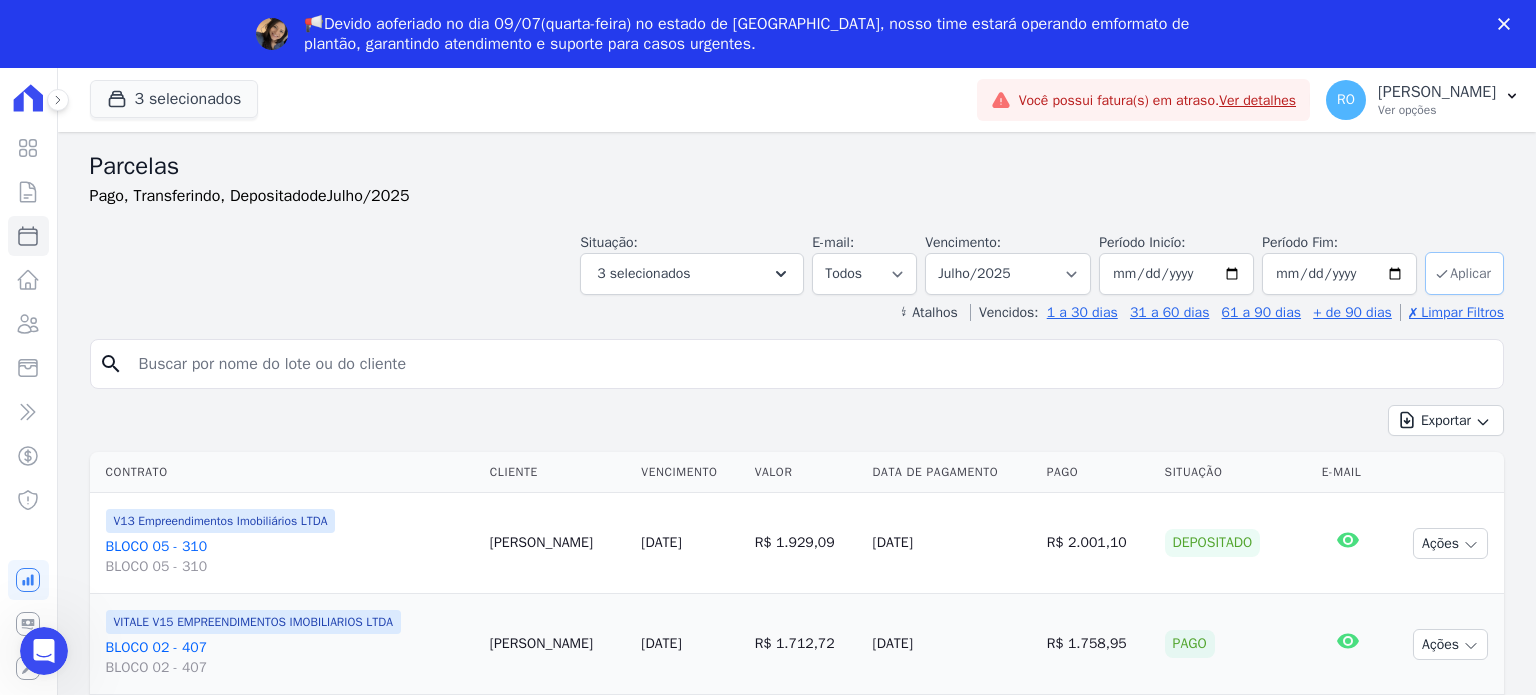 click on "Aplicar" at bounding box center [1464, 273] 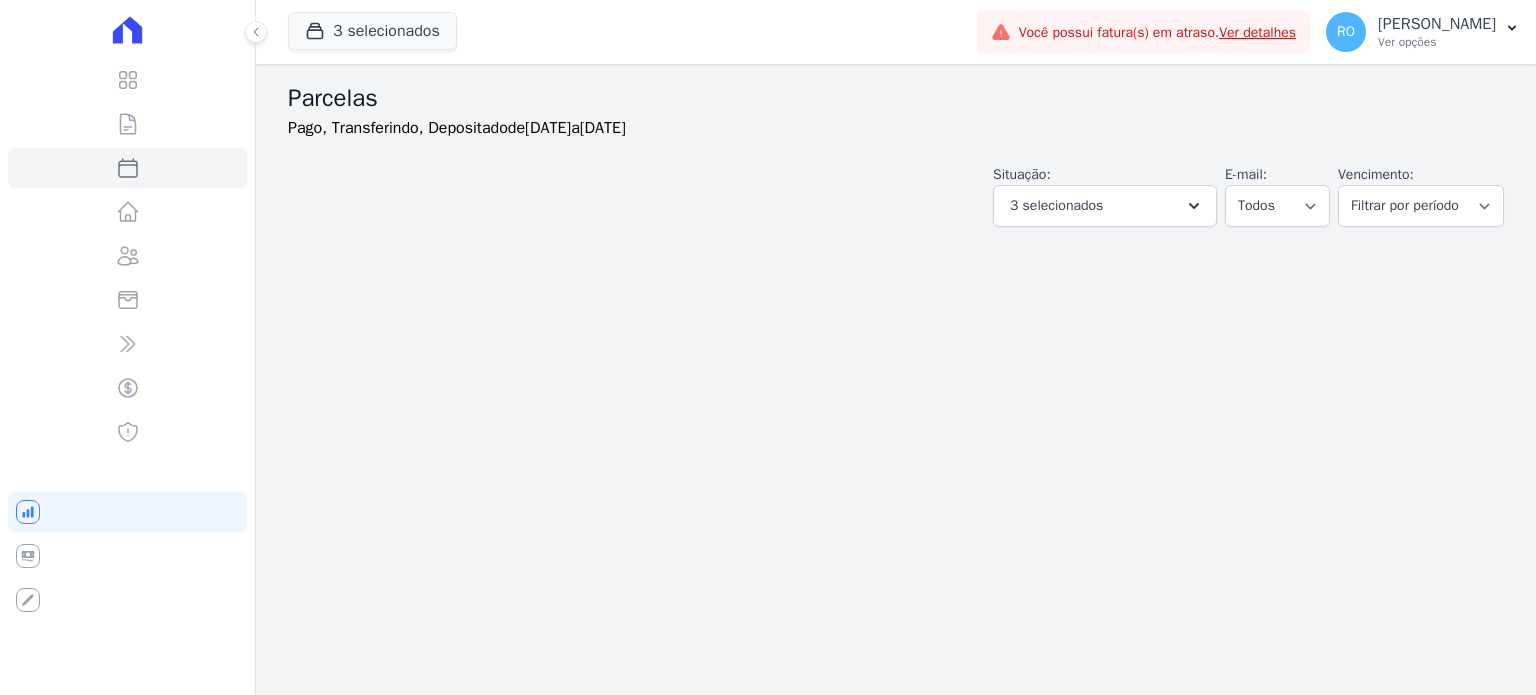 select 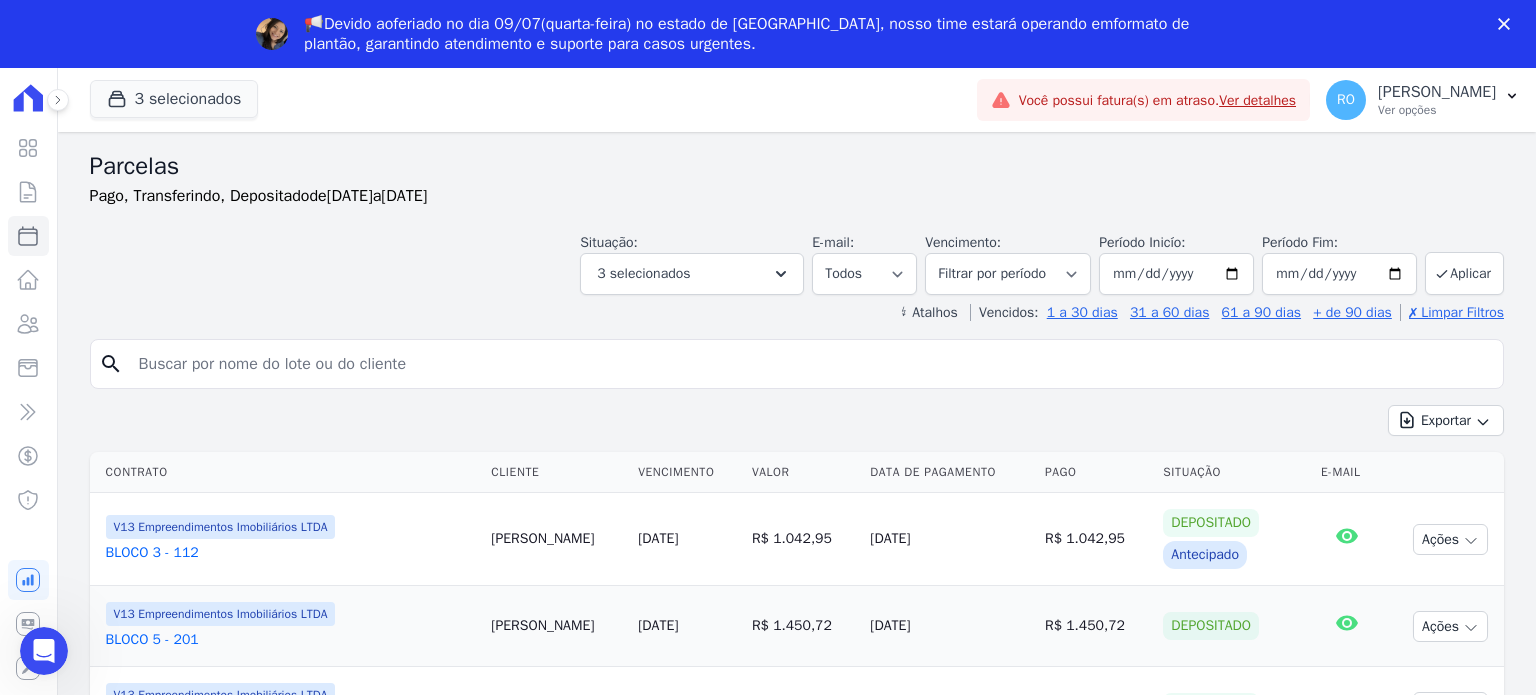 scroll, scrollTop: 0, scrollLeft: 0, axis: both 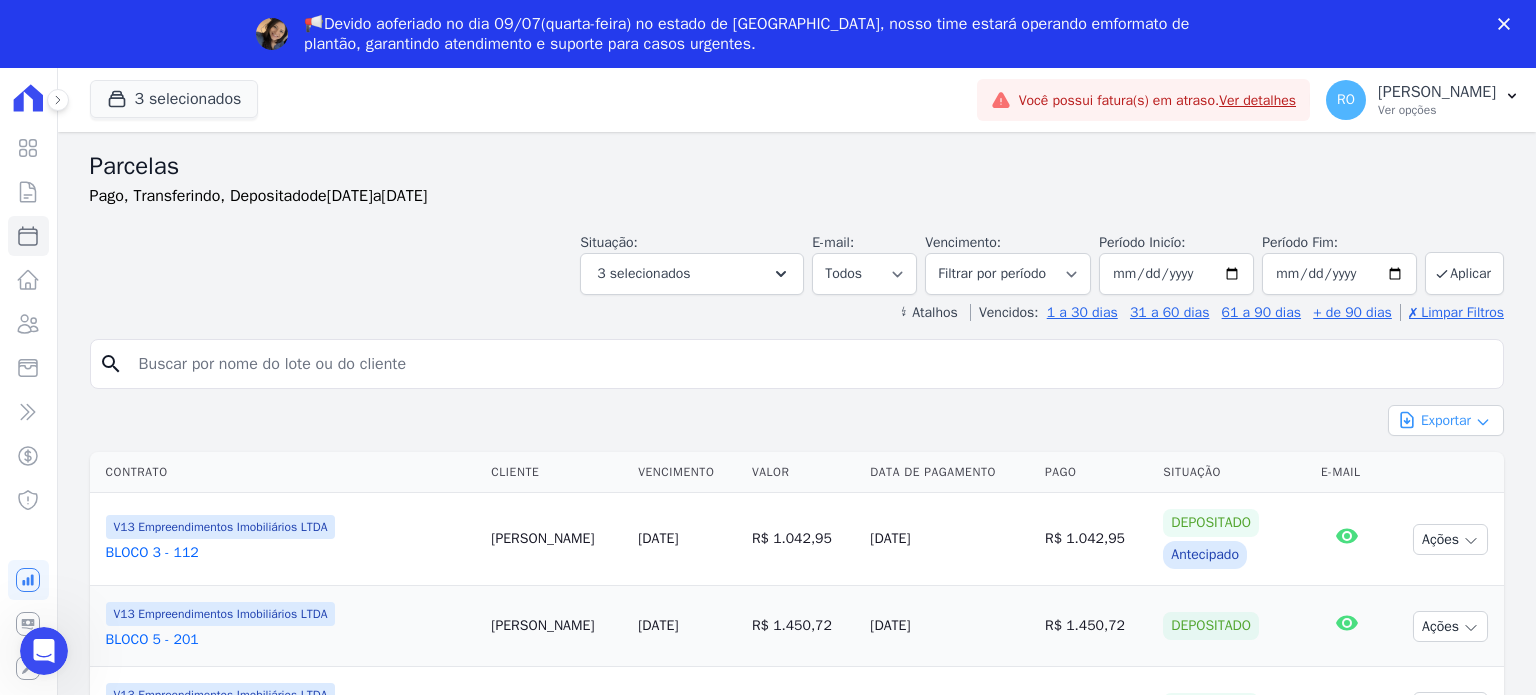 click on "Exportar" at bounding box center (1446, 420) 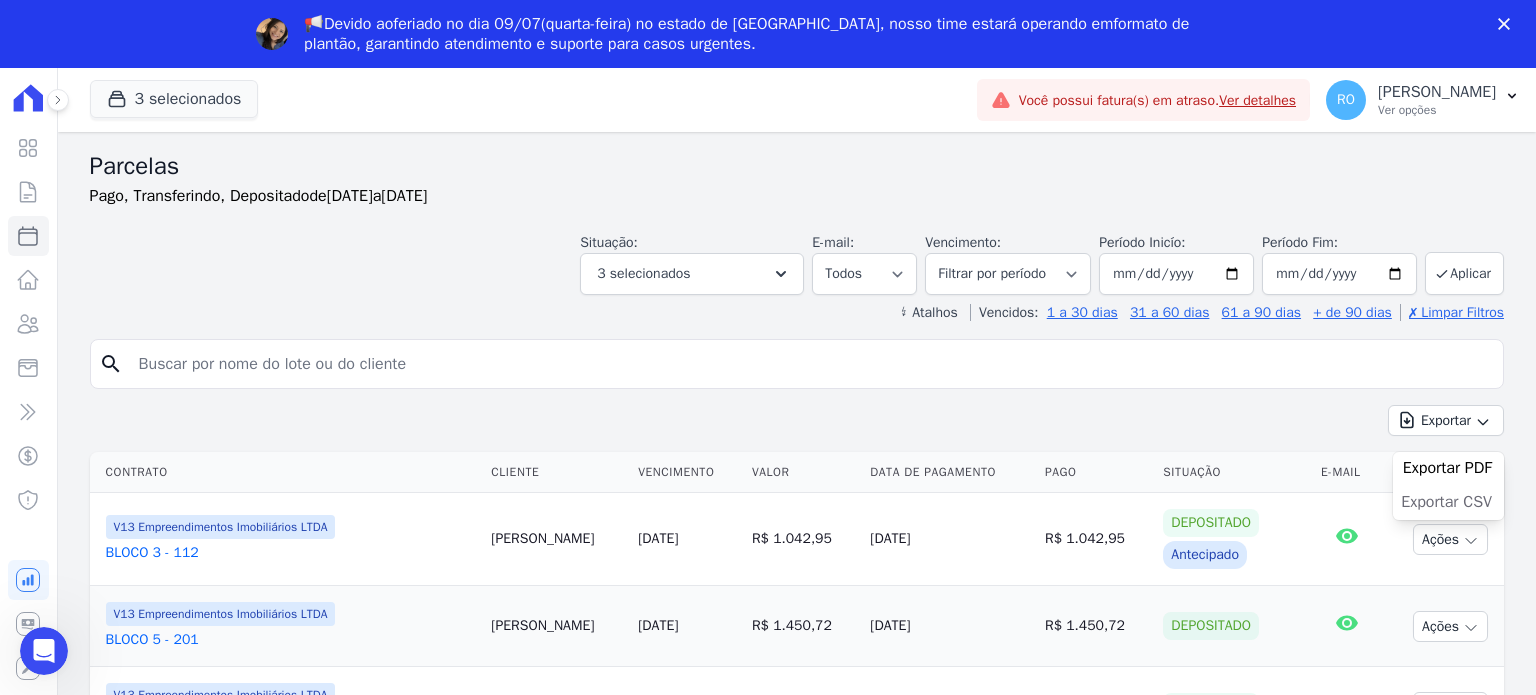 click on "Exportar CSV" at bounding box center (1446, 502) 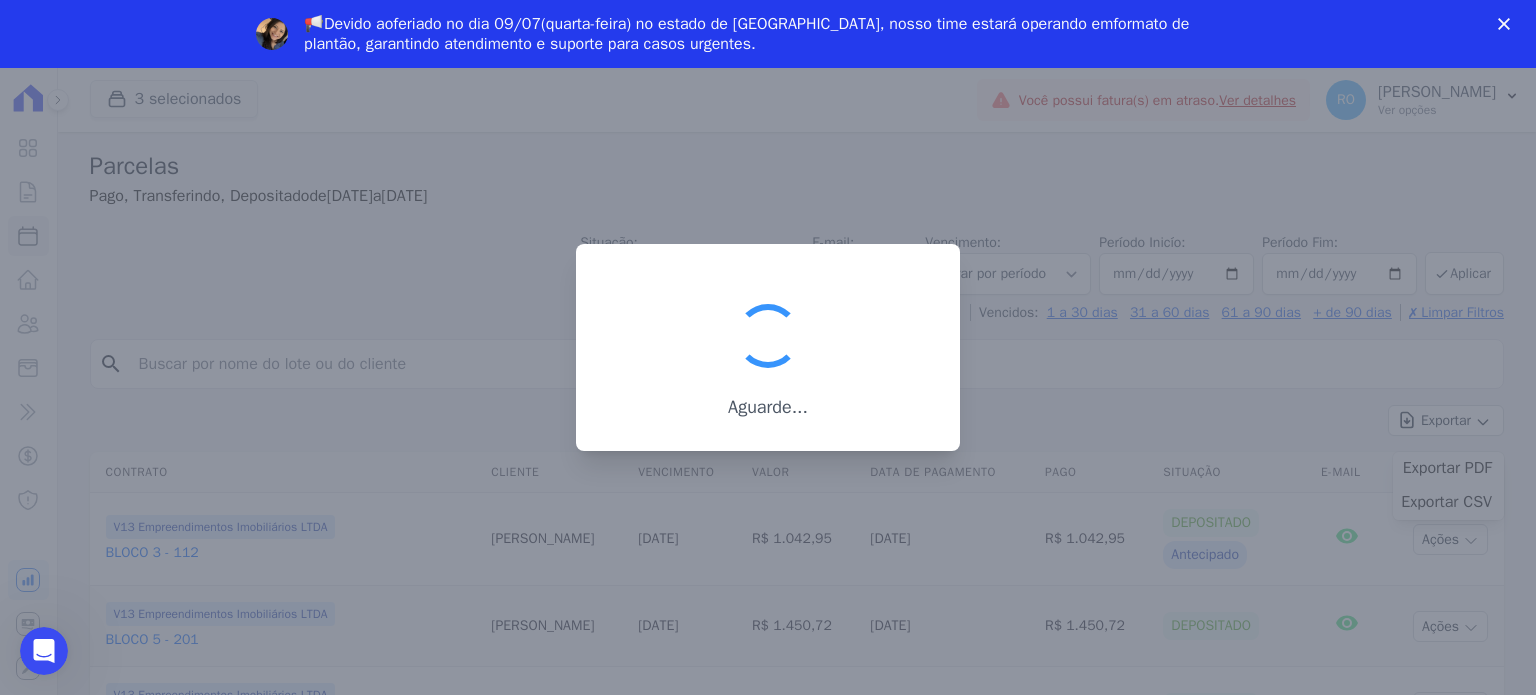 click 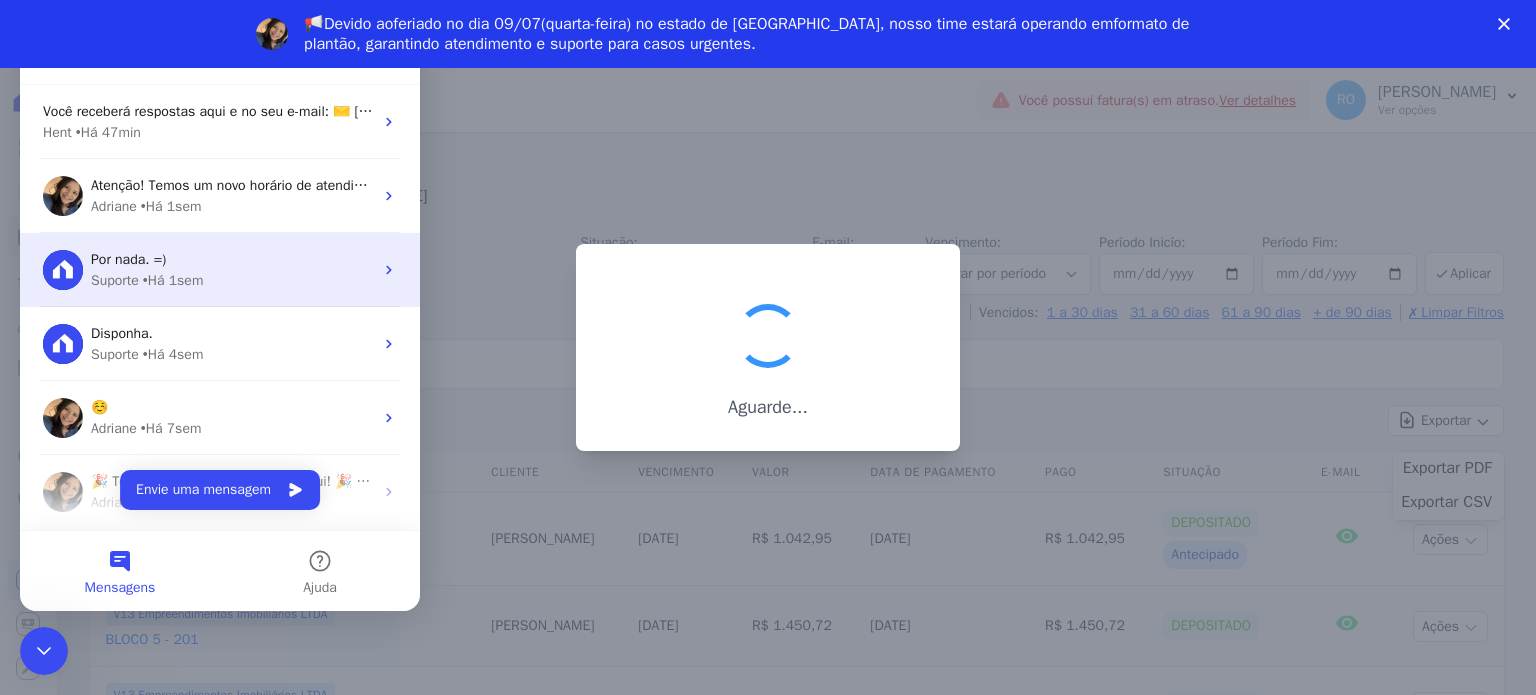 scroll, scrollTop: 0, scrollLeft: 0, axis: both 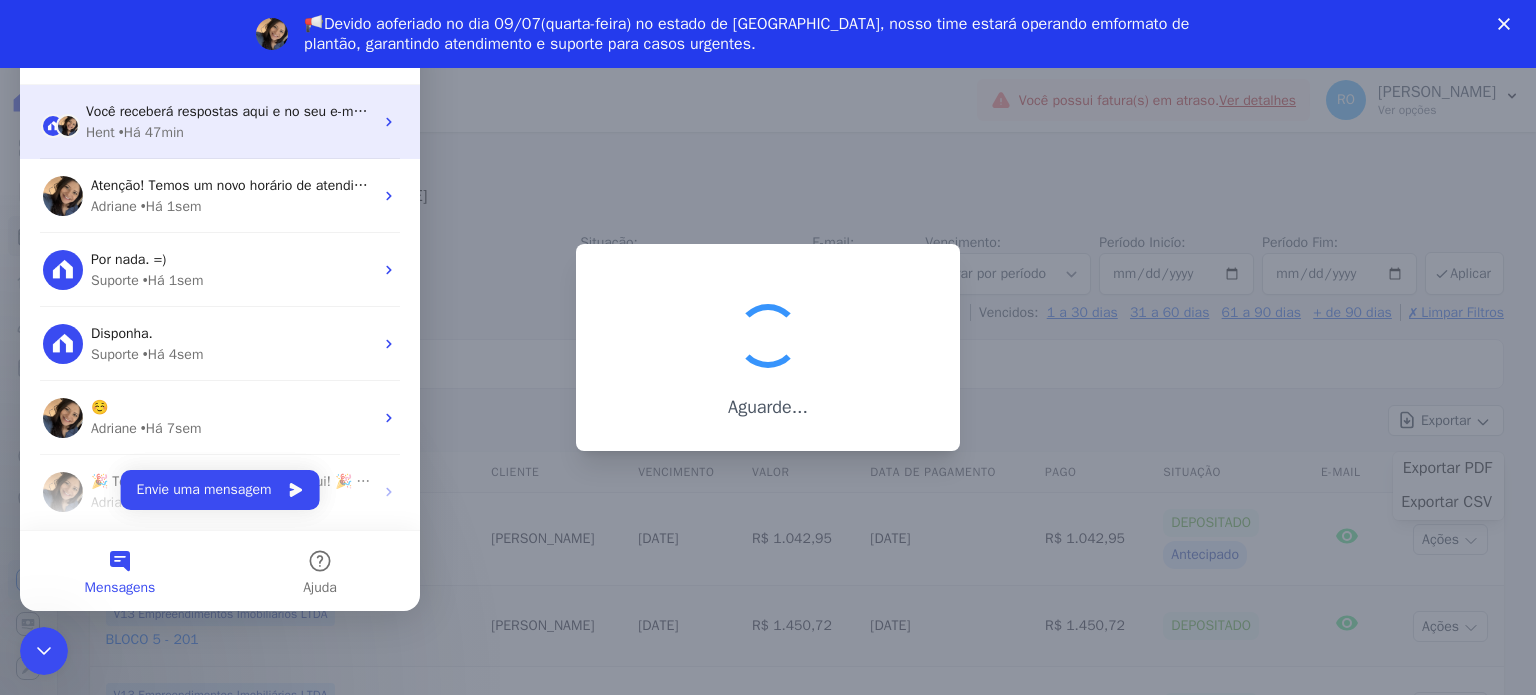 click on "•  Há 47min" at bounding box center [151, 132] 